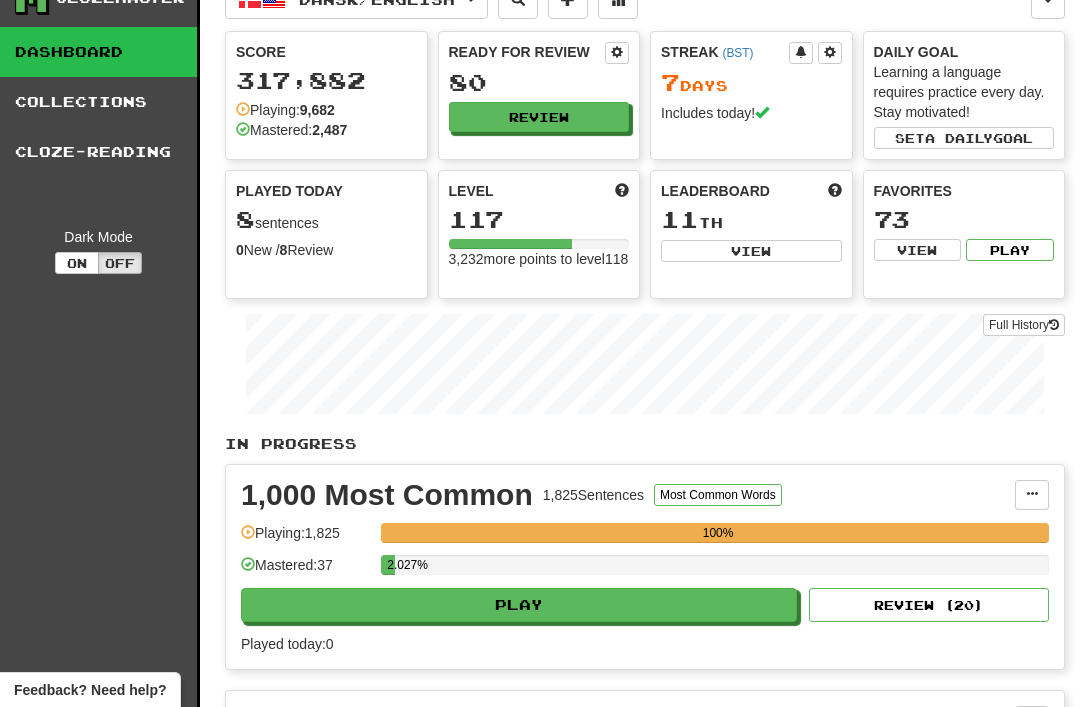 scroll, scrollTop: 0, scrollLeft: 0, axis: both 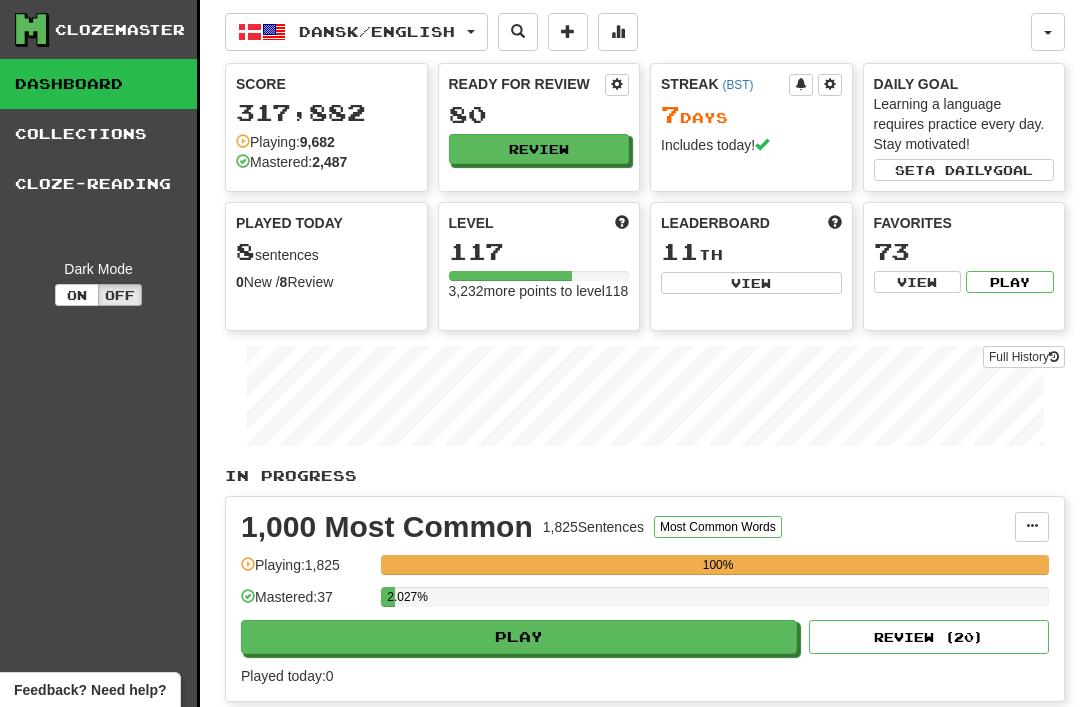 click on "Dansk  /  English" at bounding box center [356, 32] 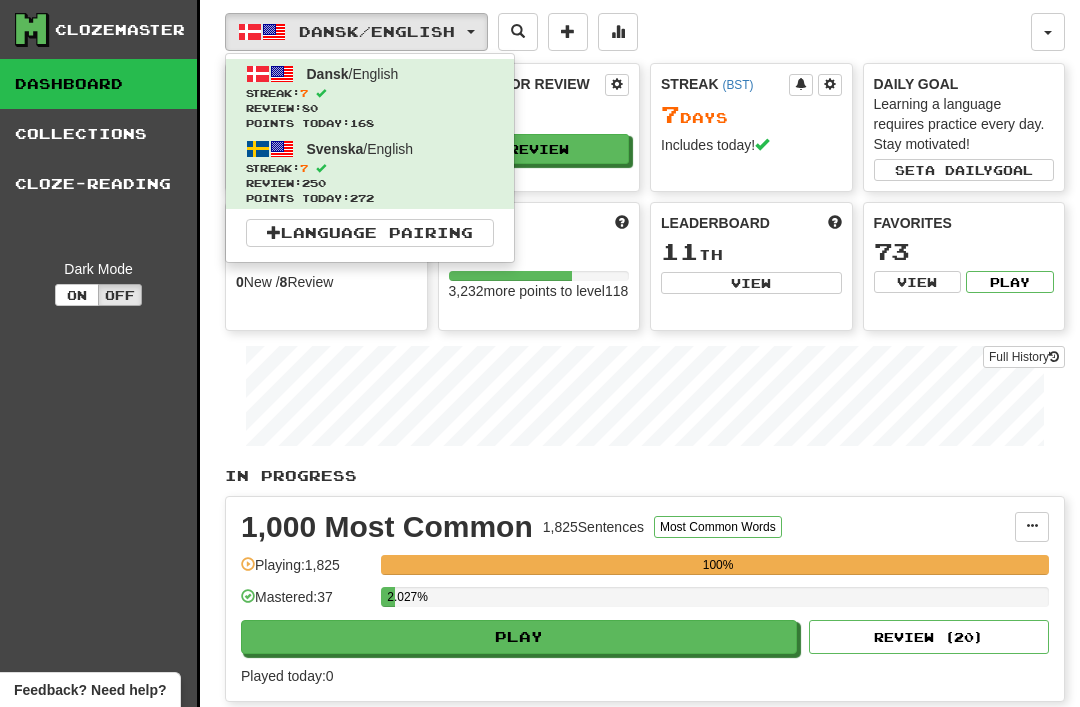 click on "Review:  250" at bounding box center [370, 183] 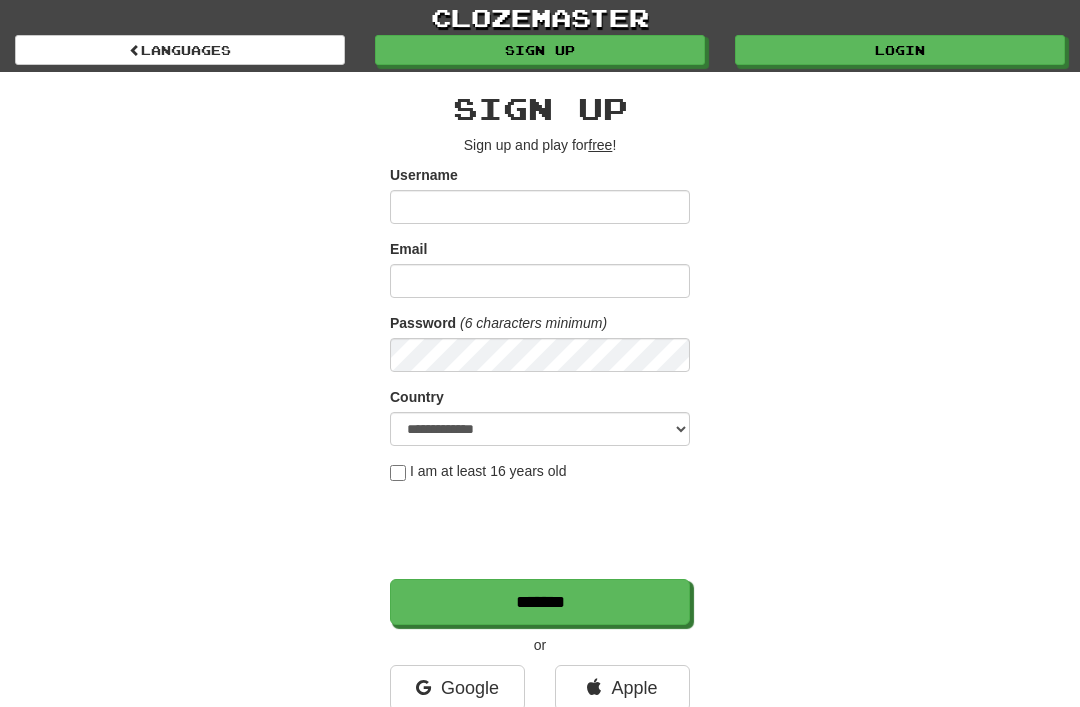 scroll, scrollTop: 0, scrollLeft: 0, axis: both 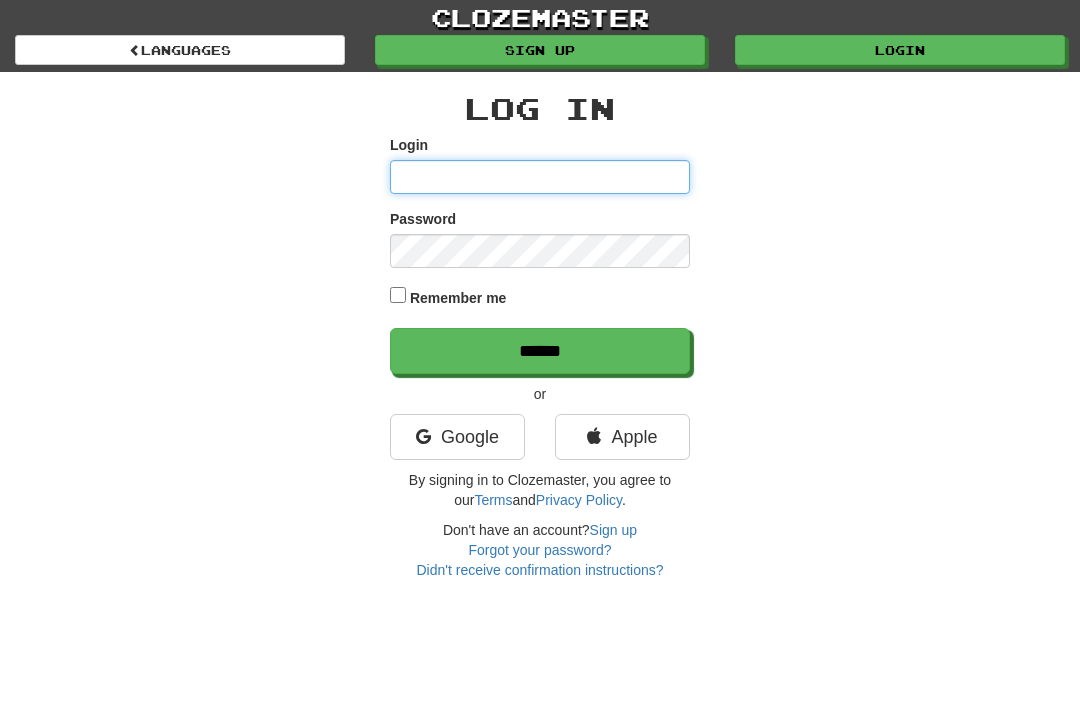 type on "********" 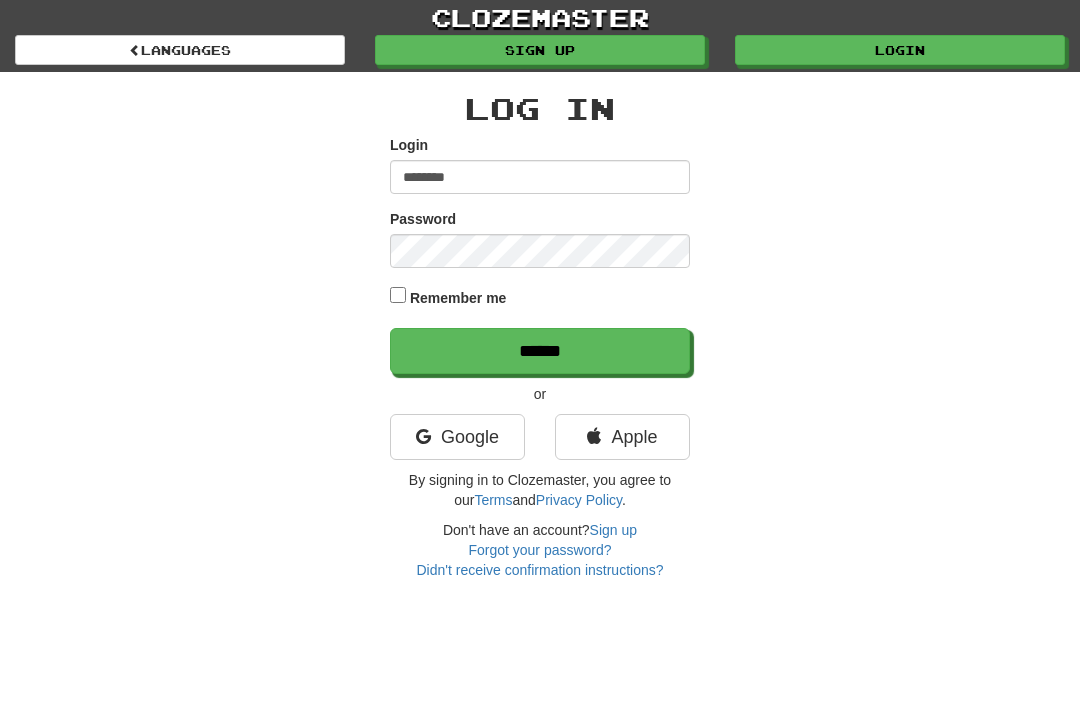 click on "******" at bounding box center (540, 351) 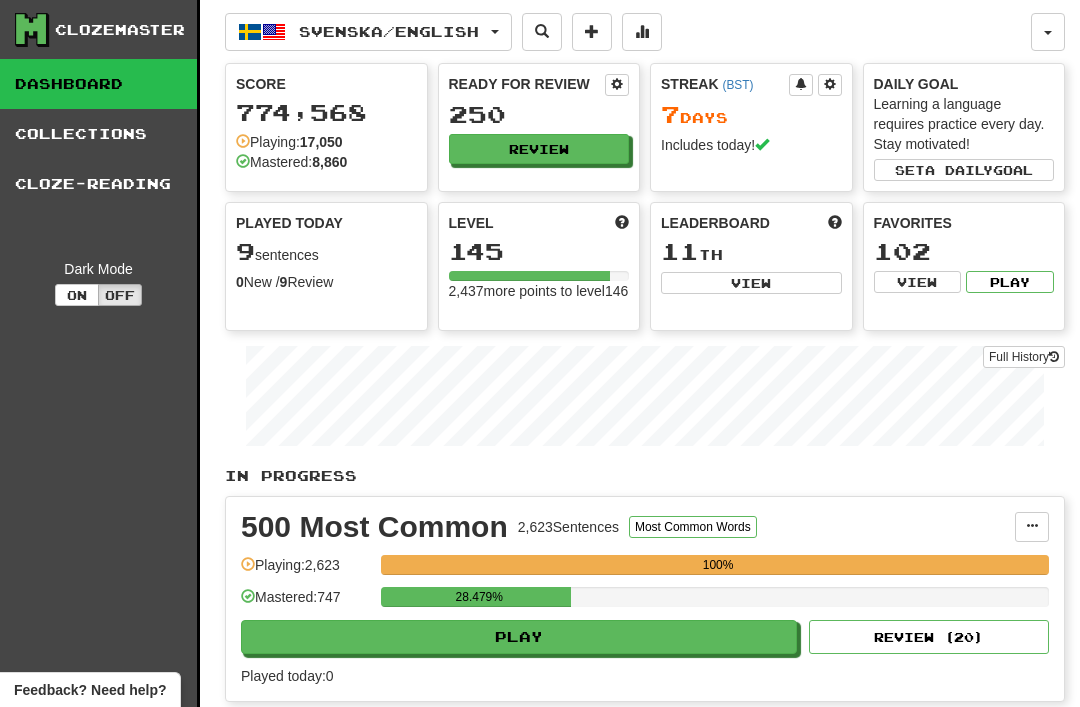 scroll, scrollTop: 0, scrollLeft: 0, axis: both 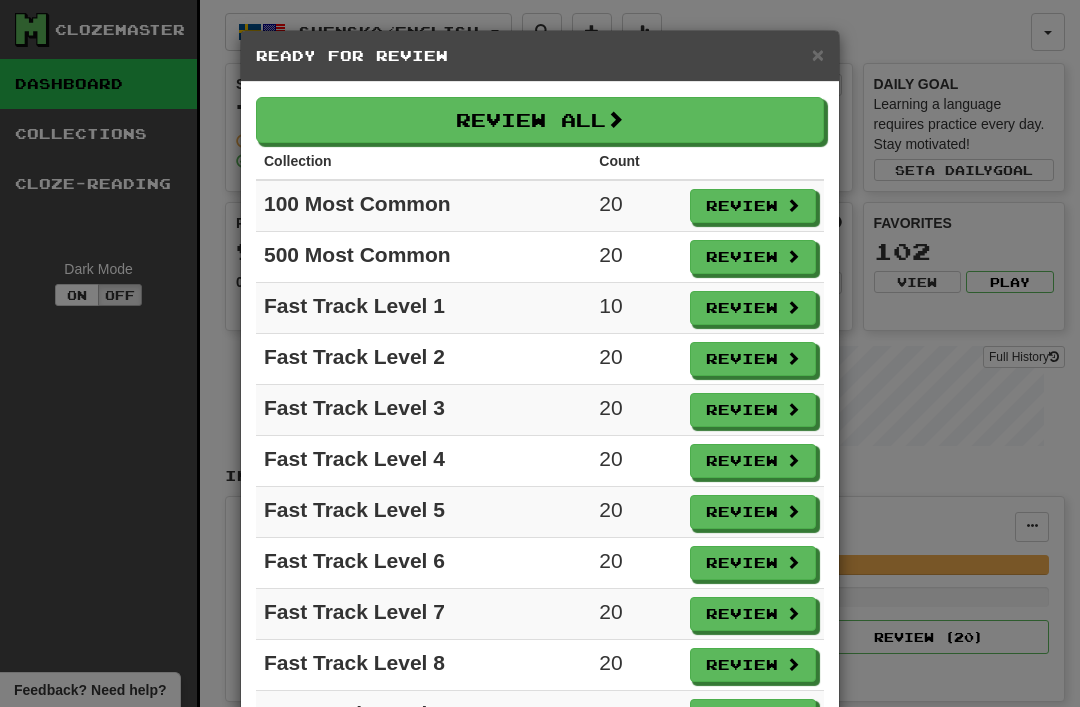 click on "Review All" at bounding box center [540, 120] 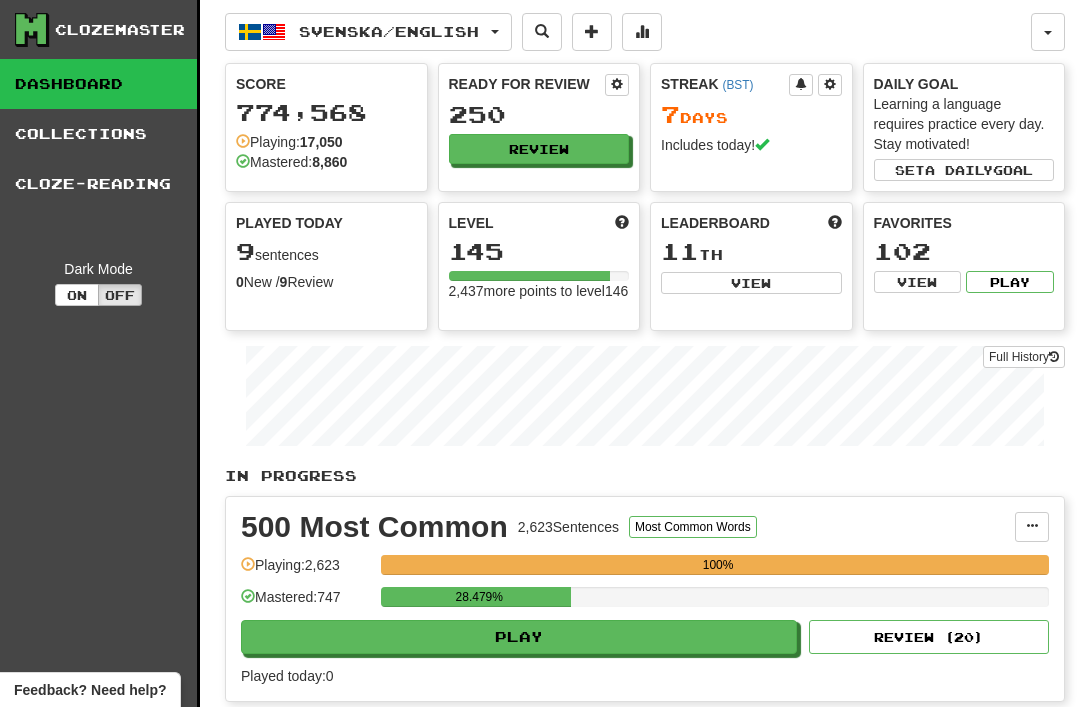 select on "**" 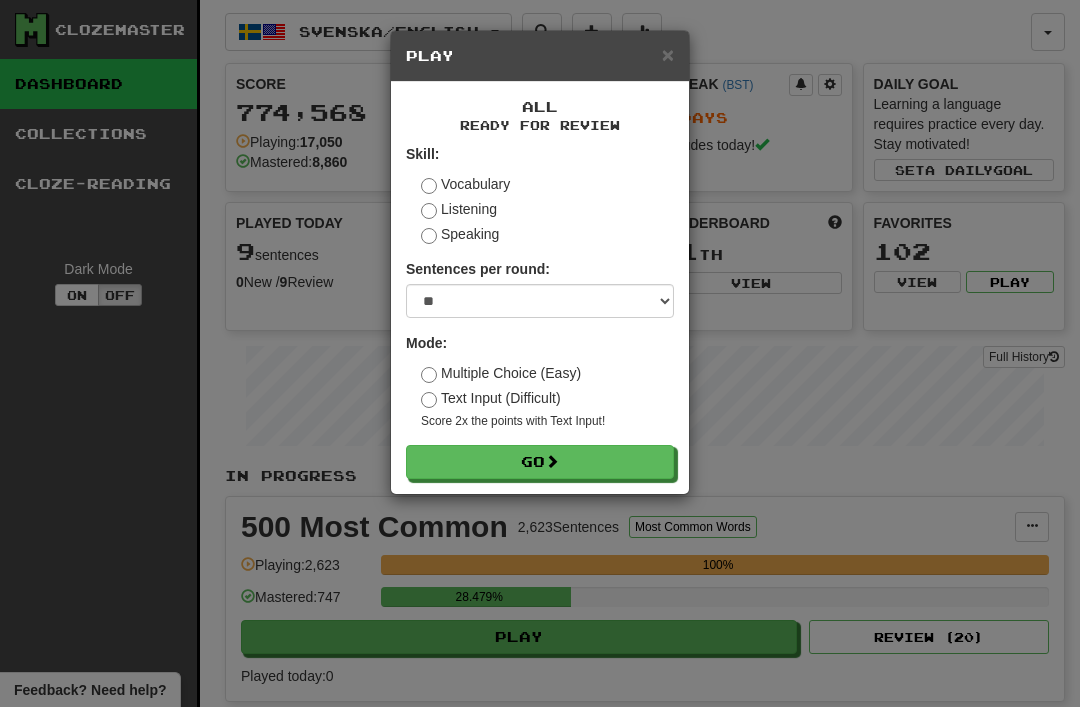 click on "Go" at bounding box center (540, 462) 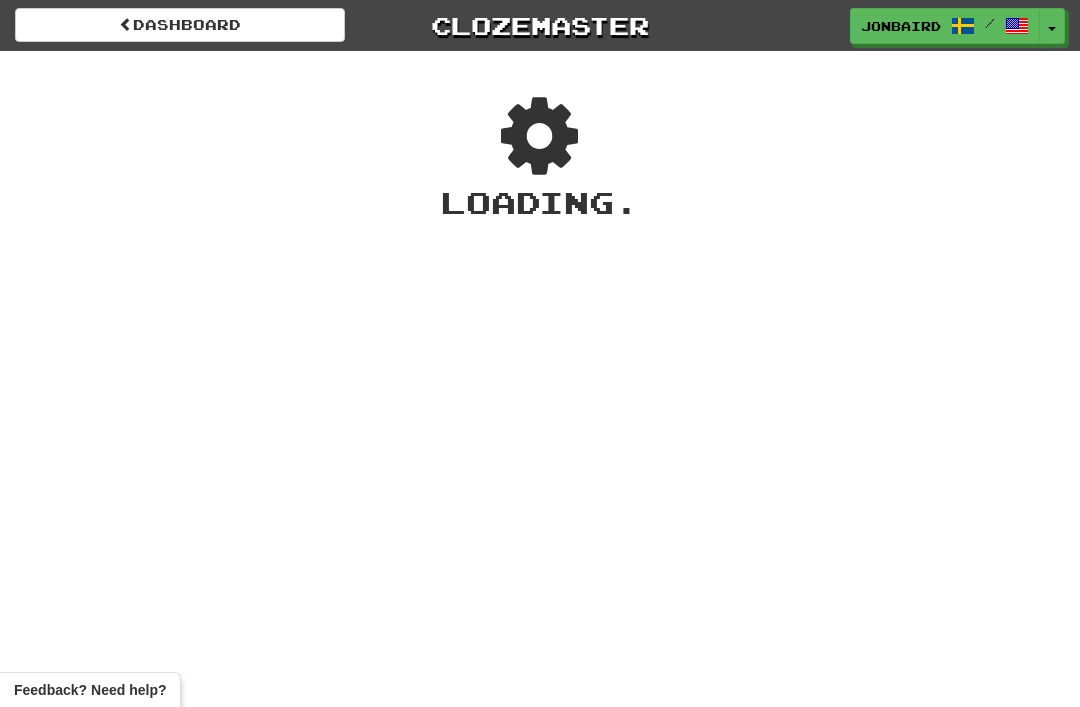 scroll, scrollTop: 0, scrollLeft: 0, axis: both 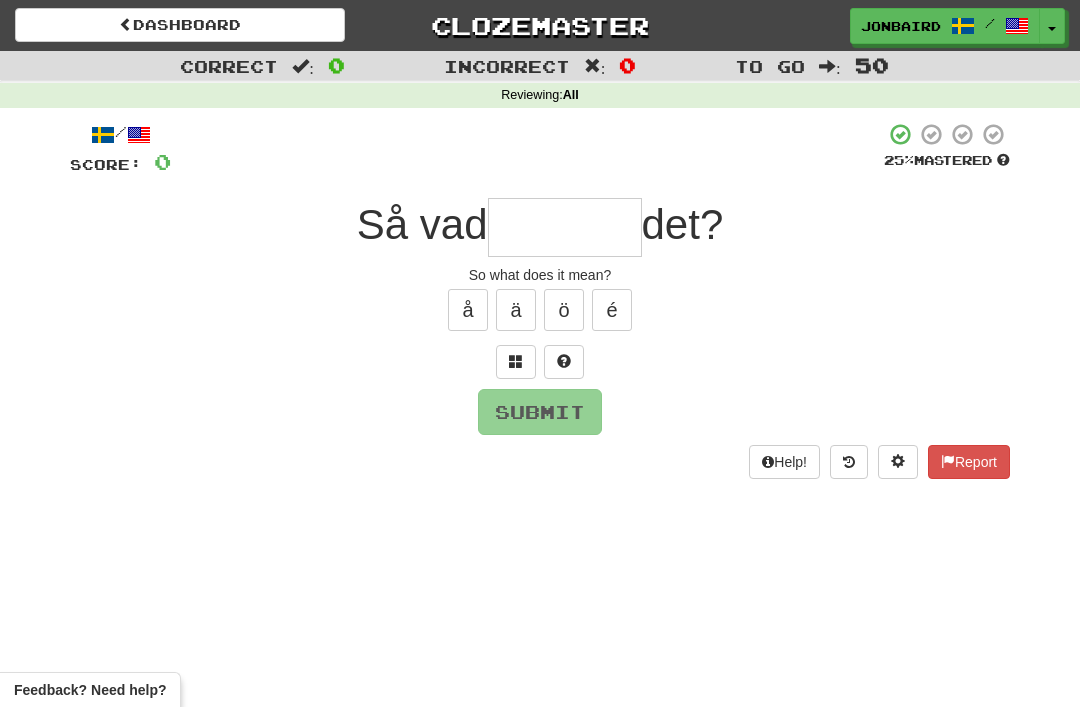 click at bounding box center (565, 227) 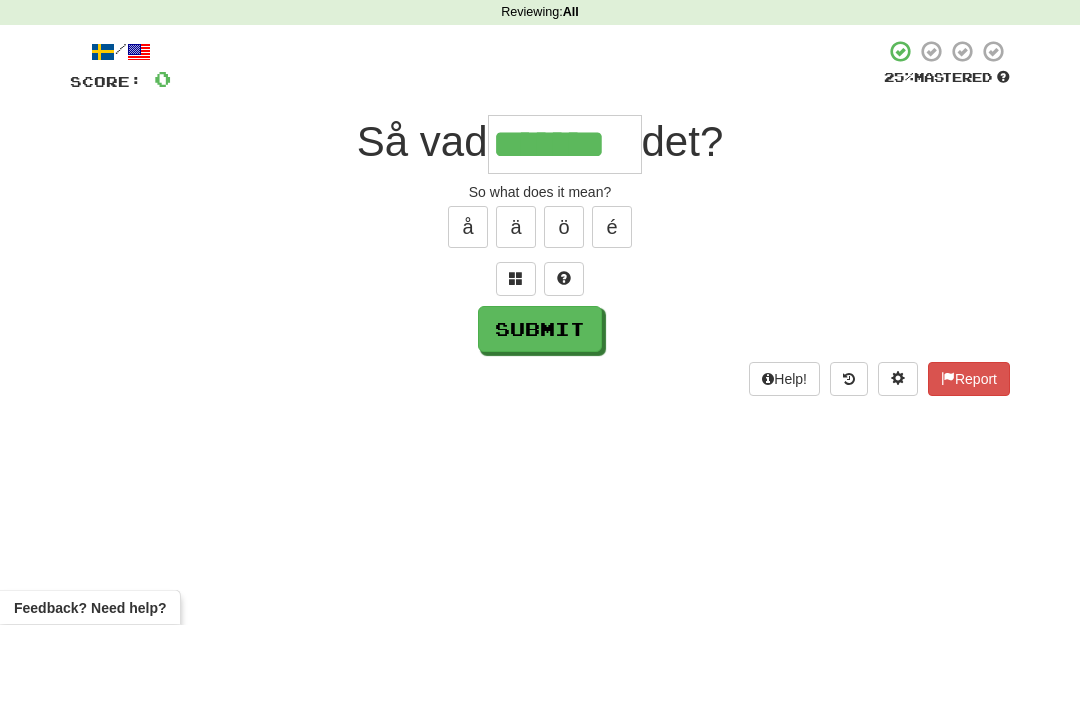 type on "*******" 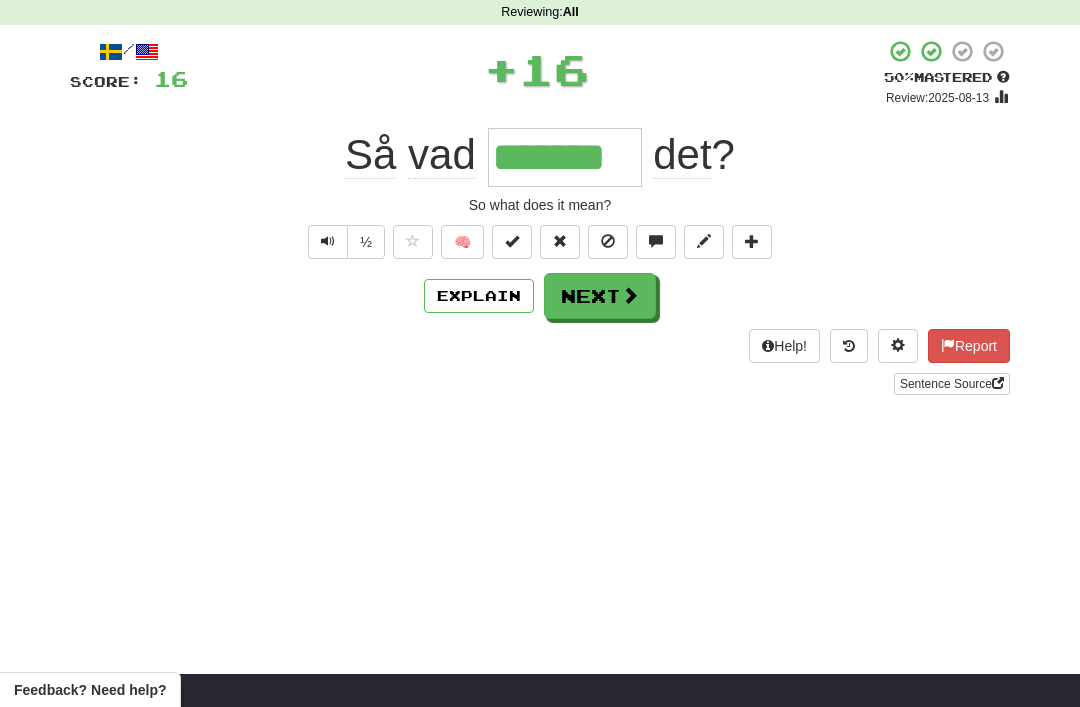 click on "Next" at bounding box center (600, 296) 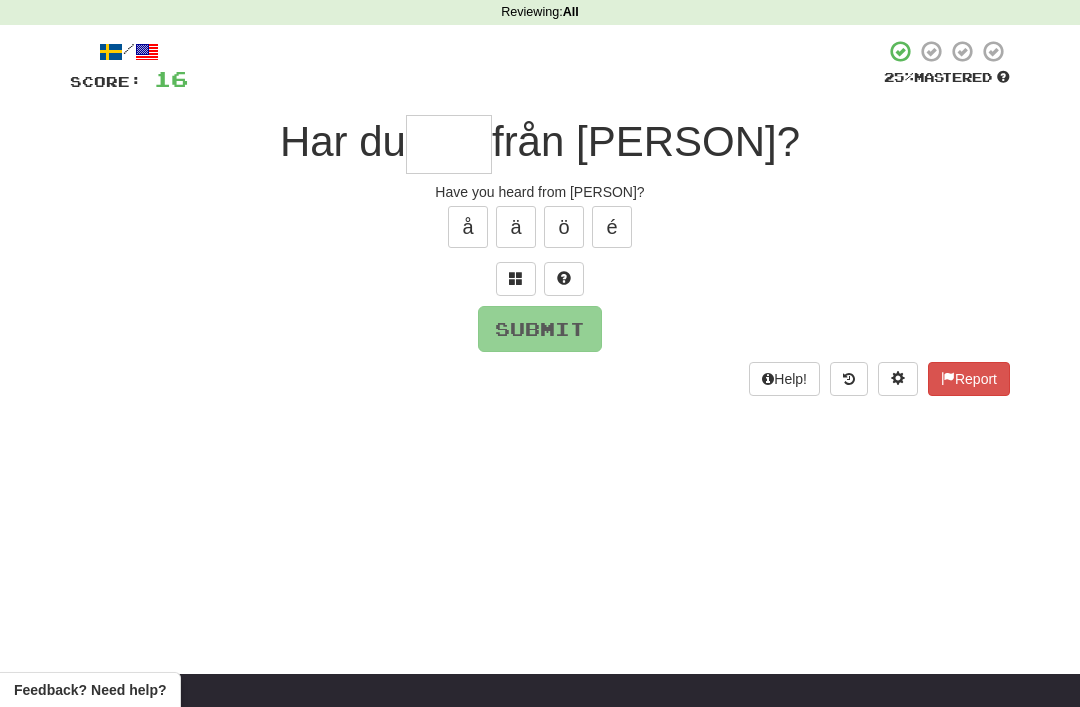 scroll, scrollTop: 82, scrollLeft: 0, axis: vertical 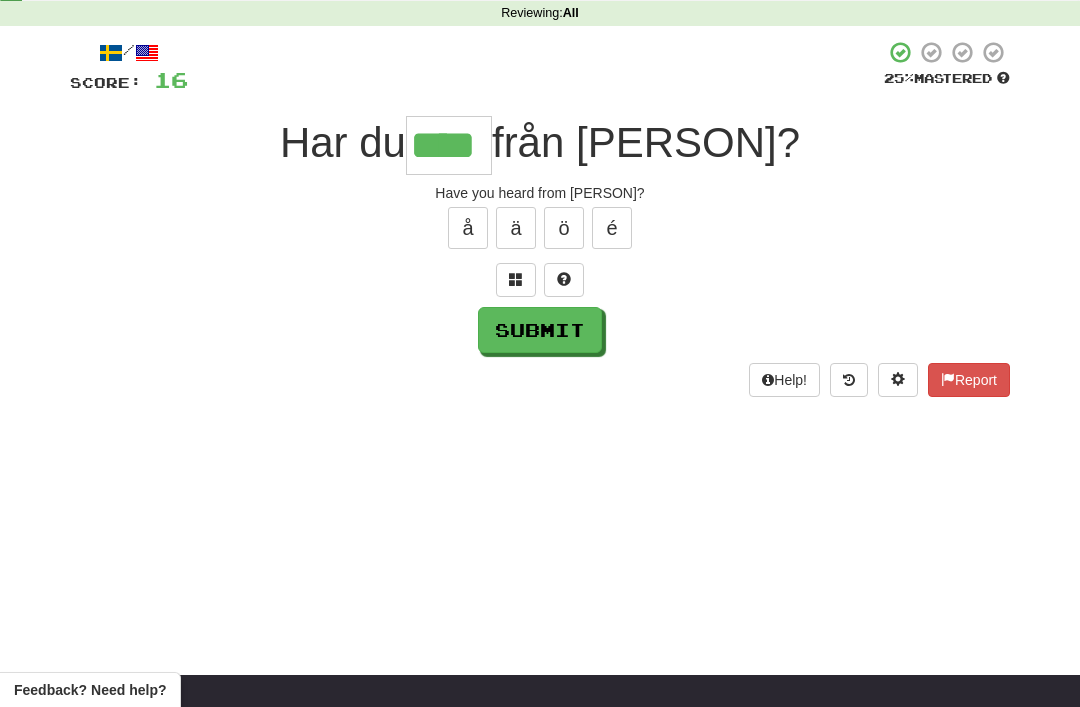 type on "****" 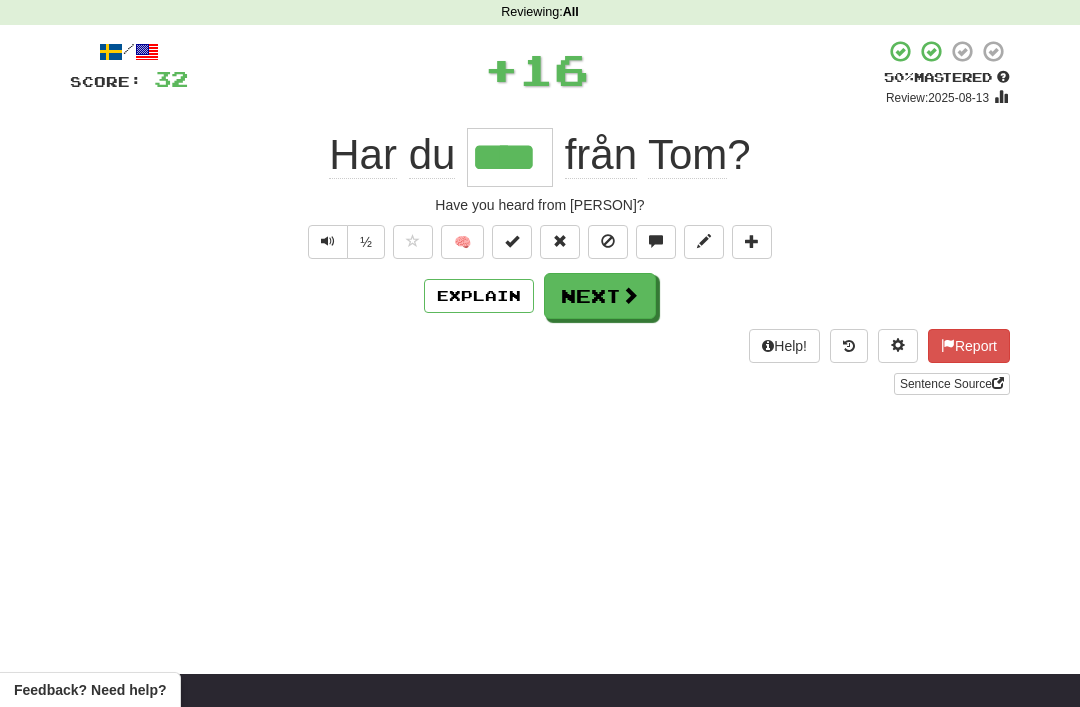 click on "Next" at bounding box center [600, 296] 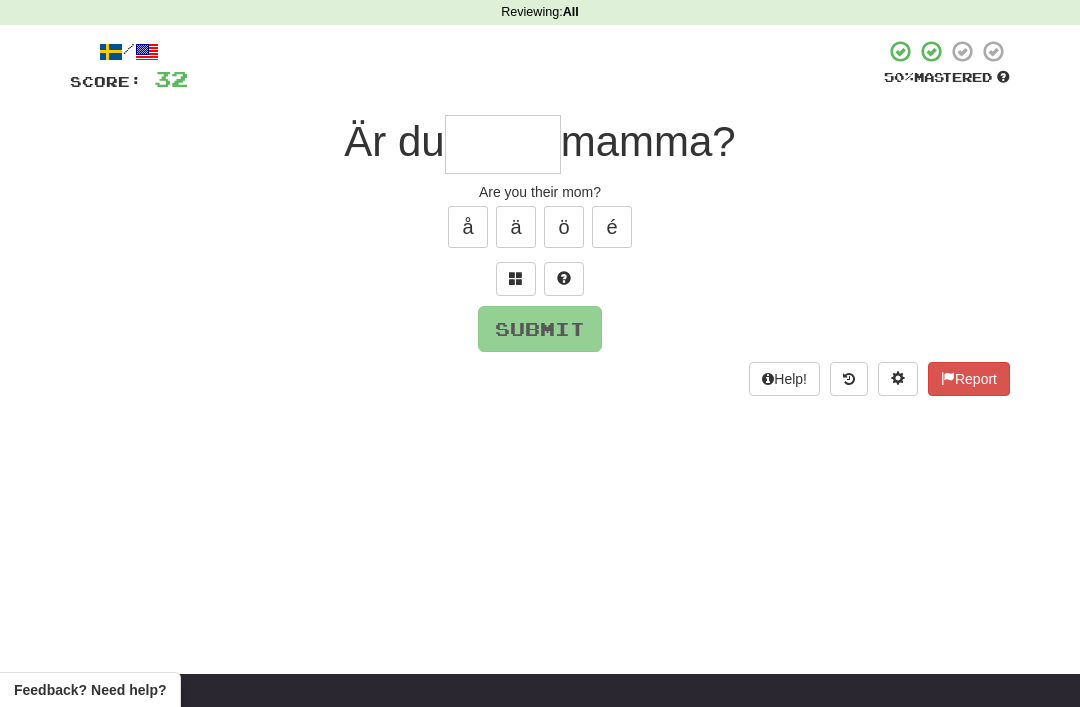 scroll, scrollTop: 82, scrollLeft: 0, axis: vertical 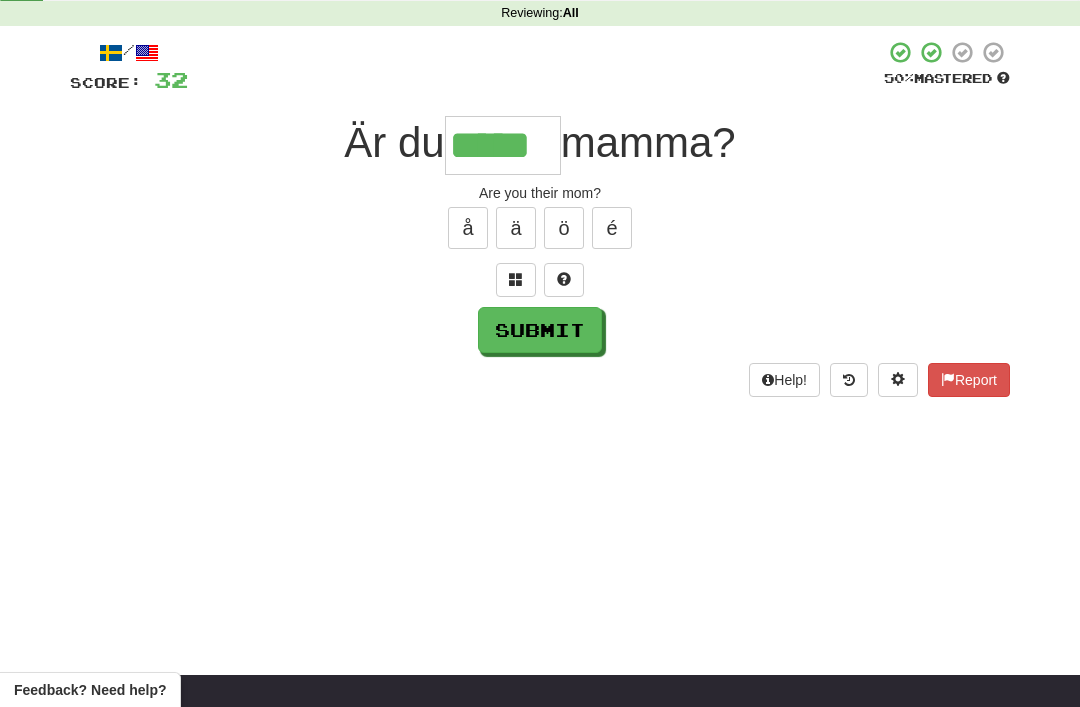 type on "*****" 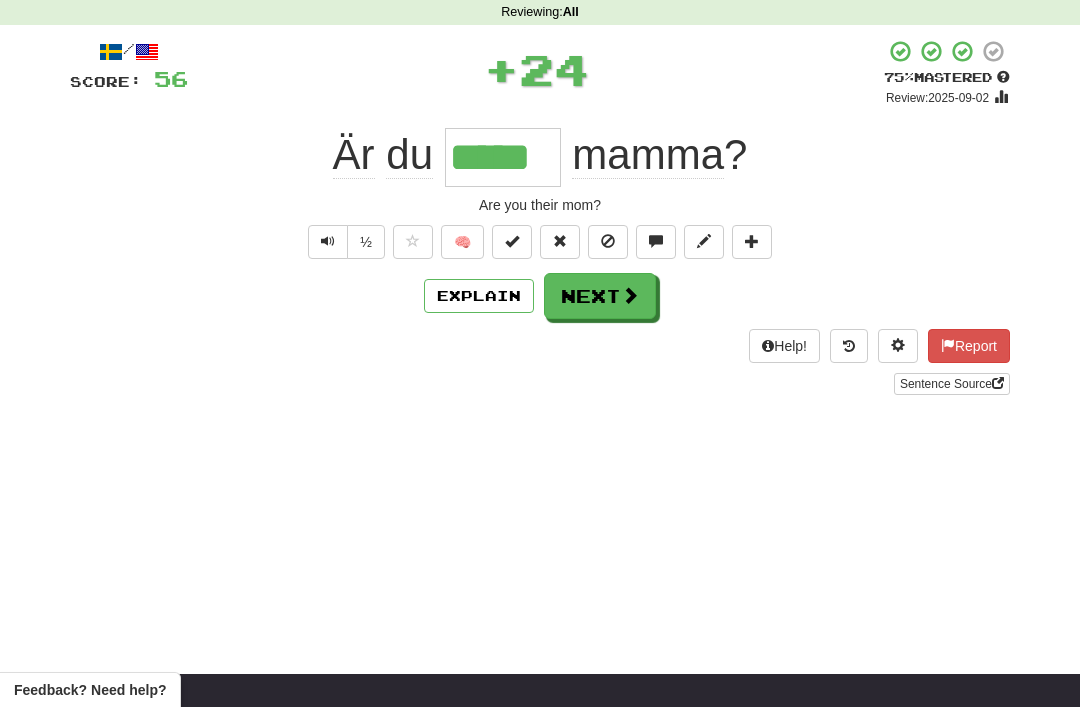 click on "Next" at bounding box center [600, 296] 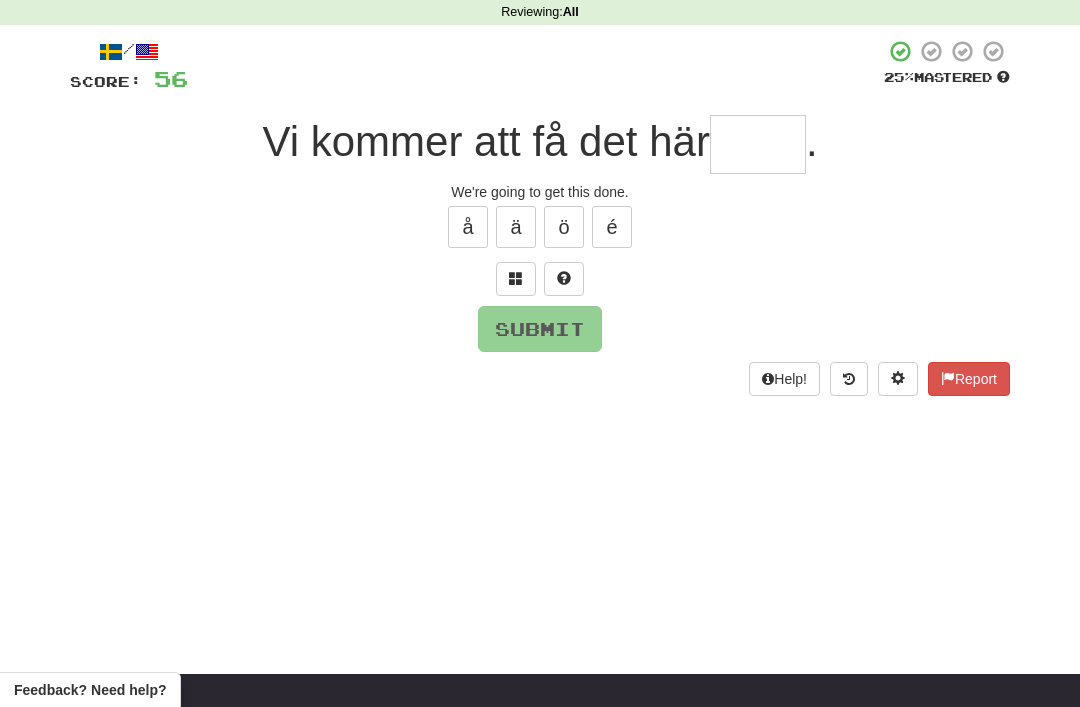 scroll, scrollTop: 82, scrollLeft: 0, axis: vertical 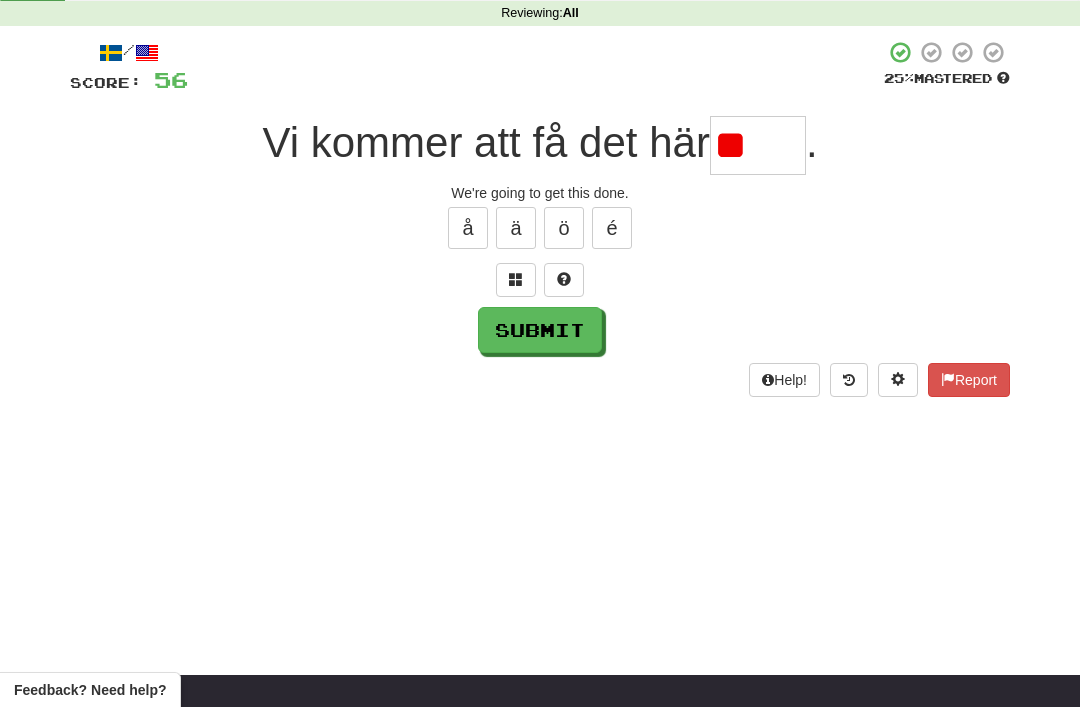 type on "*" 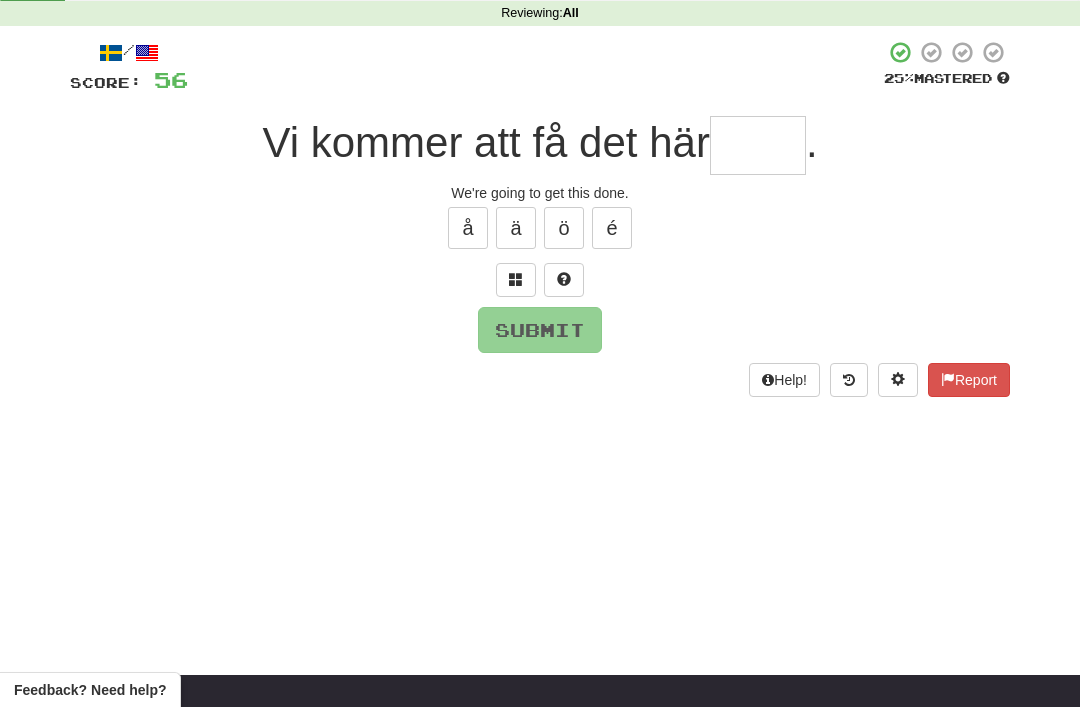 type on "*" 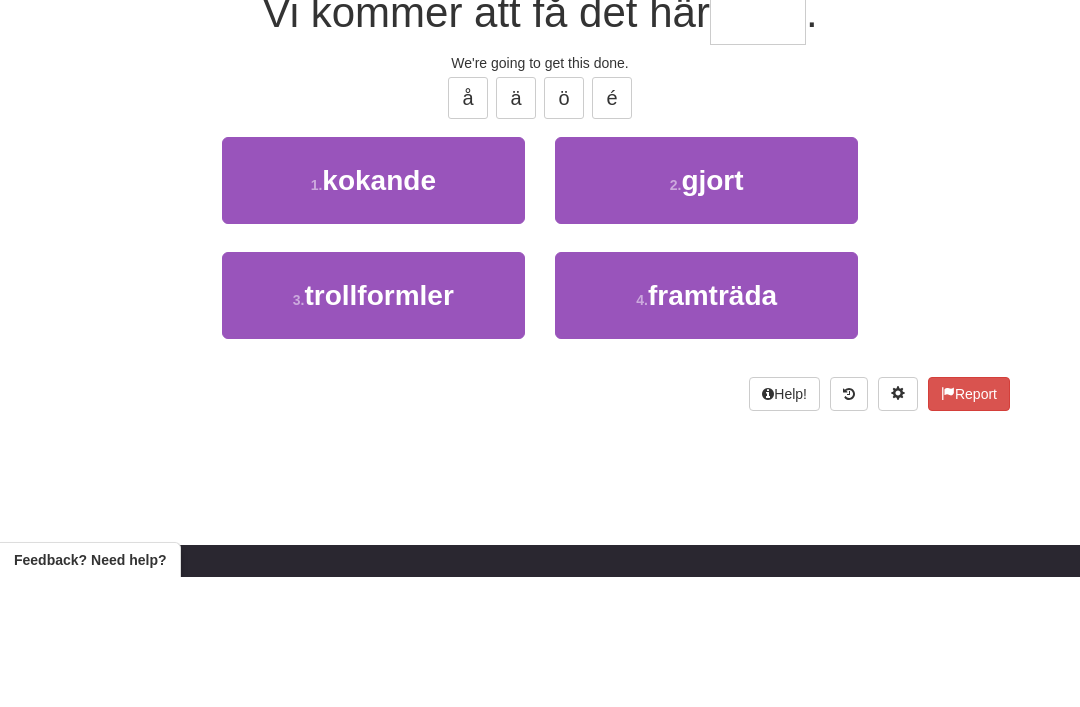 click on "2 .  gjort" at bounding box center [706, 310] 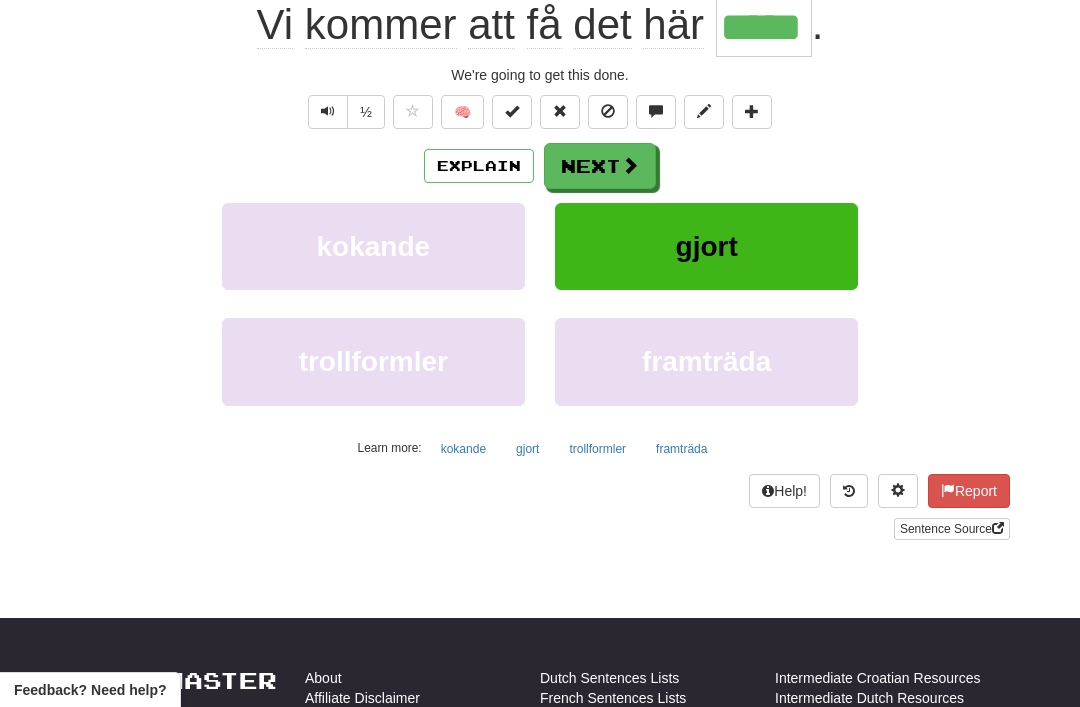 click on "Next" at bounding box center [600, 166] 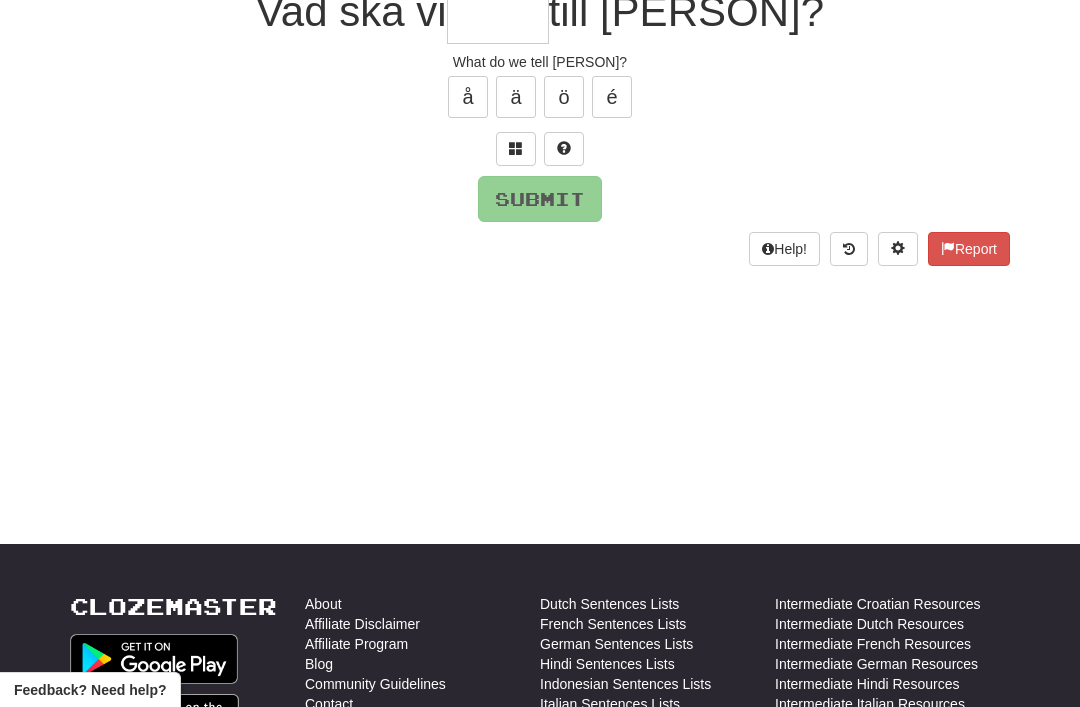 scroll, scrollTop: 44, scrollLeft: 0, axis: vertical 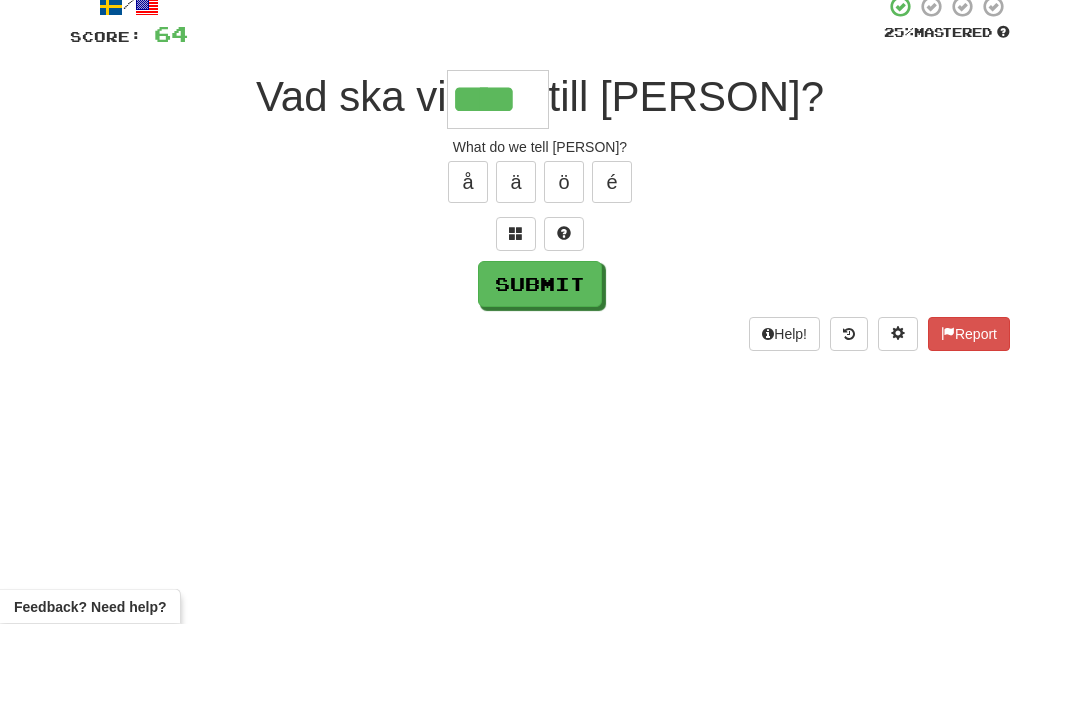 type on "****" 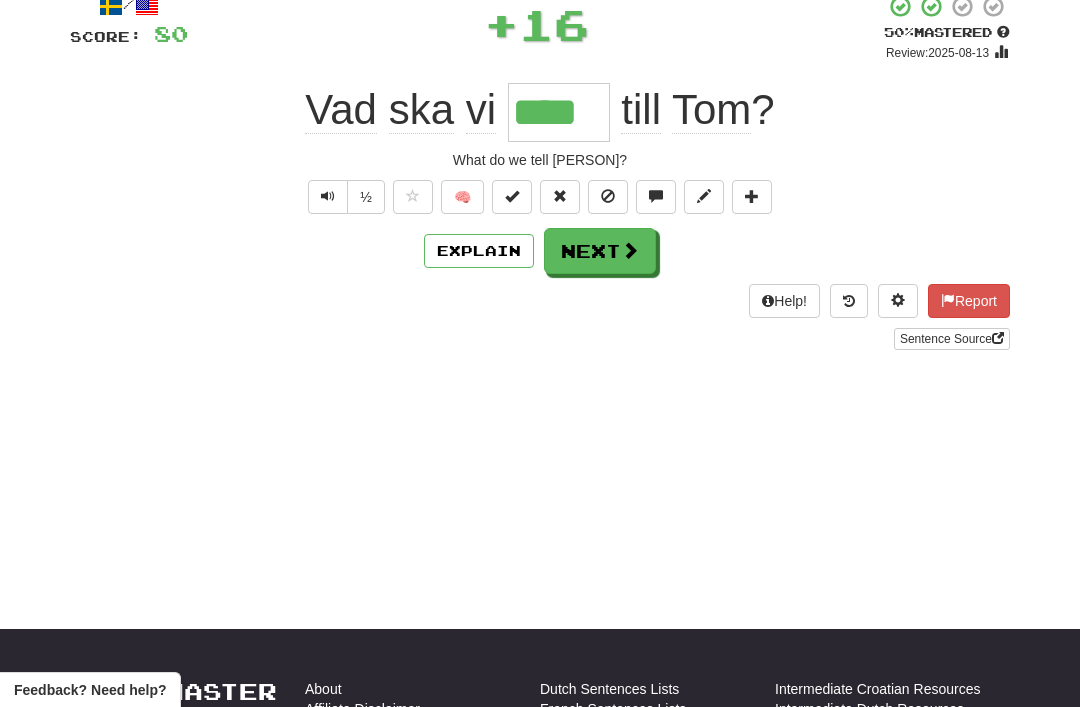 click on "Next" at bounding box center [600, 251] 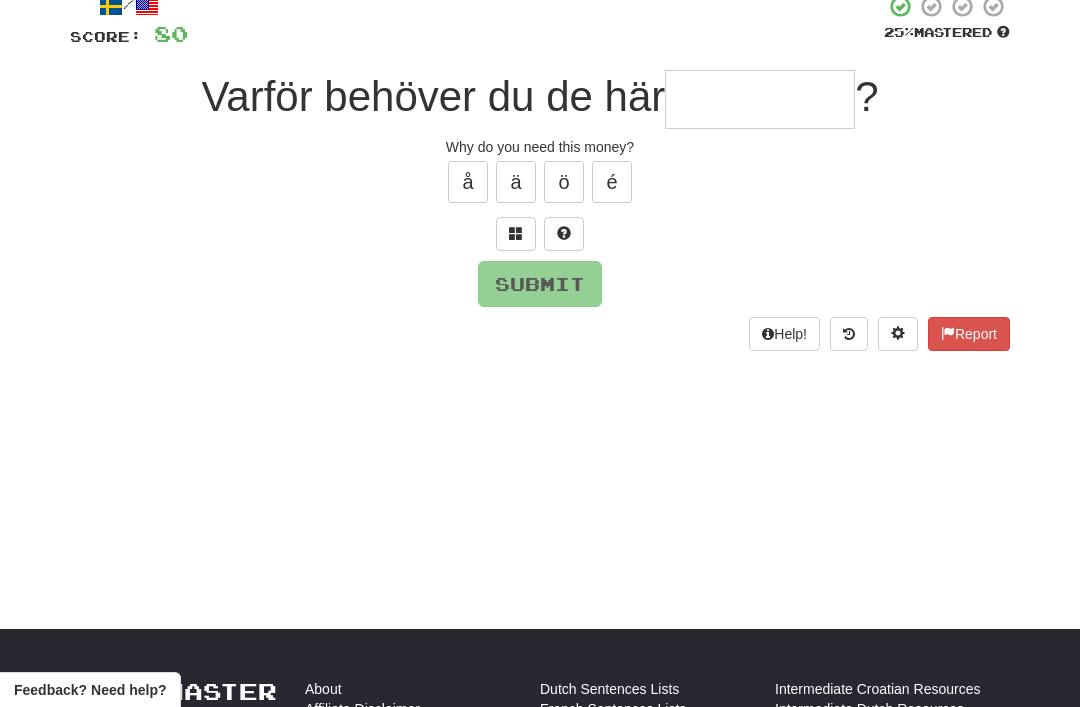 scroll, scrollTop: 127, scrollLeft: 0, axis: vertical 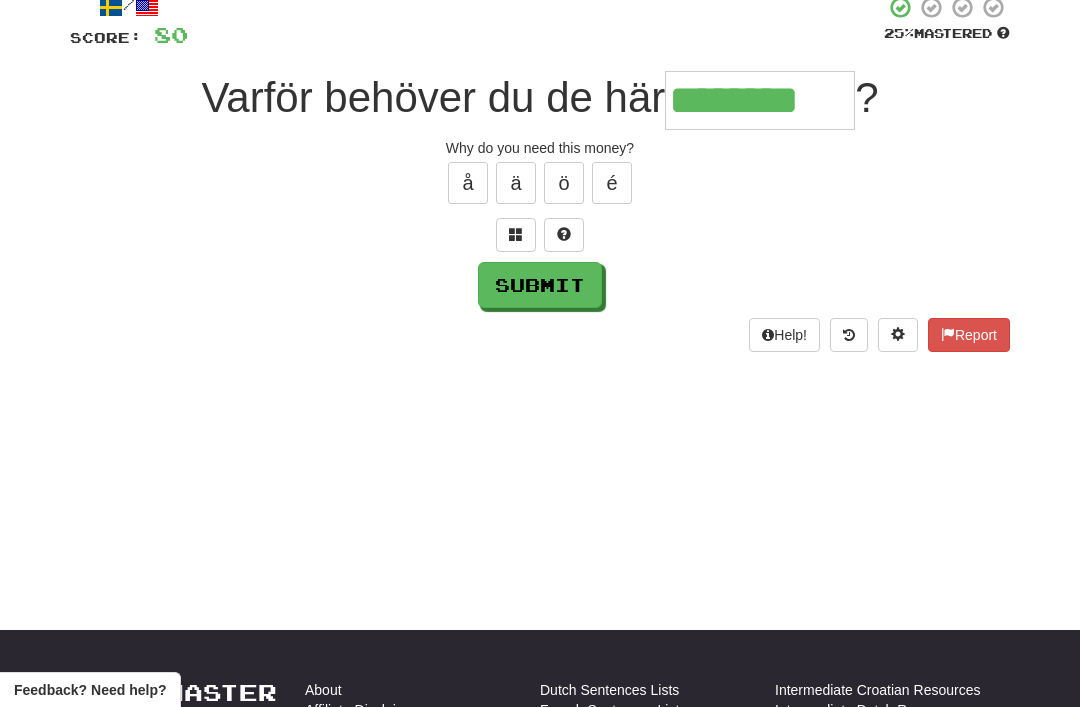 type on "********" 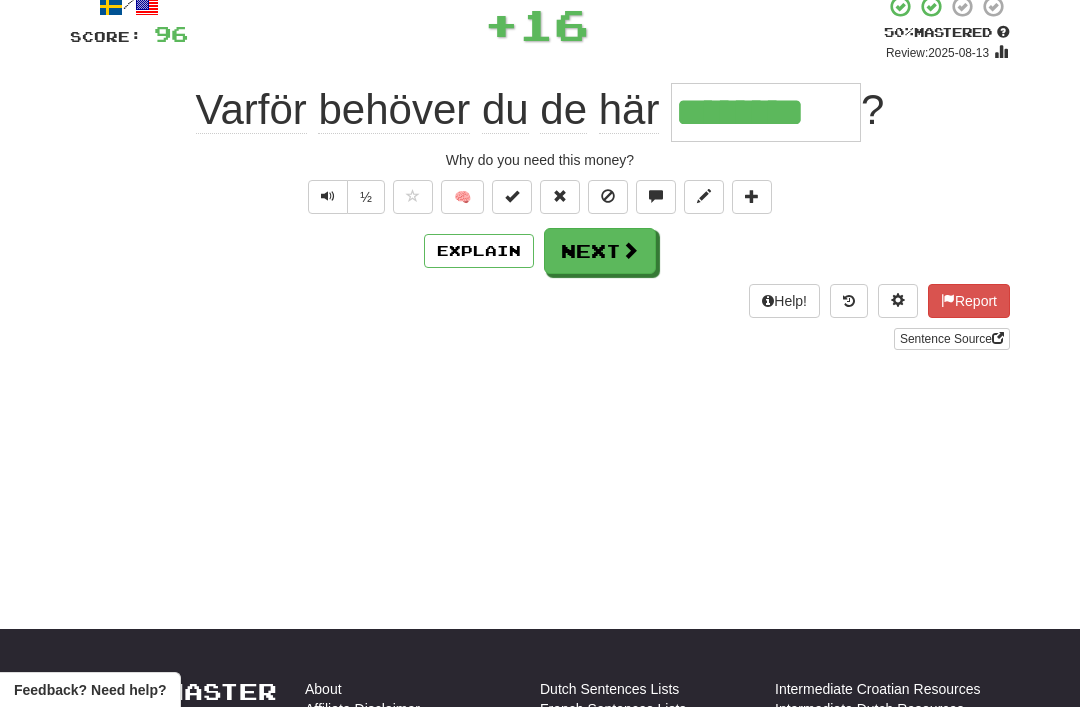 click on "Next" at bounding box center [600, 251] 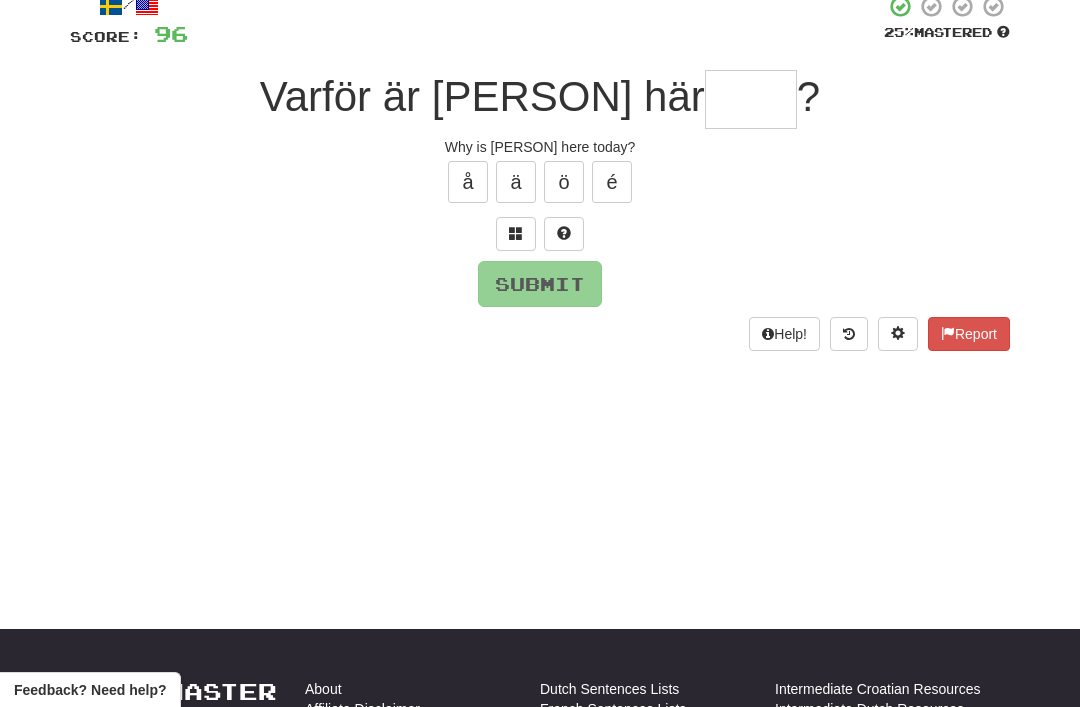 scroll, scrollTop: 127, scrollLeft: 0, axis: vertical 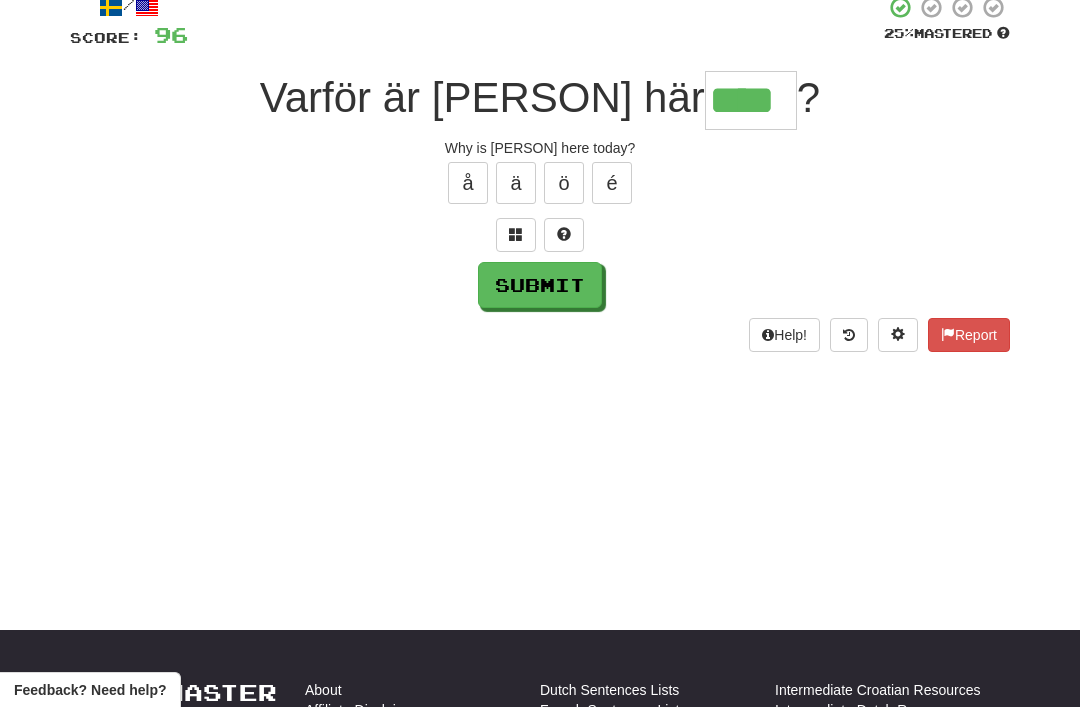 type on "****" 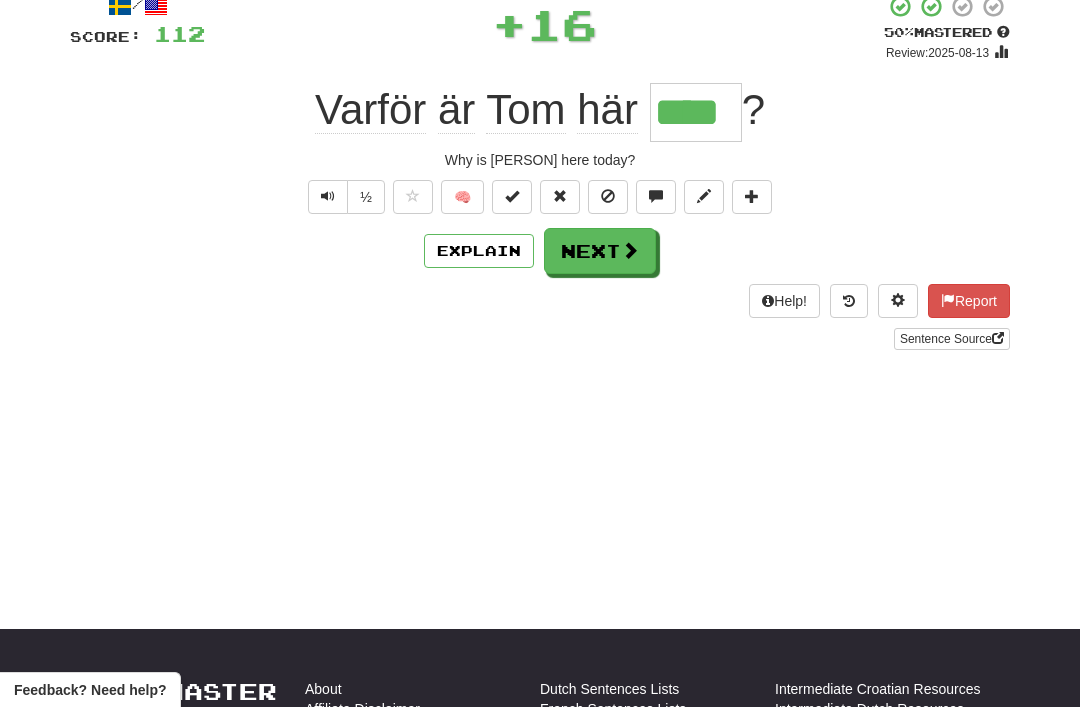 click on "Next" at bounding box center (600, 251) 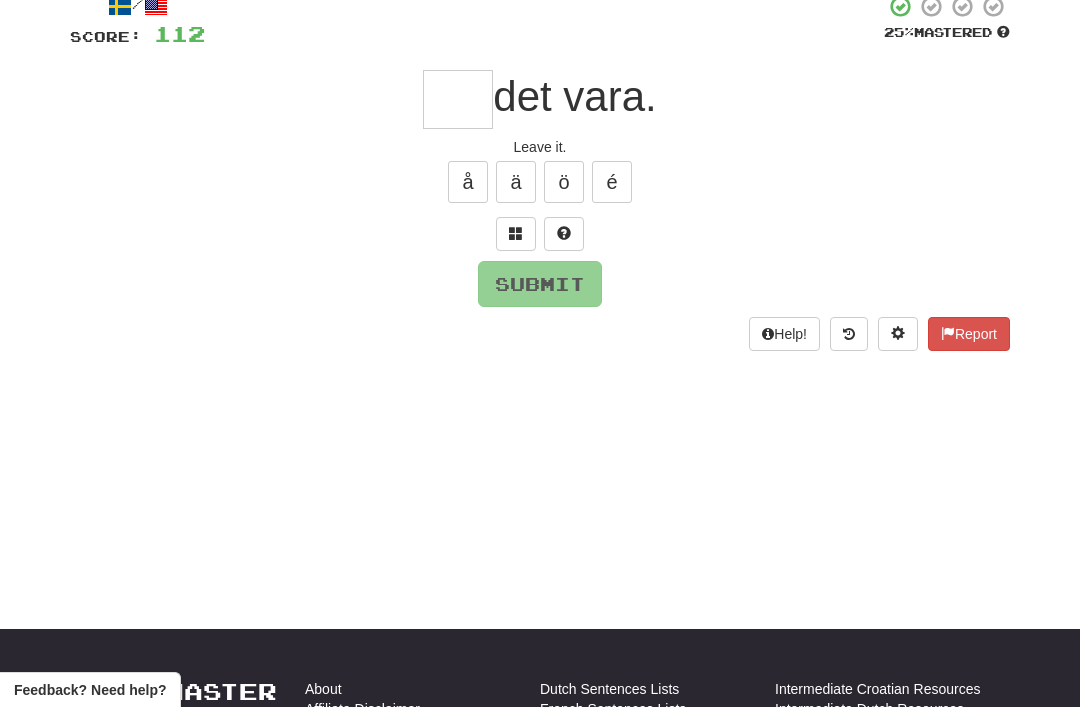 scroll, scrollTop: 127, scrollLeft: 0, axis: vertical 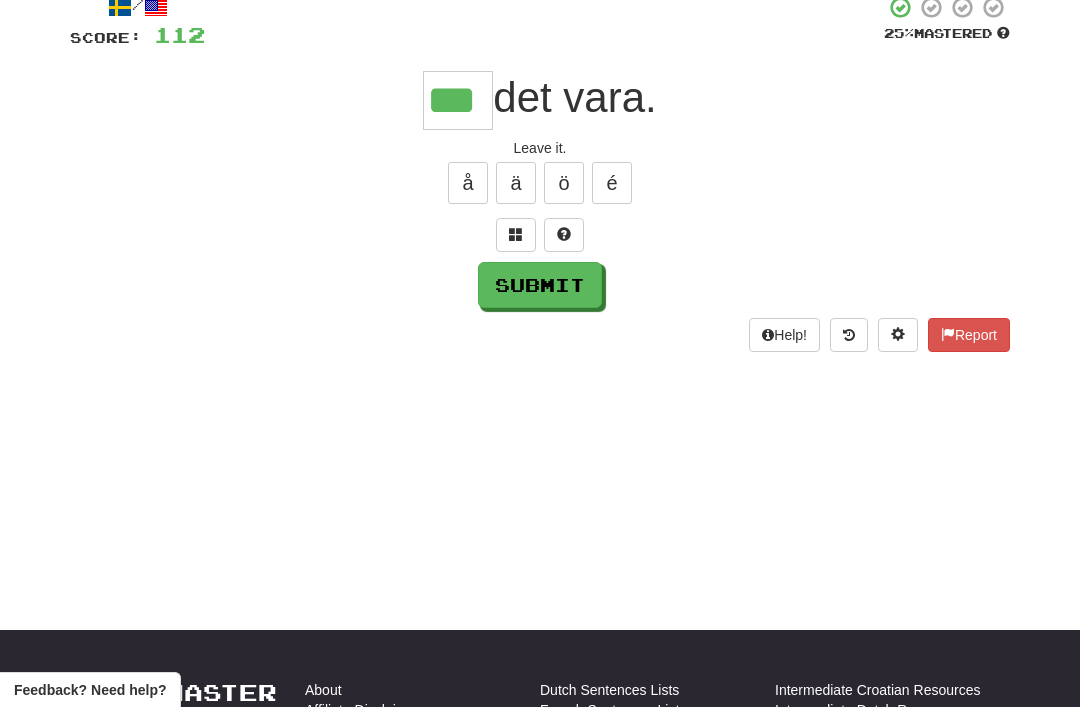 click on "Submit" at bounding box center [540, 285] 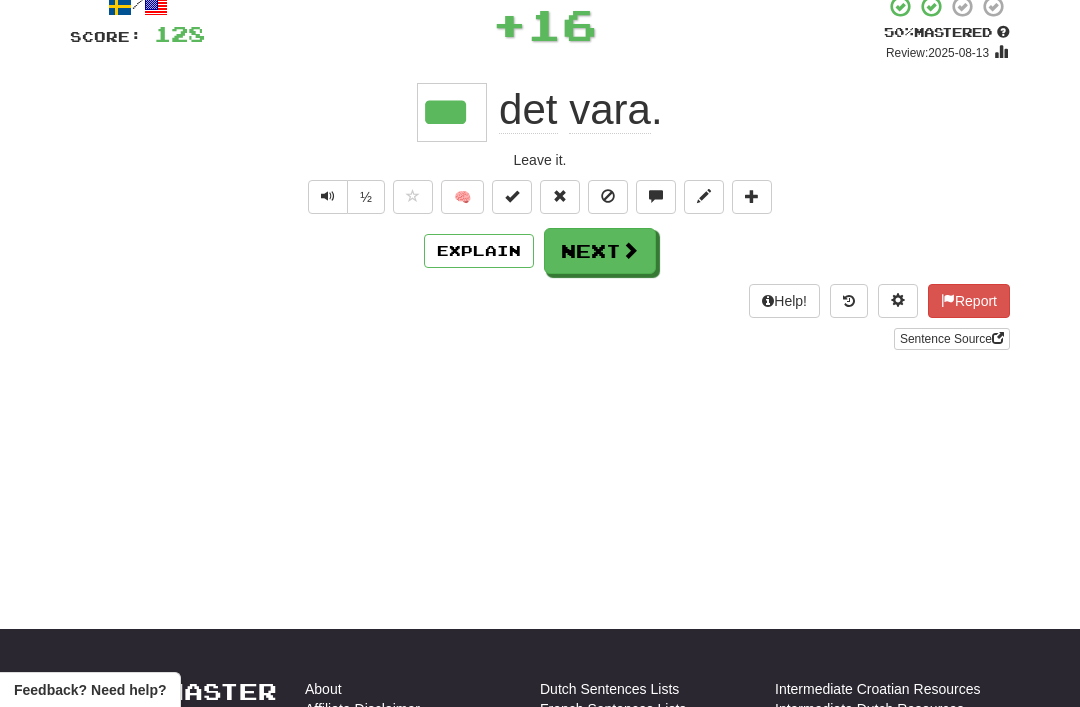 click on "Next" at bounding box center [600, 251] 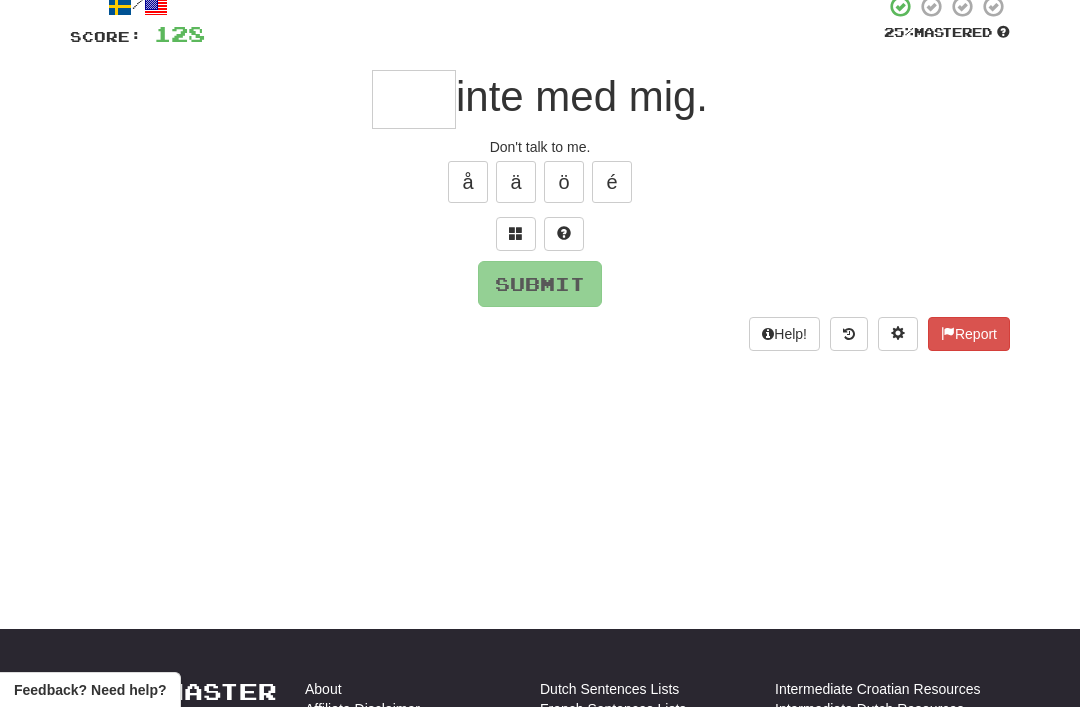 scroll, scrollTop: 127, scrollLeft: 0, axis: vertical 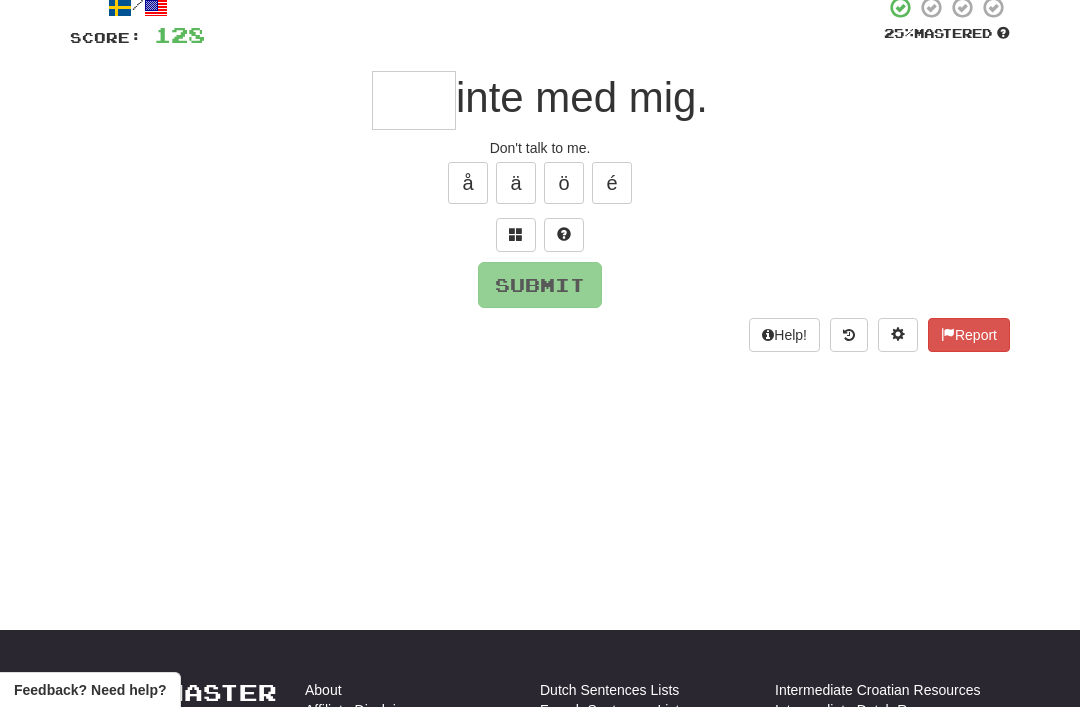 type on "*" 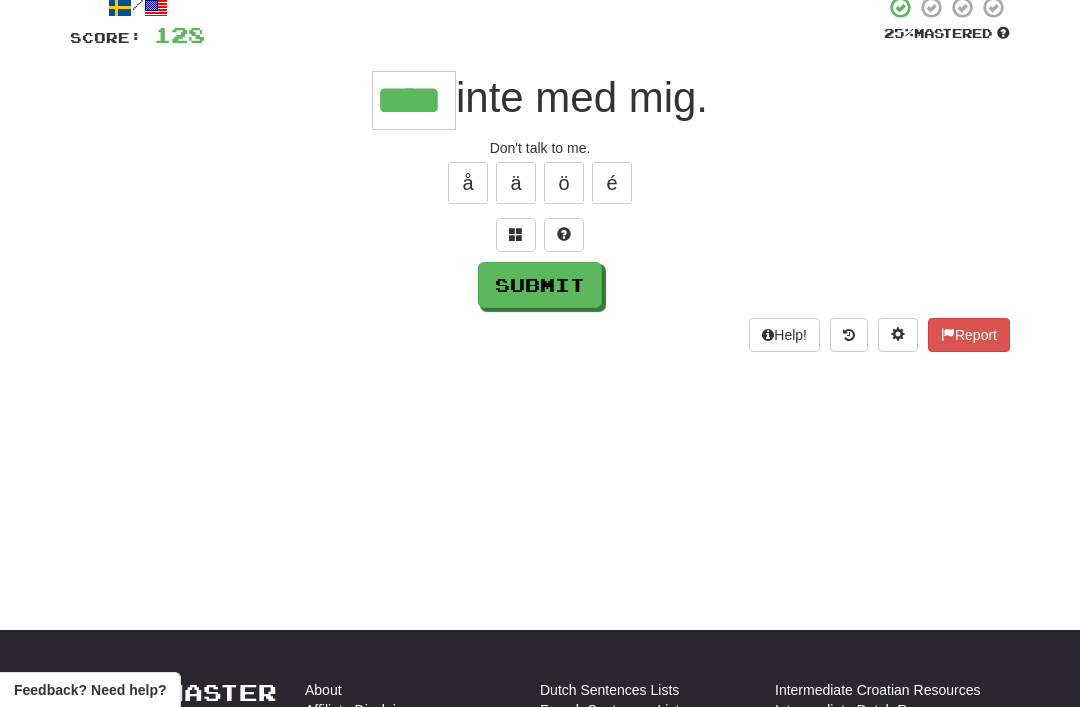 click on "Score: 128 25 % Mastered **** inte med mig. Don't talk to me. å ä ö é Submit Help! Report" at bounding box center [540, 173] 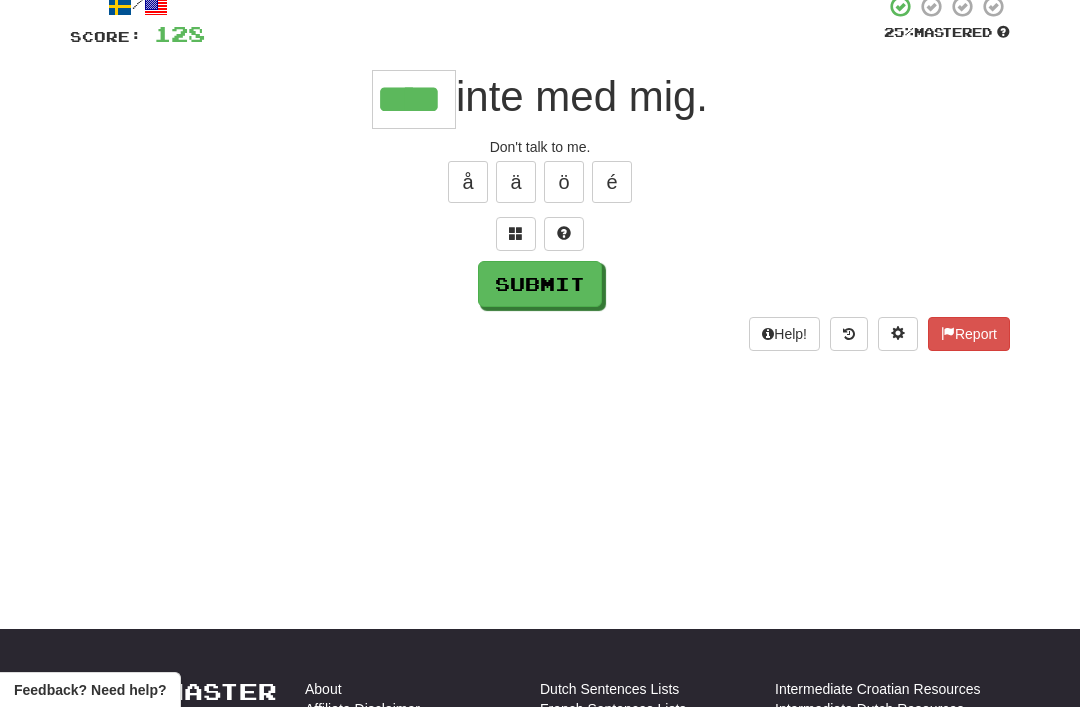 click on "Submit" at bounding box center [540, 284] 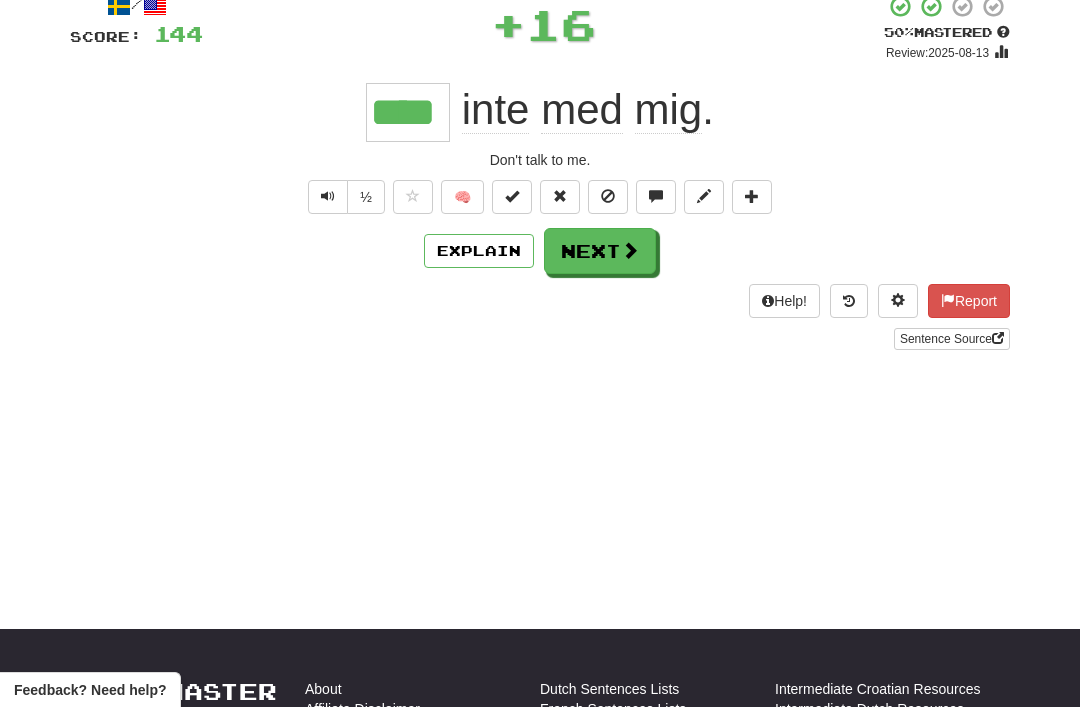 click on "Next" at bounding box center (600, 251) 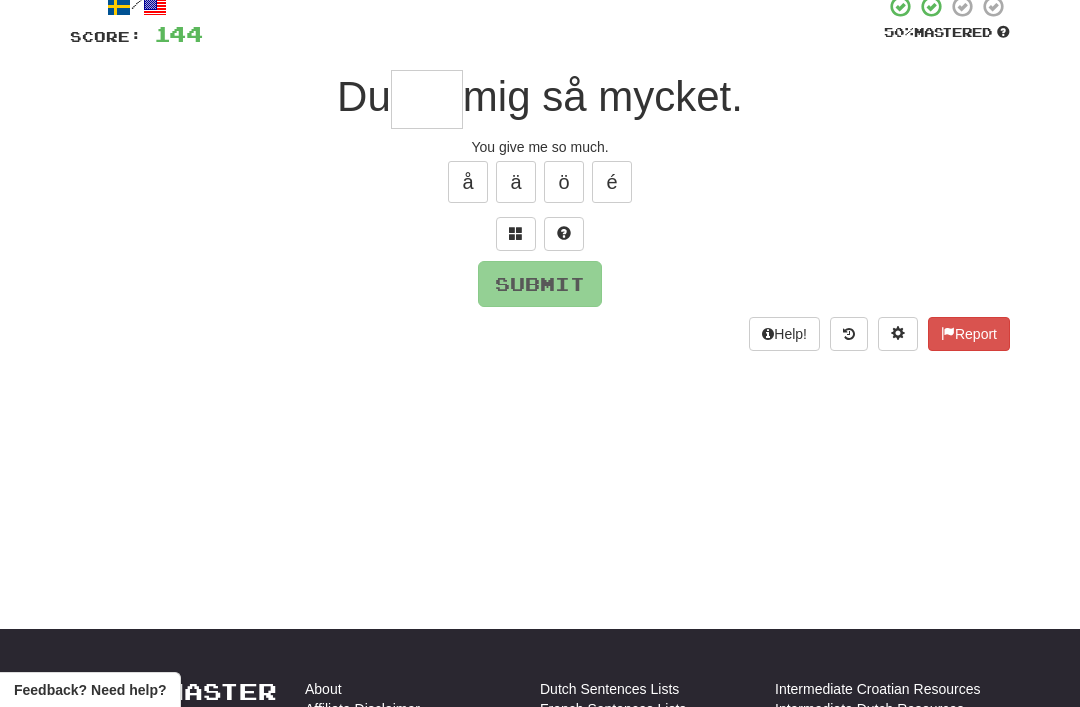 scroll, scrollTop: 127, scrollLeft: 0, axis: vertical 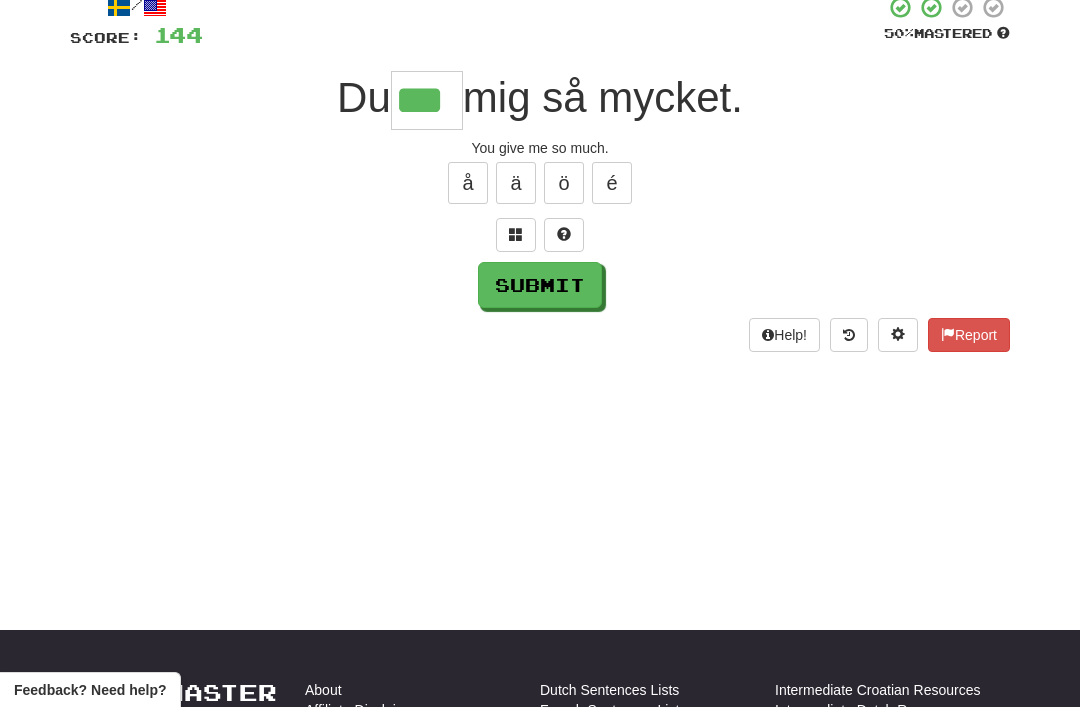 type on "***" 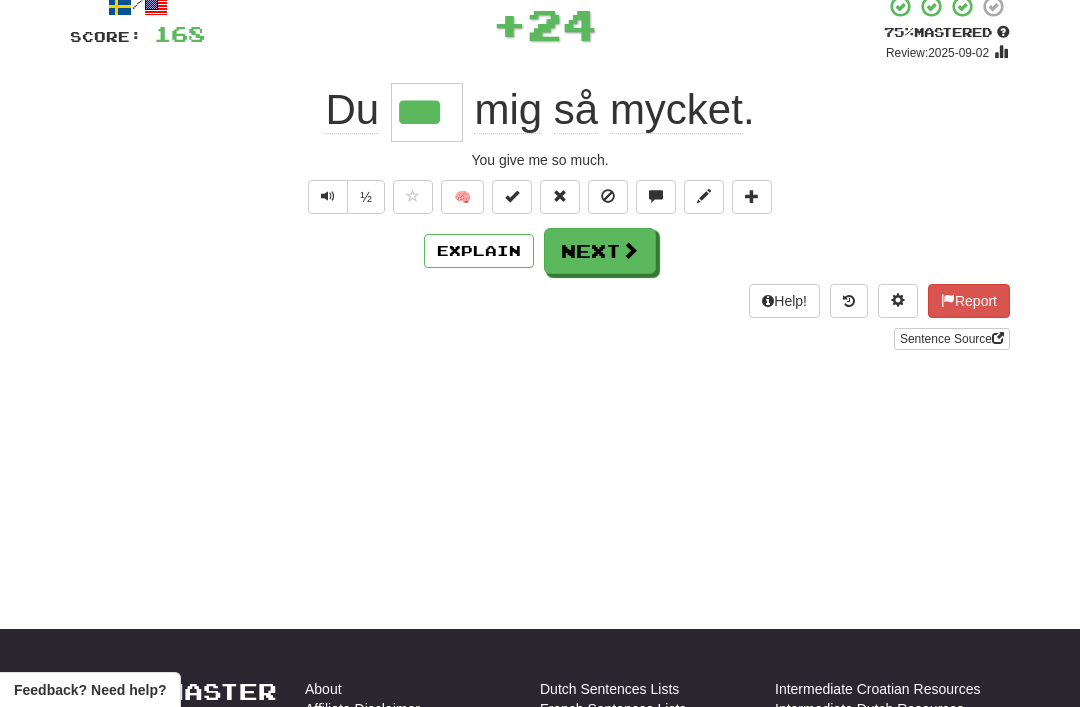 click on "Next" at bounding box center (600, 251) 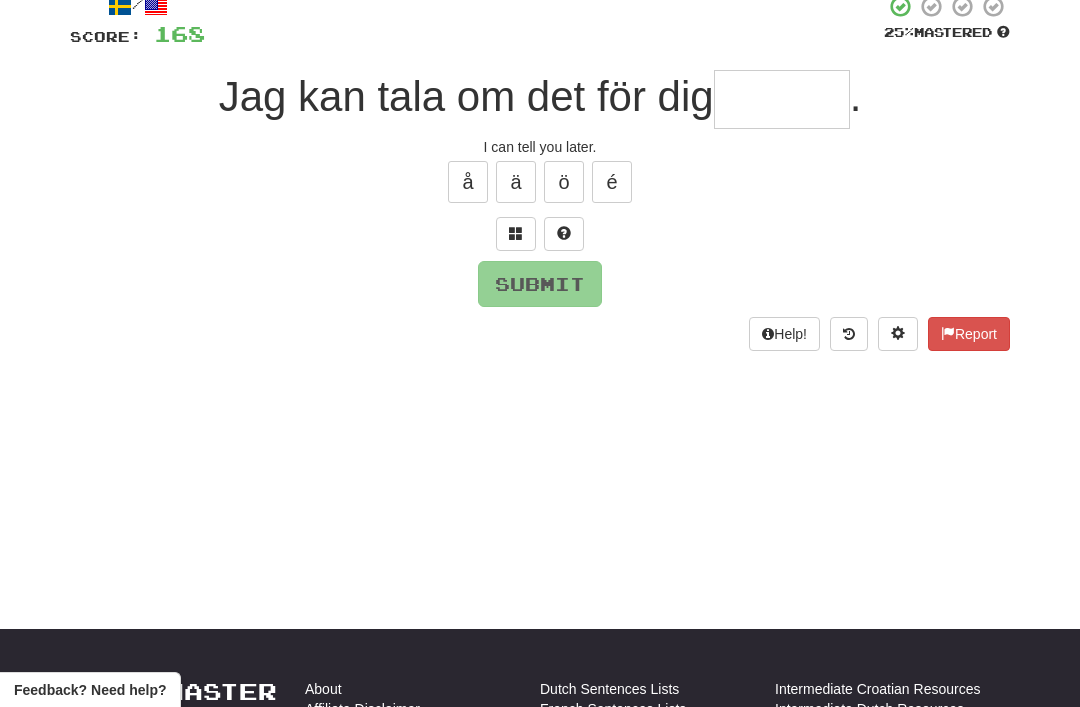 scroll, scrollTop: 127, scrollLeft: 0, axis: vertical 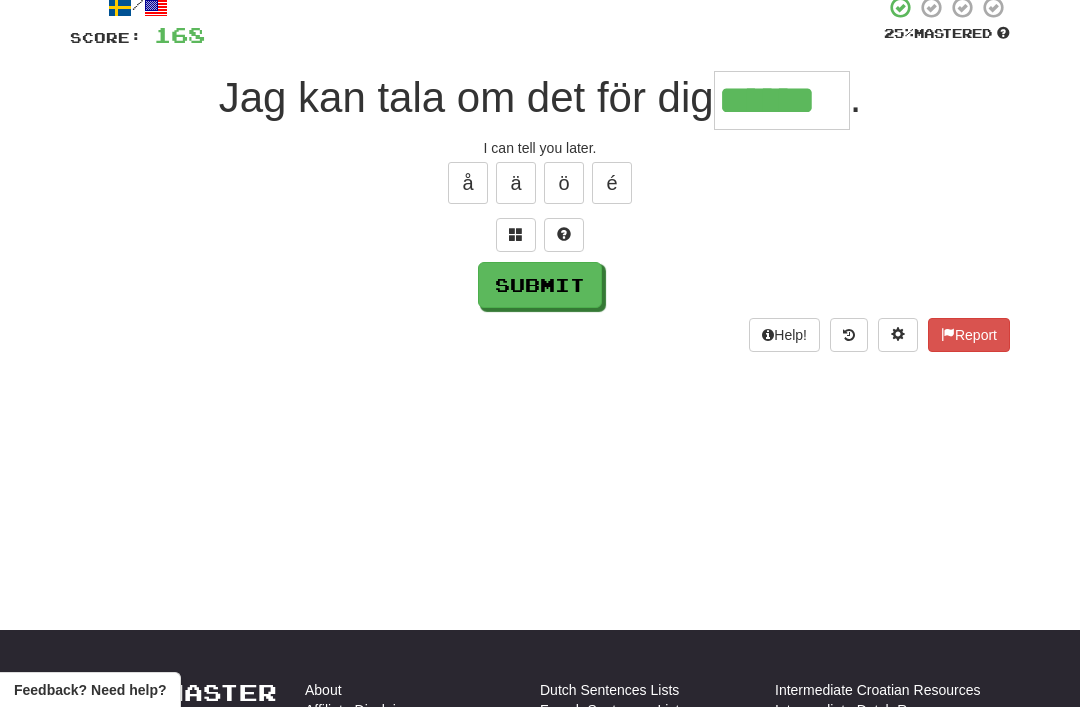 type on "******" 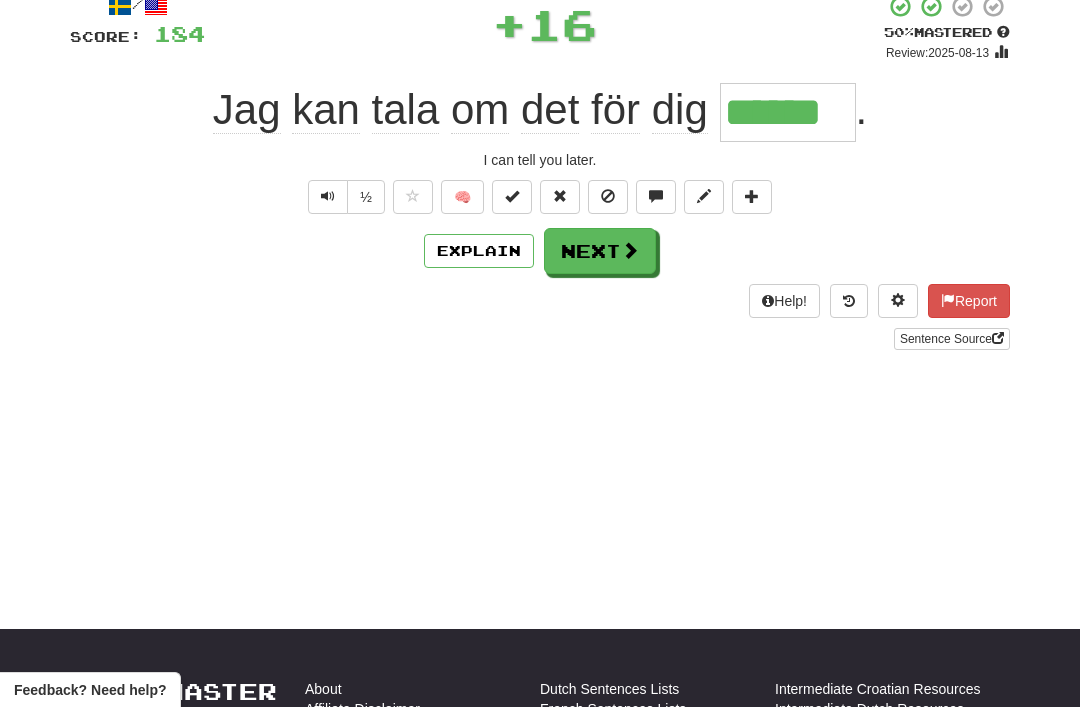 click on "Next" at bounding box center (600, 251) 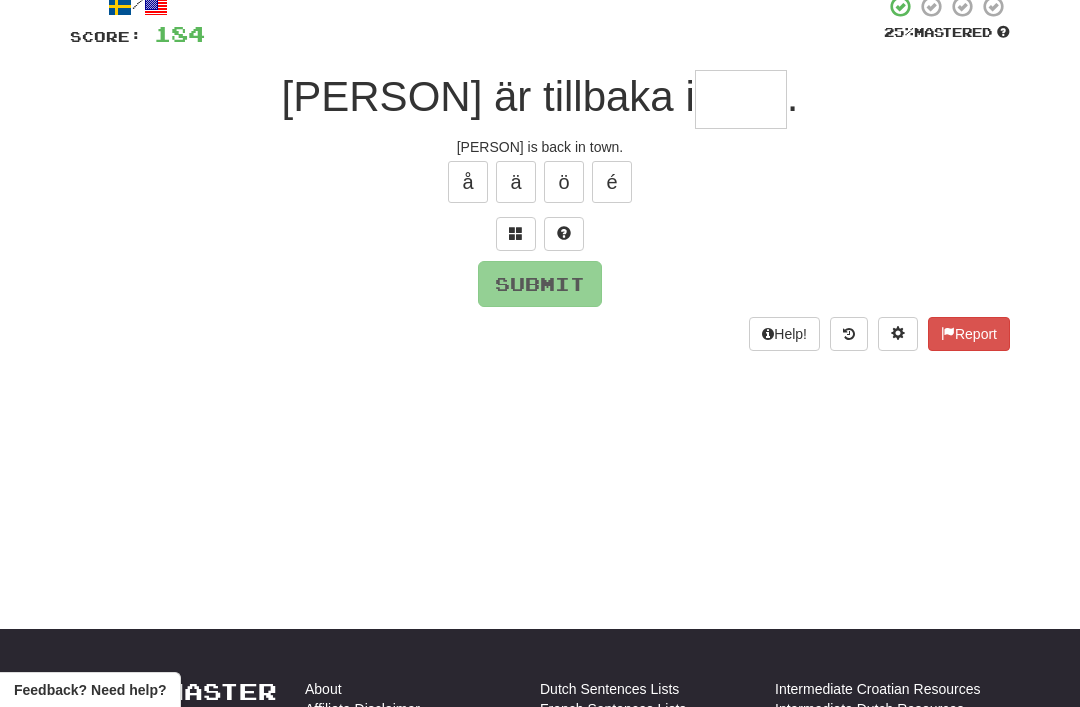 scroll, scrollTop: 127, scrollLeft: 0, axis: vertical 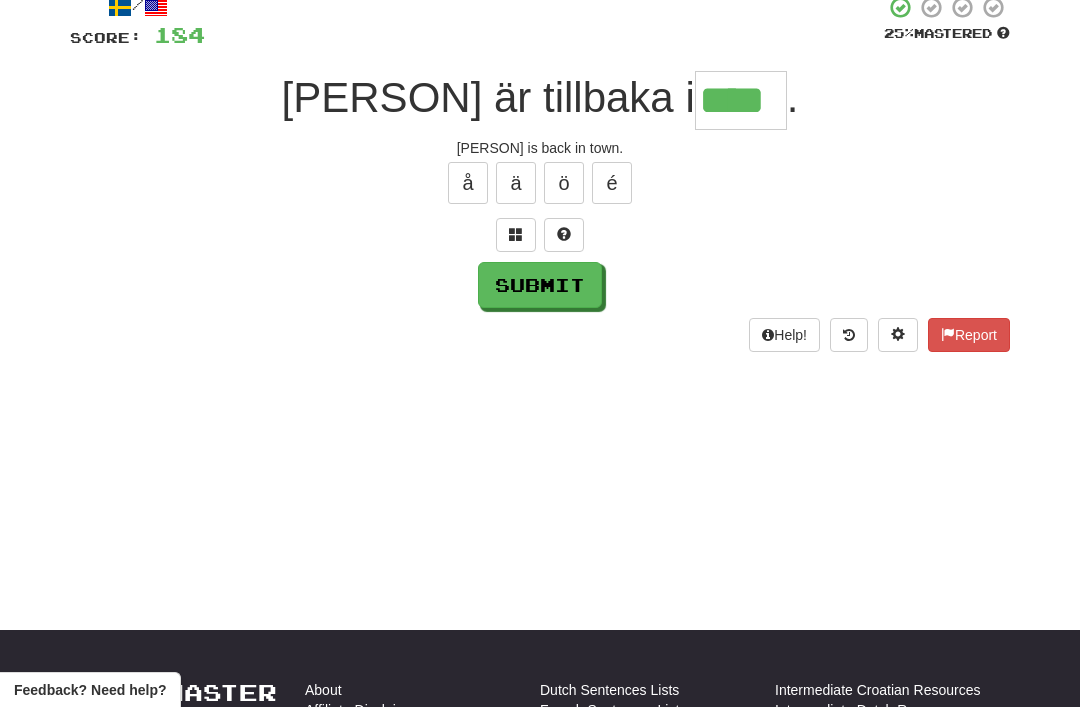 type on "****" 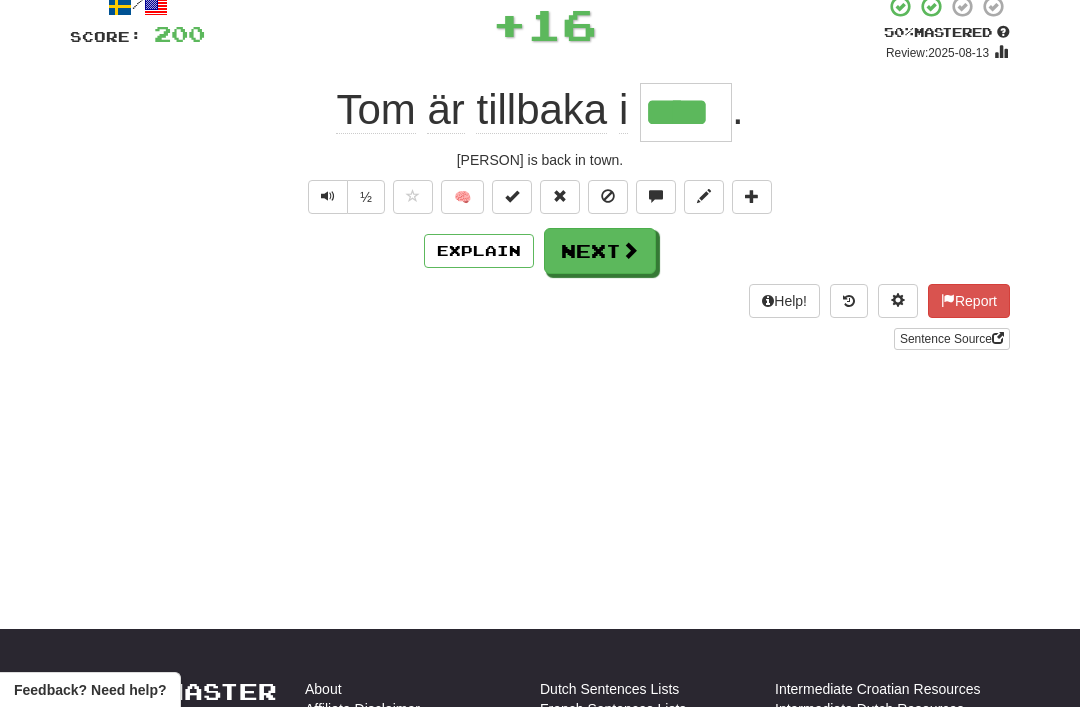 click on "Next" at bounding box center (600, 251) 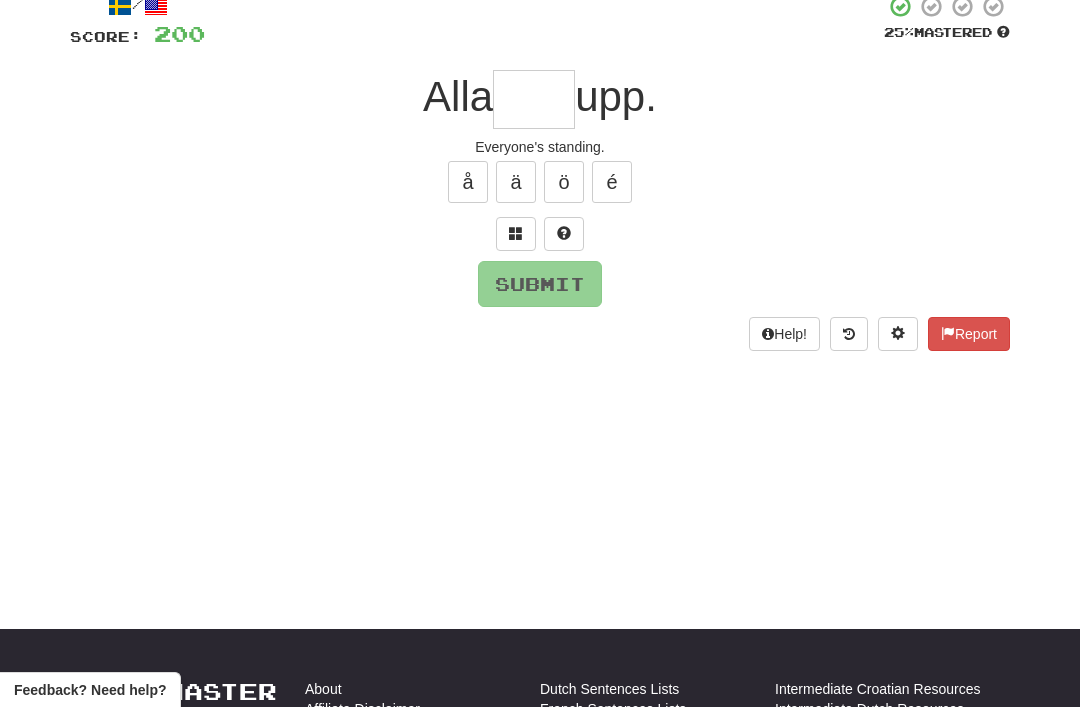 scroll, scrollTop: 127, scrollLeft: 0, axis: vertical 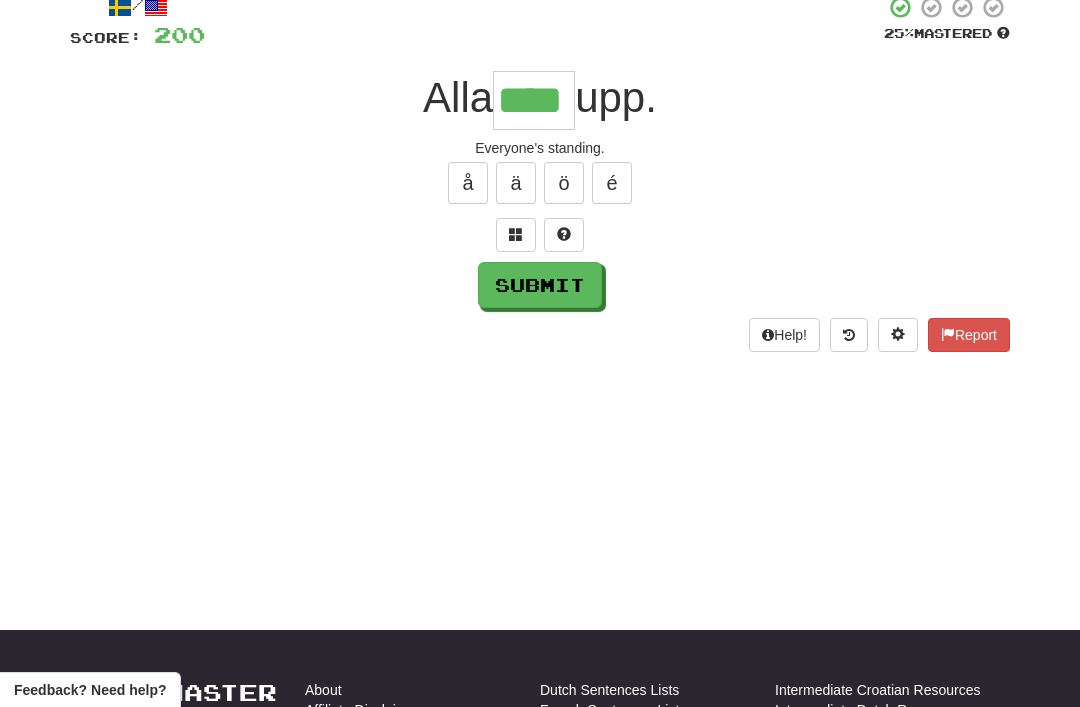 type on "****" 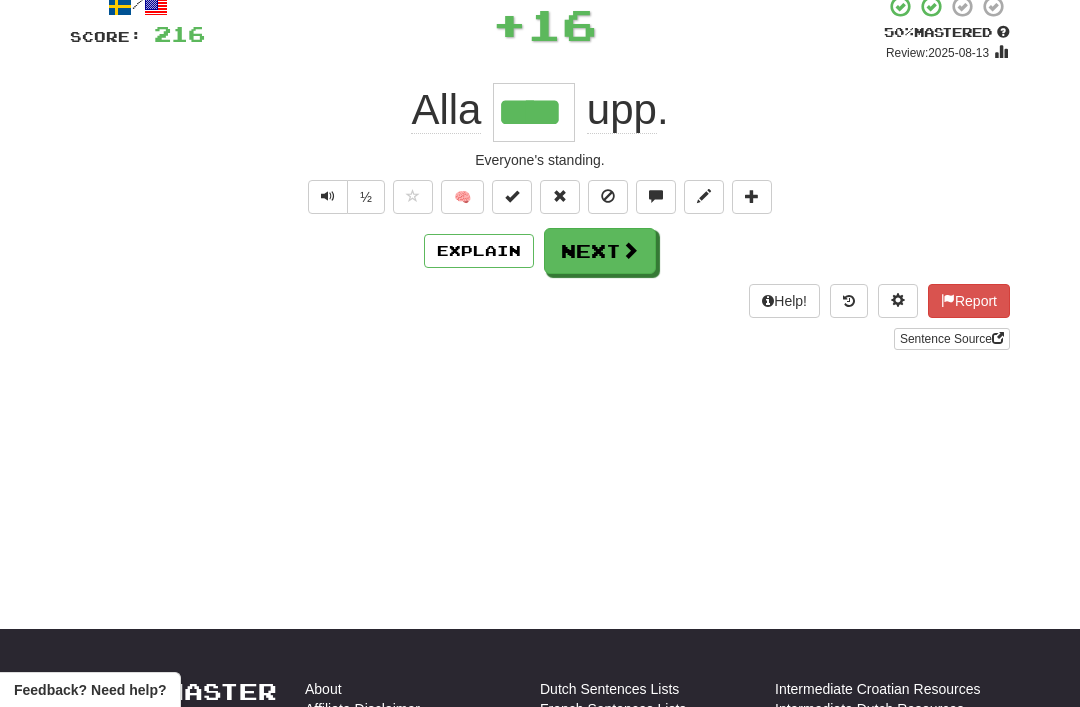 click on "Next" at bounding box center (600, 251) 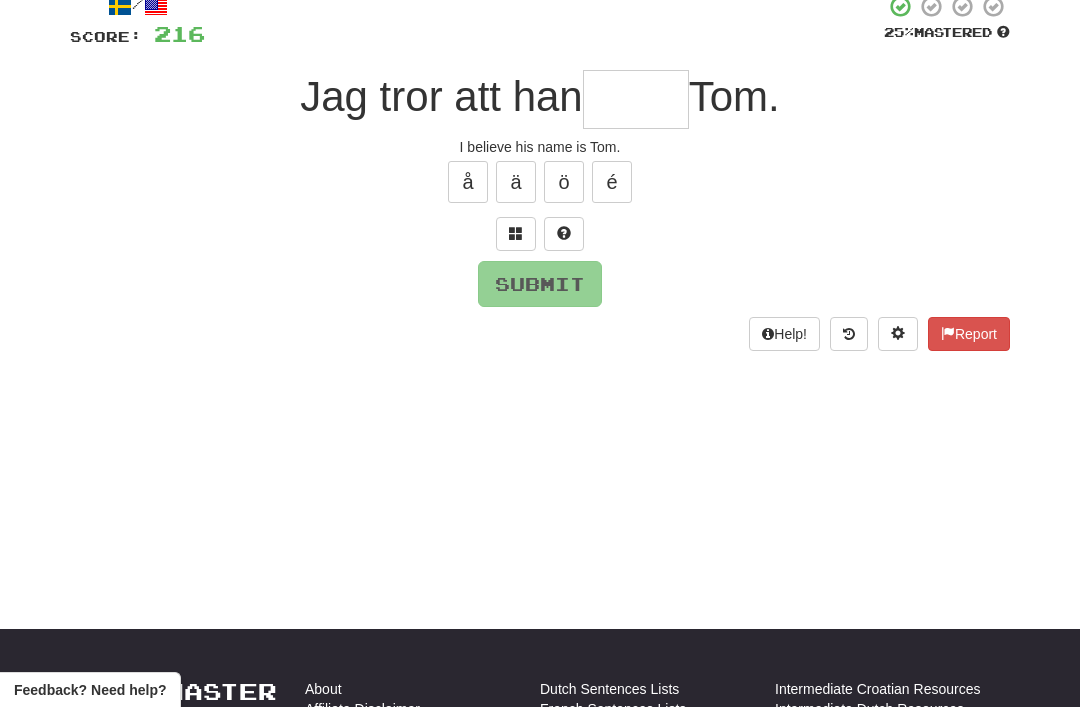 scroll, scrollTop: 127, scrollLeft: 0, axis: vertical 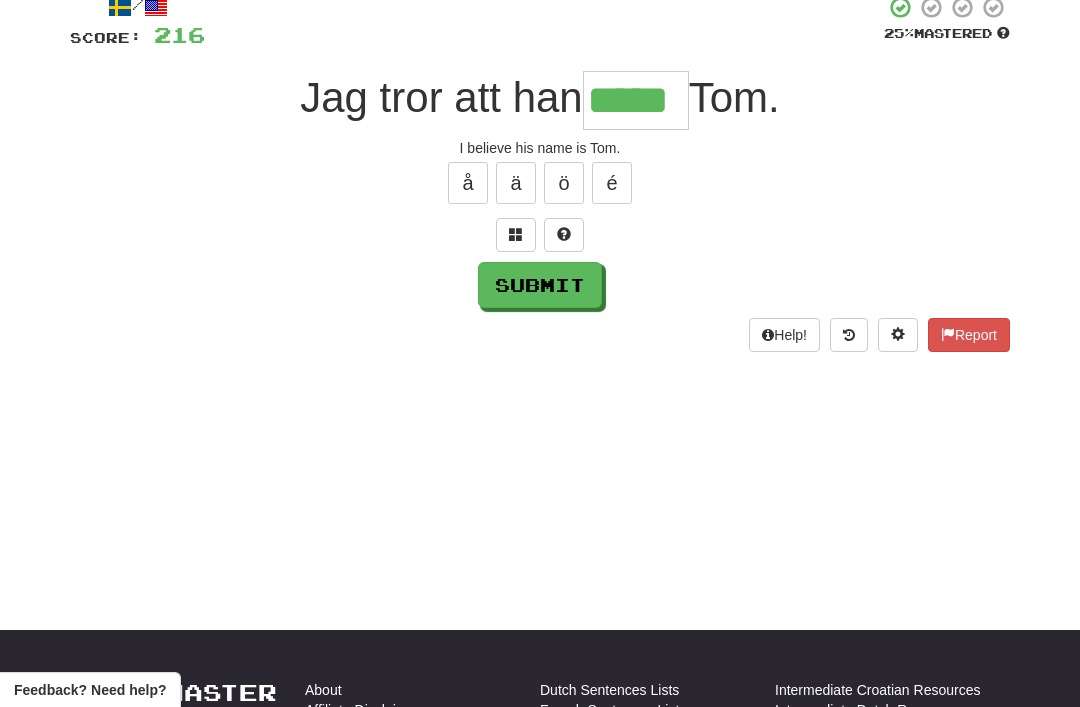 type on "*****" 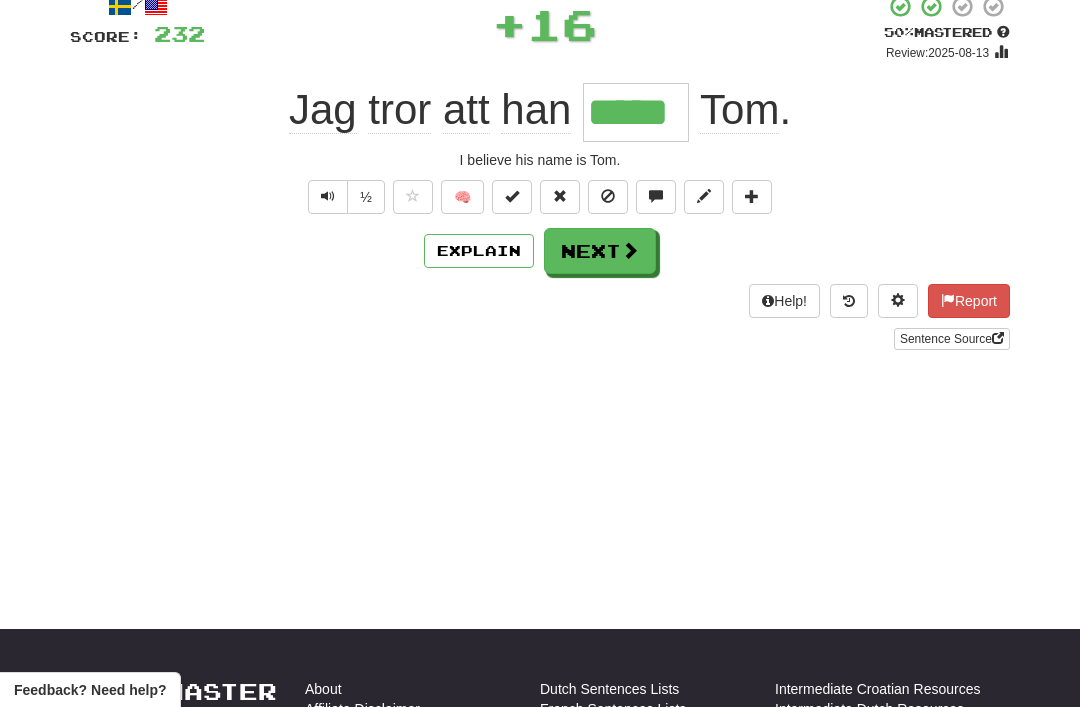 click on "Next" at bounding box center [600, 251] 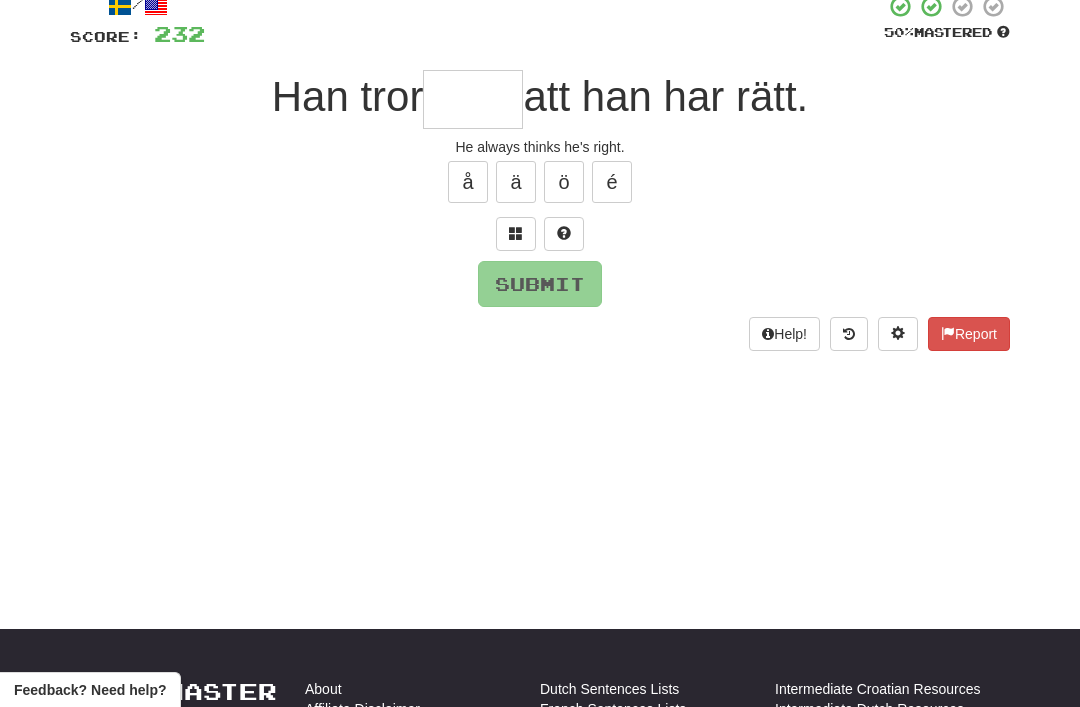 scroll, scrollTop: 127, scrollLeft: 0, axis: vertical 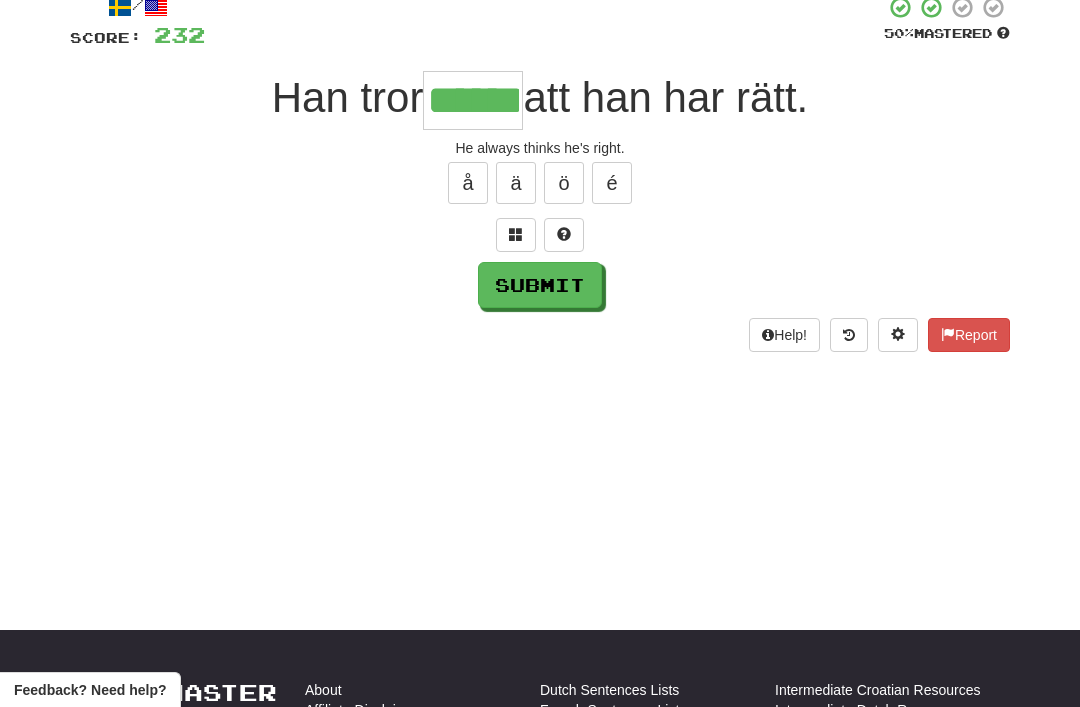 type on "******" 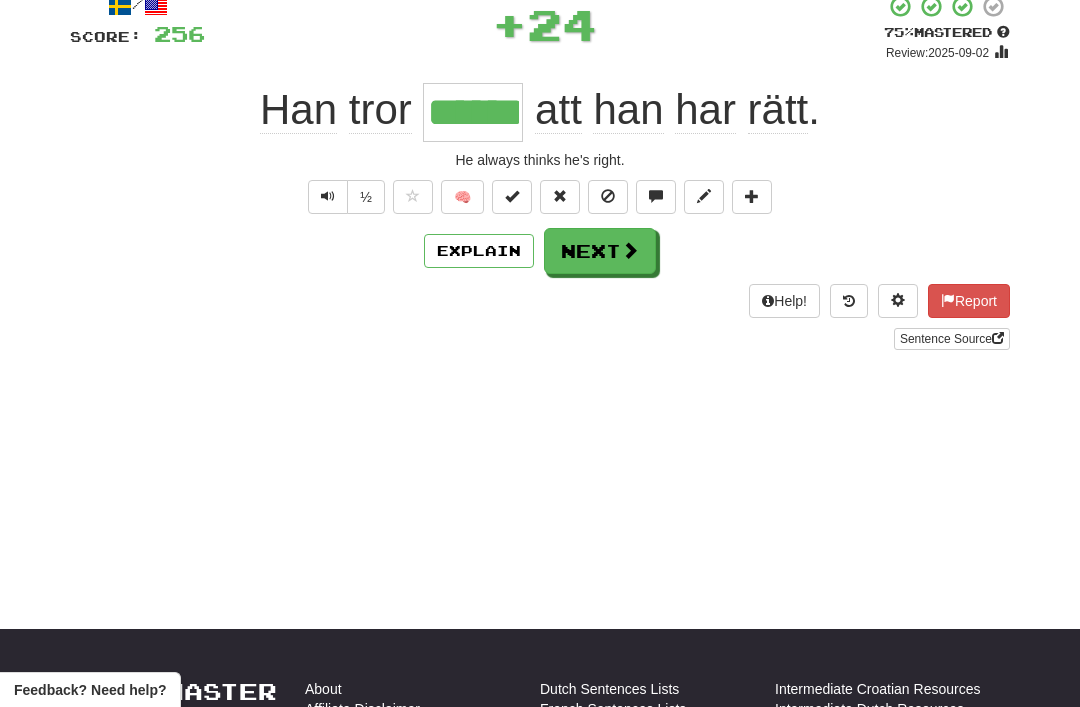 click on "Next" at bounding box center (600, 251) 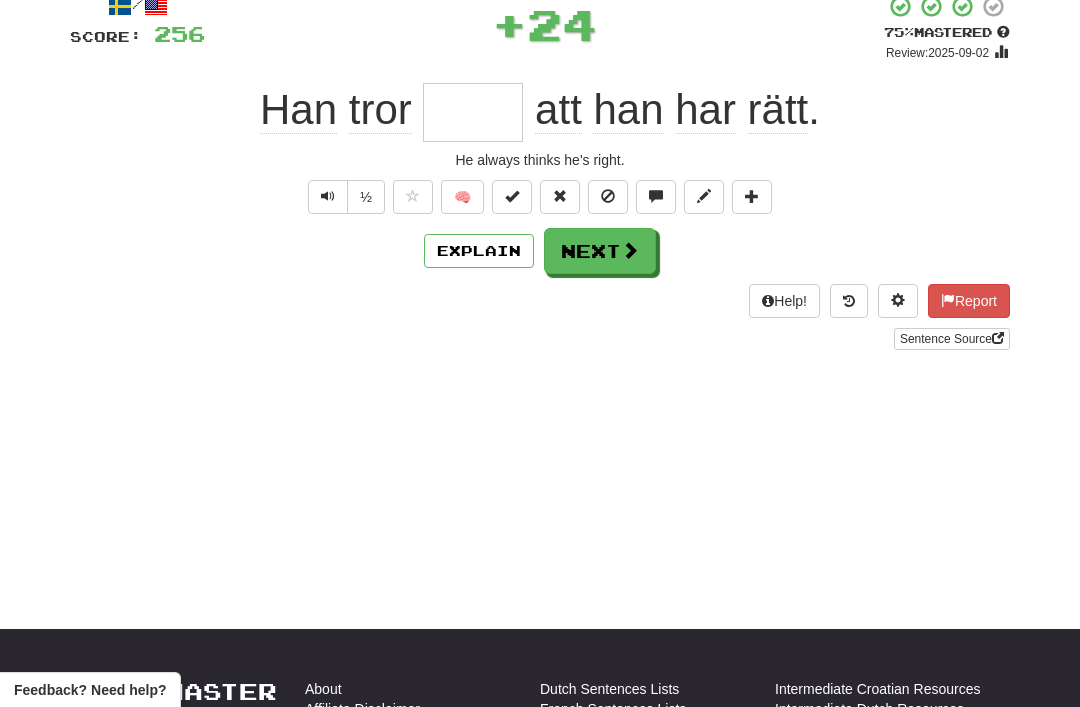 scroll, scrollTop: 127, scrollLeft: 0, axis: vertical 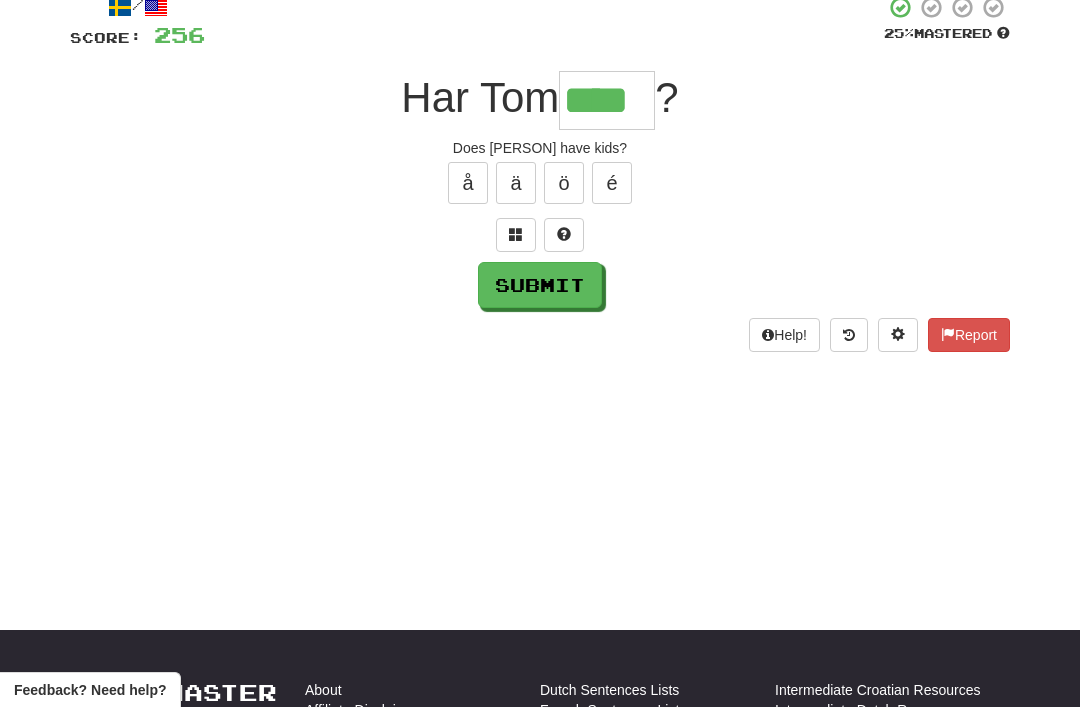 type on "****" 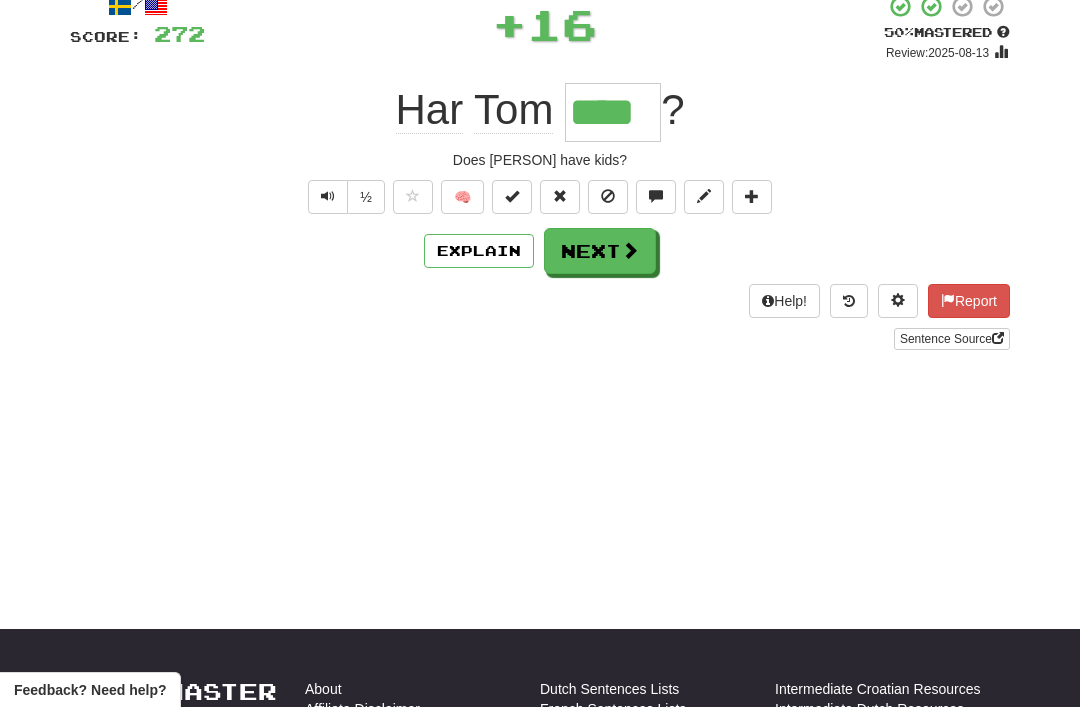 click on "Next" at bounding box center [600, 251] 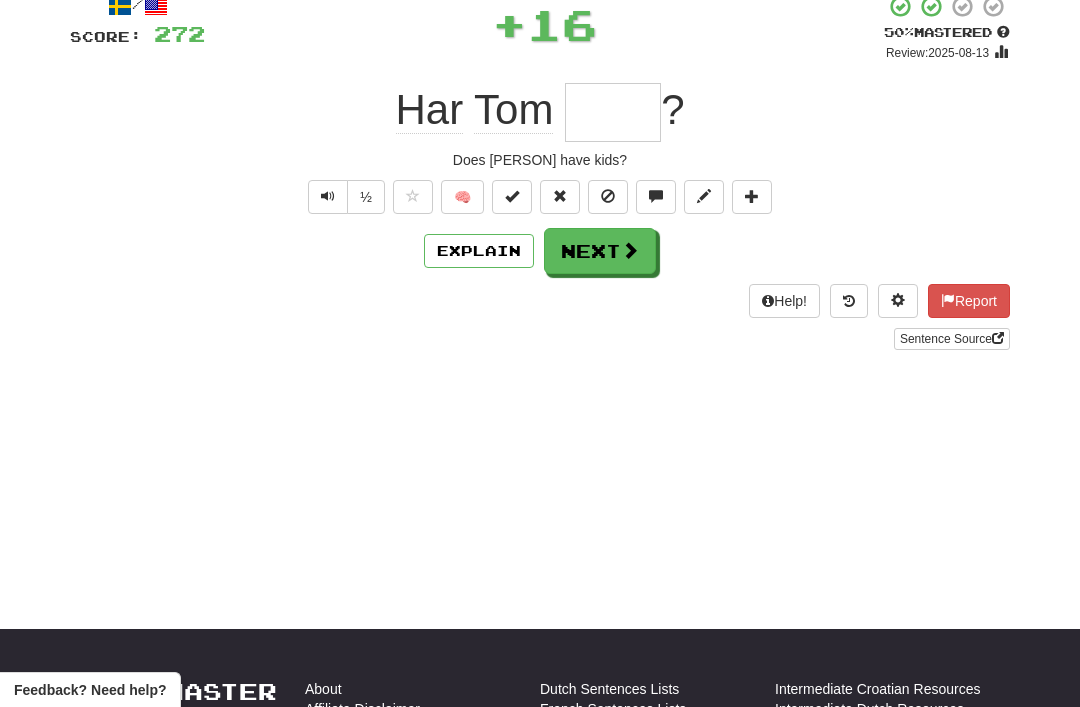 scroll, scrollTop: 127, scrollLeft: 0, axis: vertical 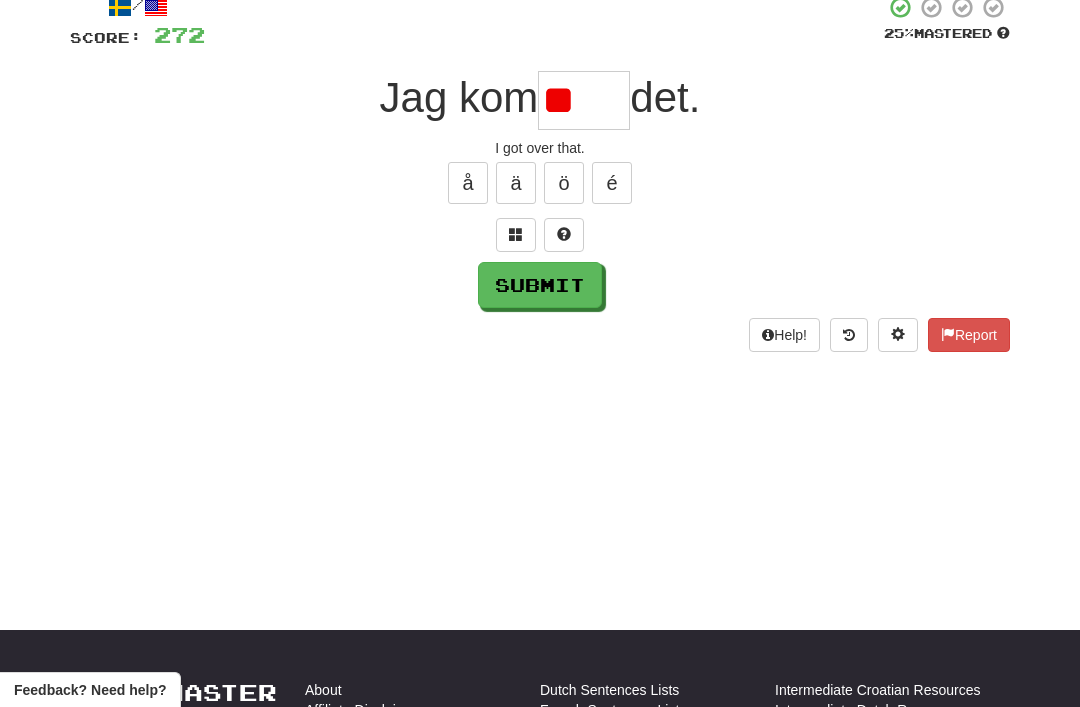 type on "*" 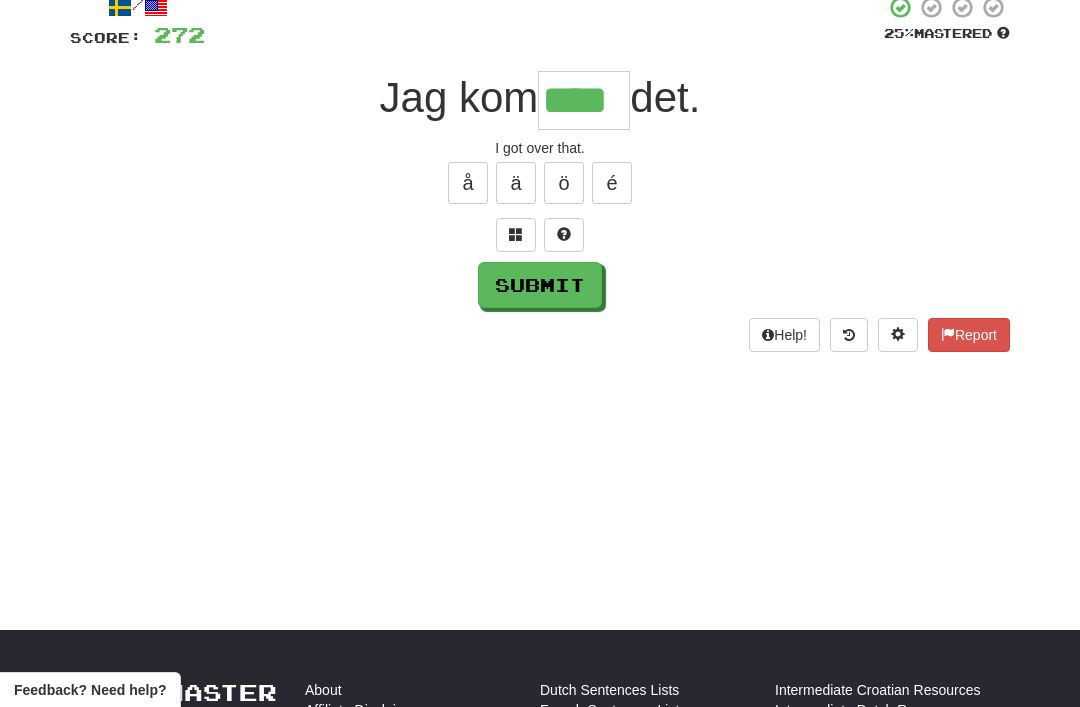 type on "****" 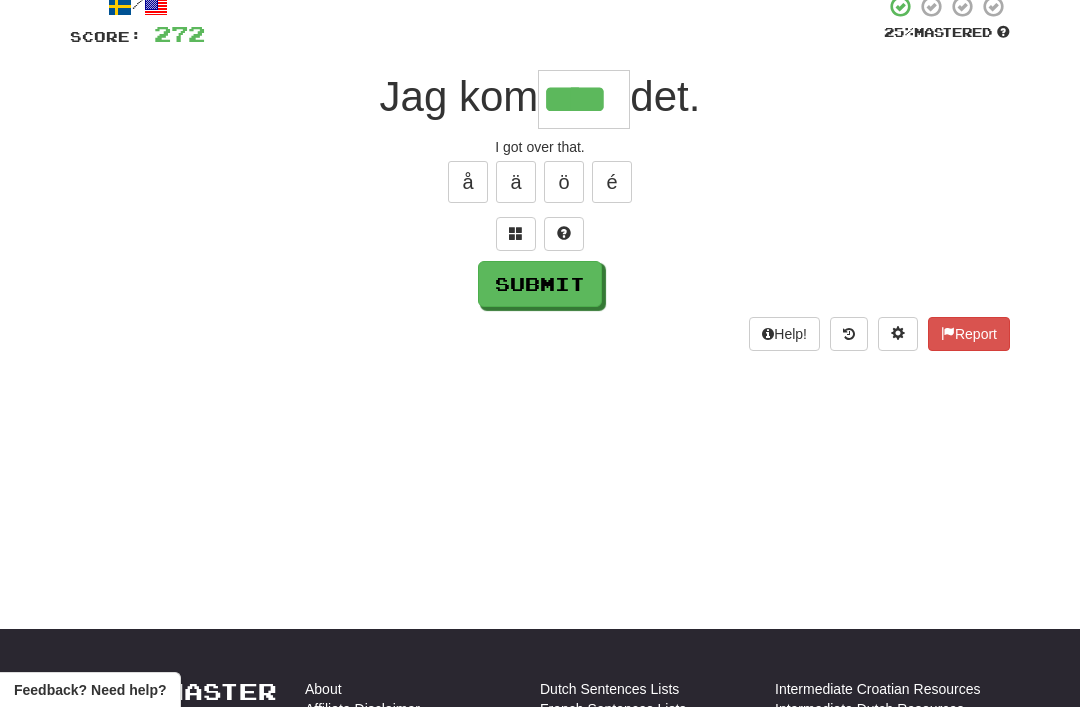 click on "Submit" at bounding box center [540, 284] 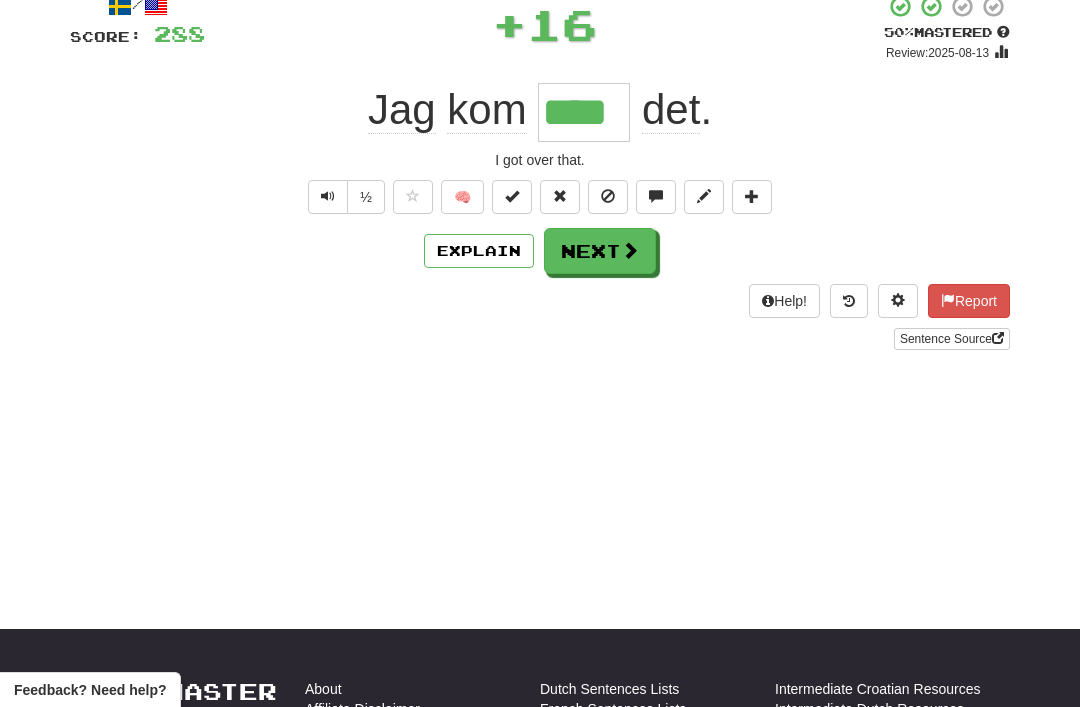 click on "Next" at bounding box center [600, 251] 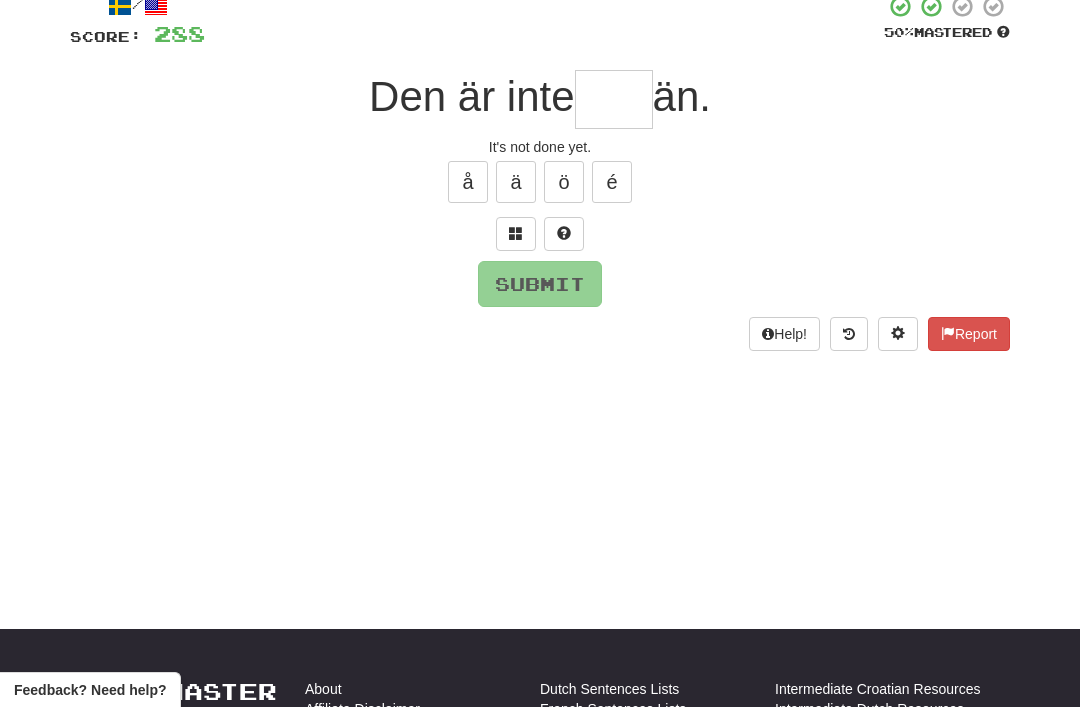 scroll, scrollTop: 127, scrollLeft: 0, axis: vertical 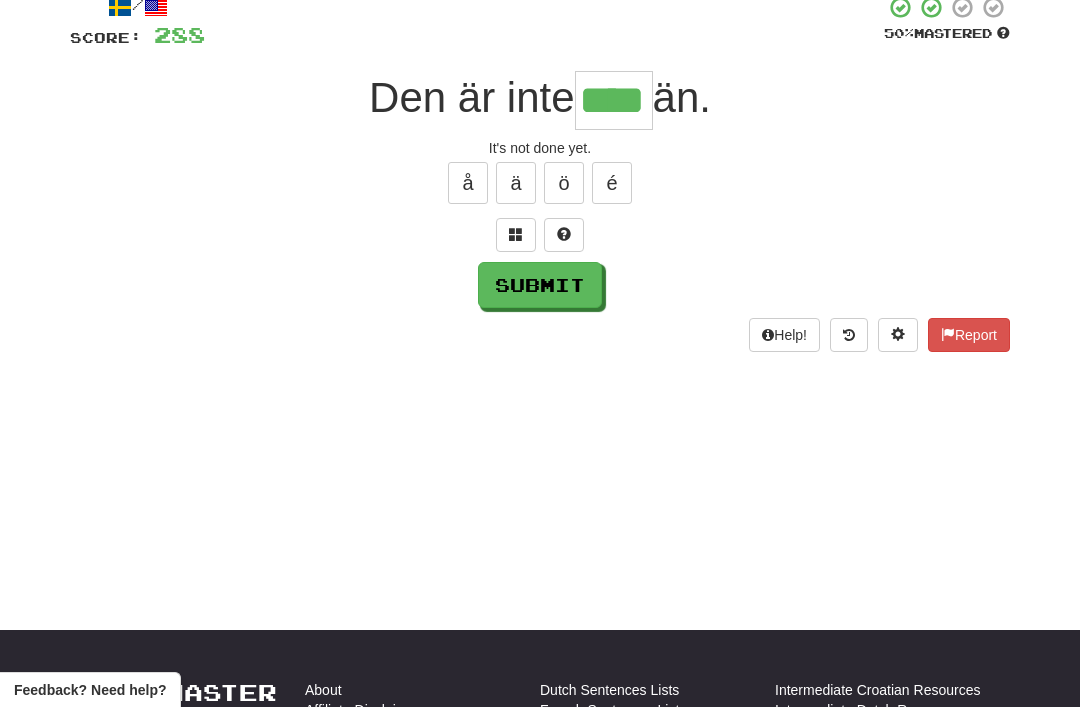 type on "****" 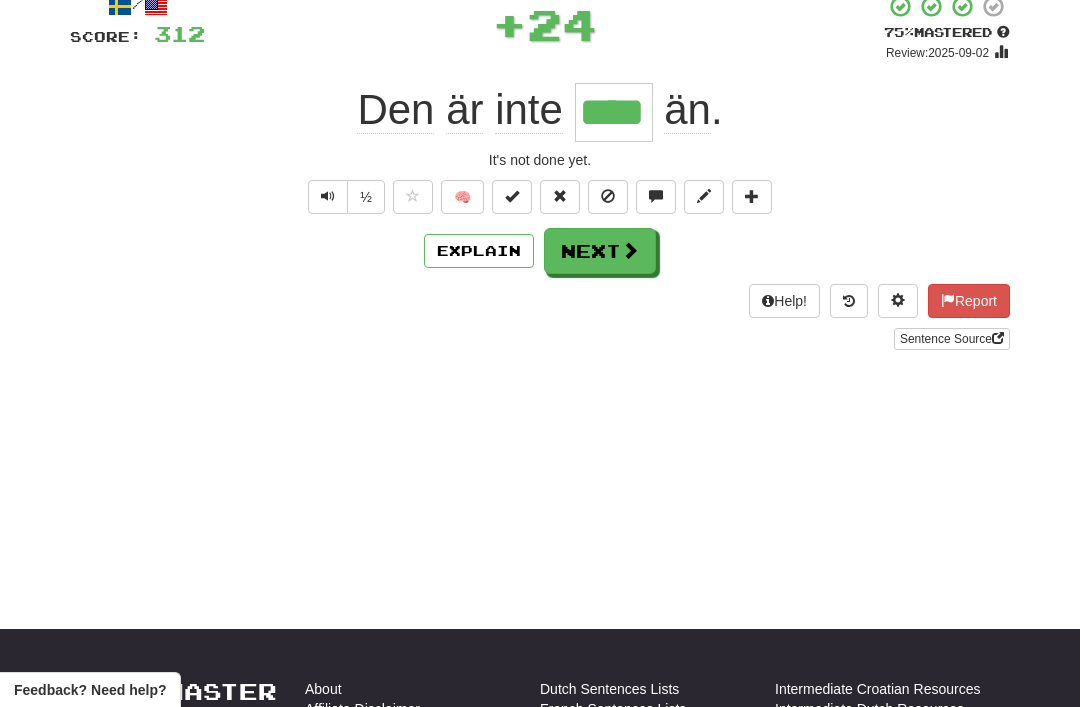 click on "Next" at bounding box center [600, 251] 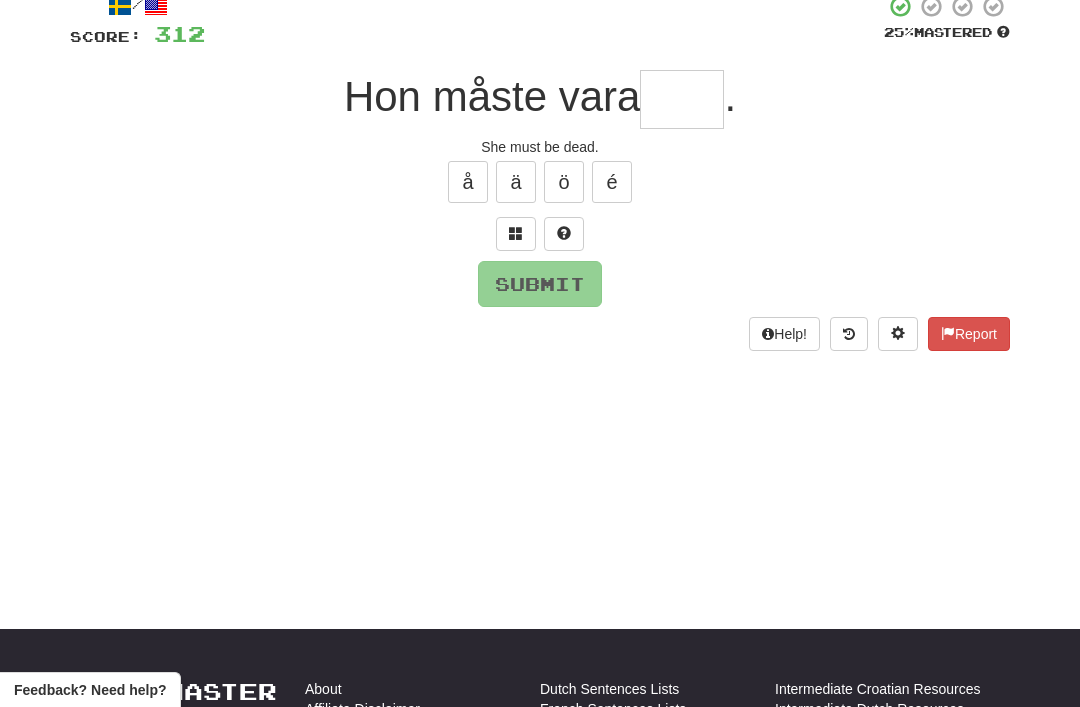 scroll, scrollTop: 127, scrollLeft: 0, axis: vertical 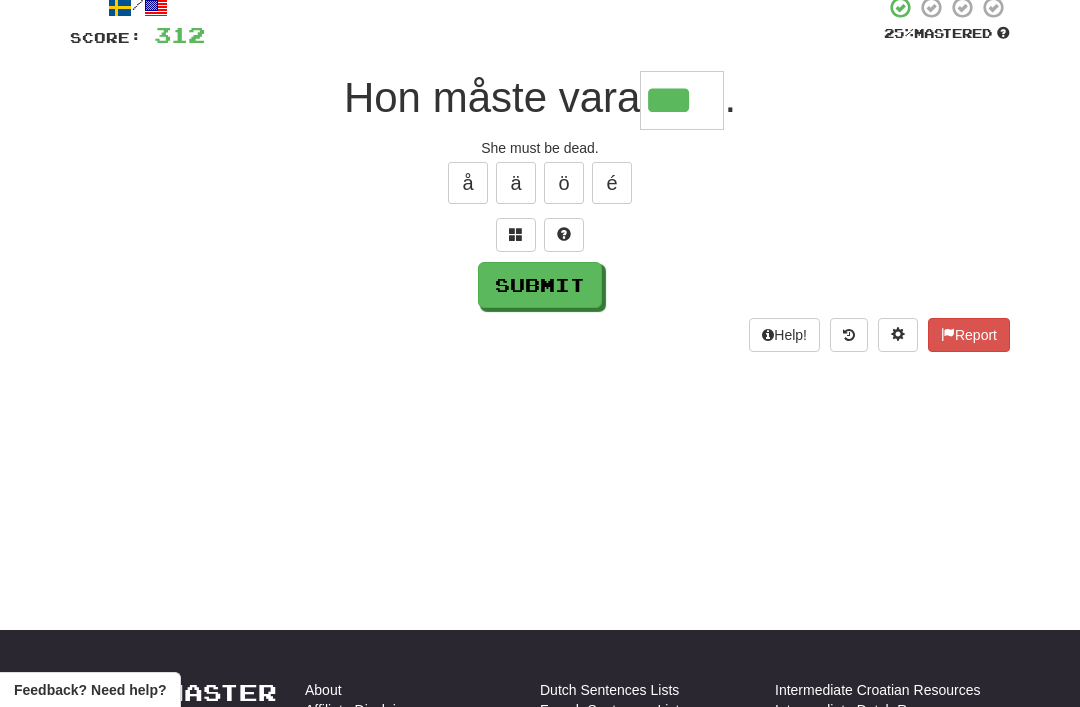 type on "***" 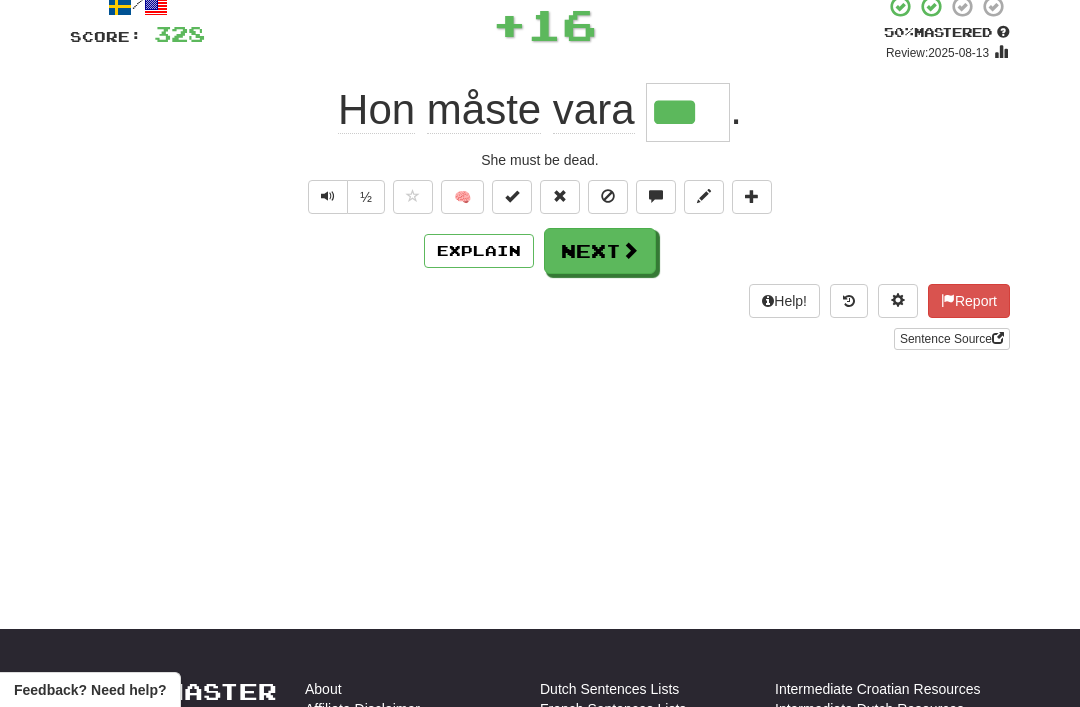 click on "Next" at bounding box center (600, 251) 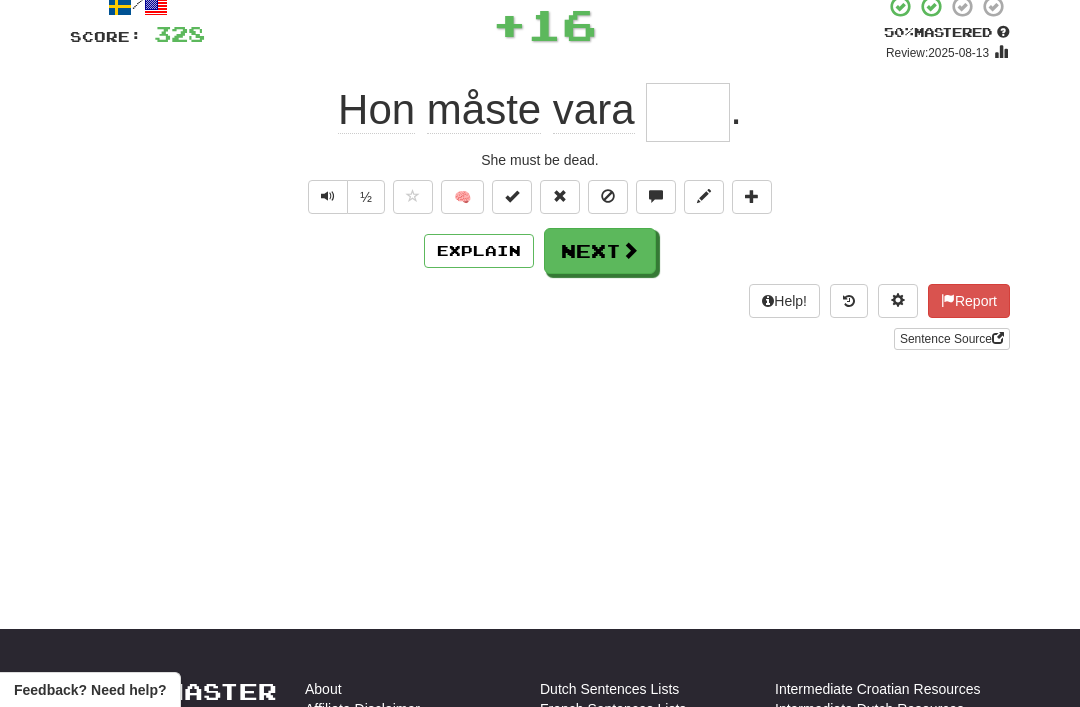 scroll, scrollTop: 127, scrollLeft: 0, axis: vertical 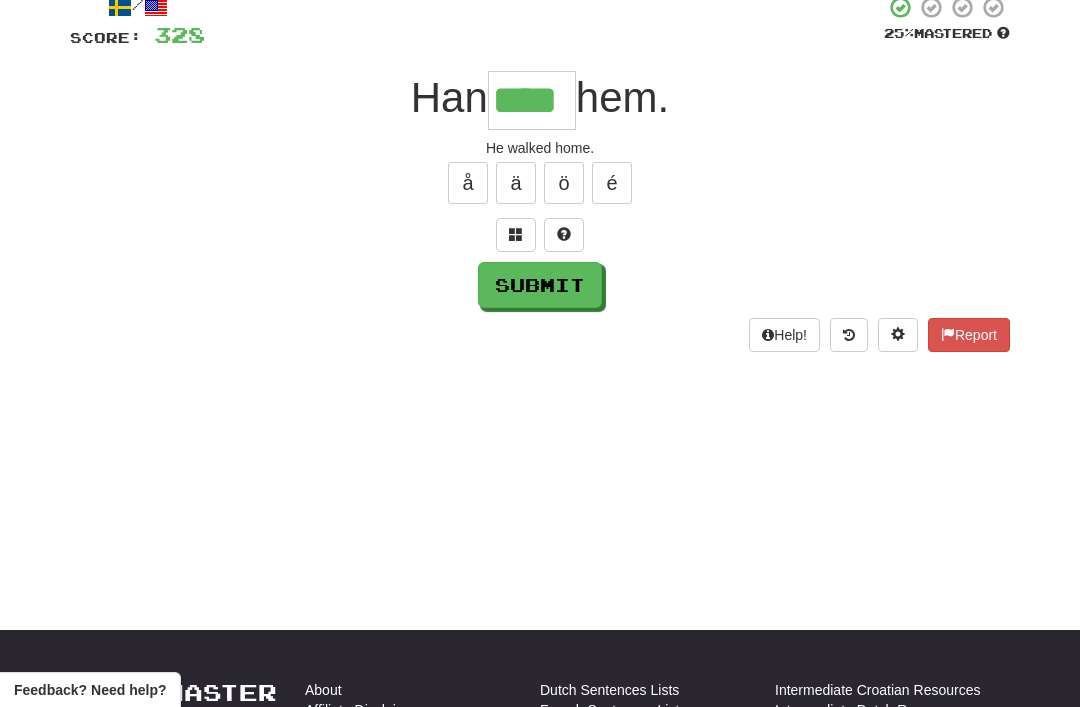 type on "****" 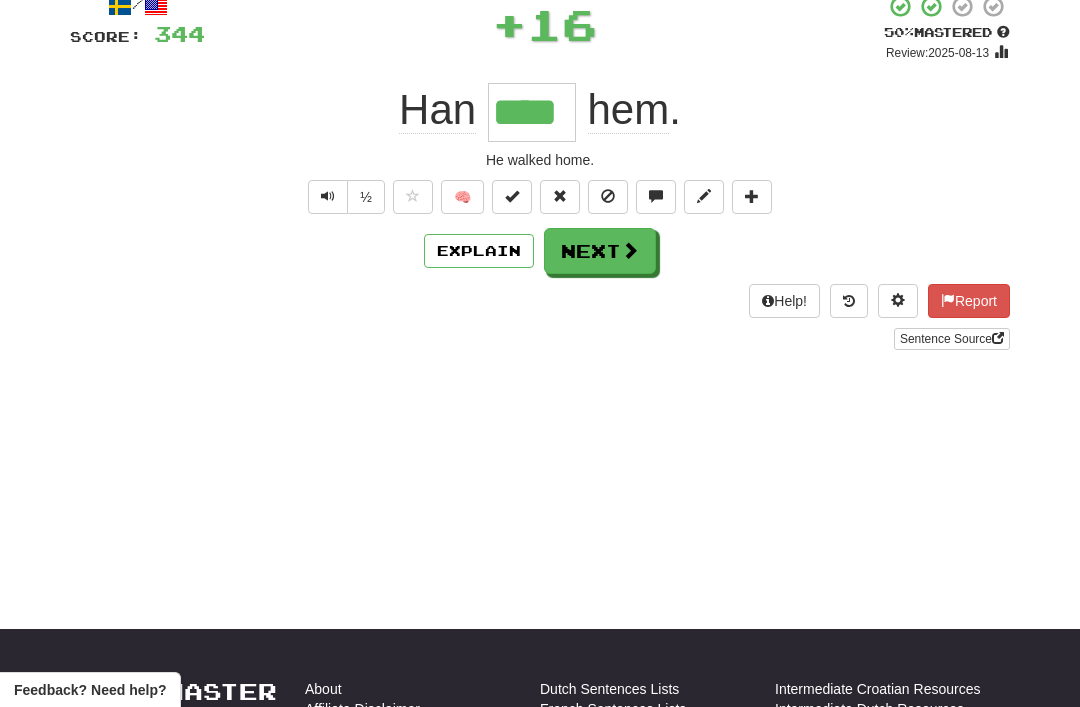 click on "Next" at bounding box center [600, 251] 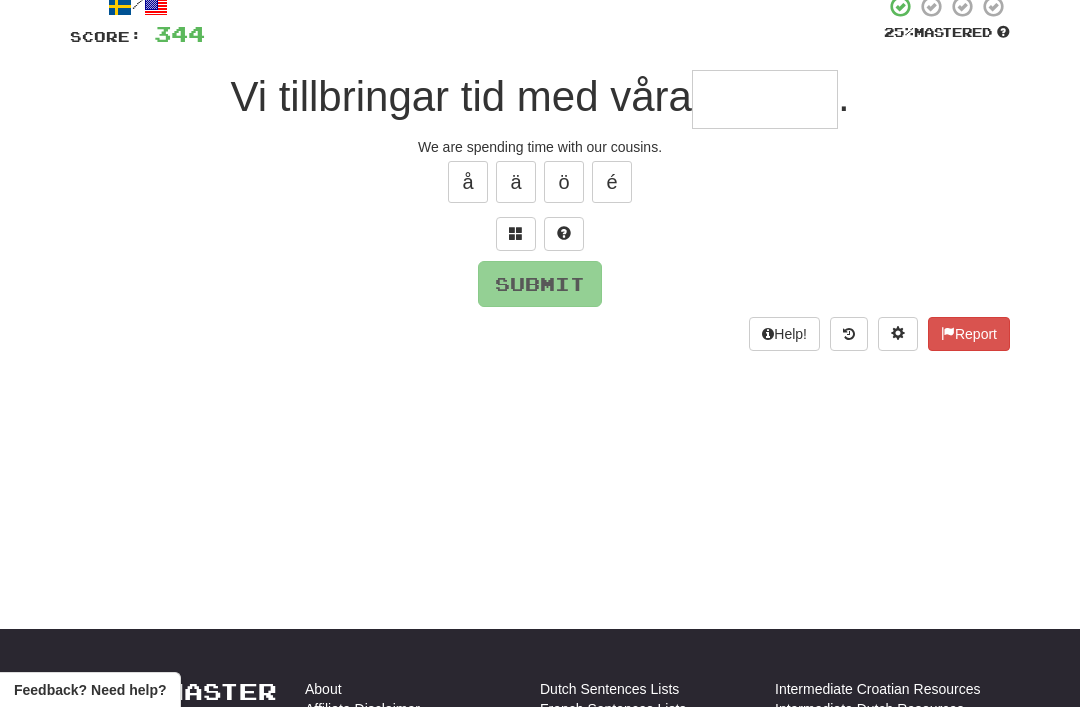 scroll, scrollTop: 127, scrollLeft: 0, axis: vertical 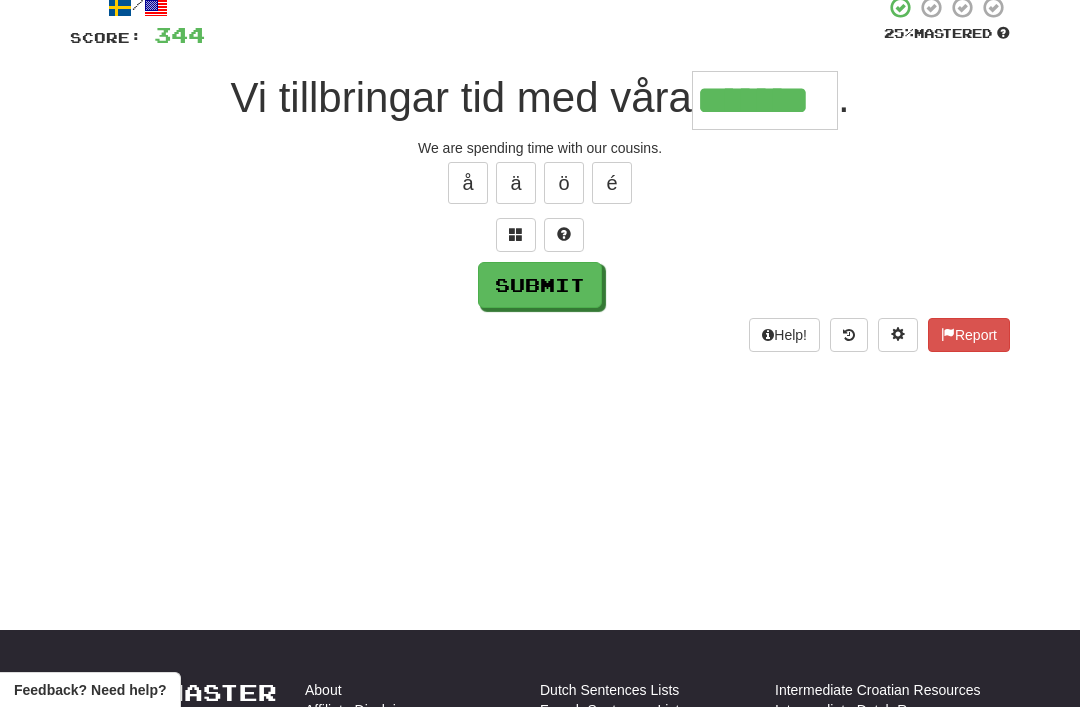 type on "*******" 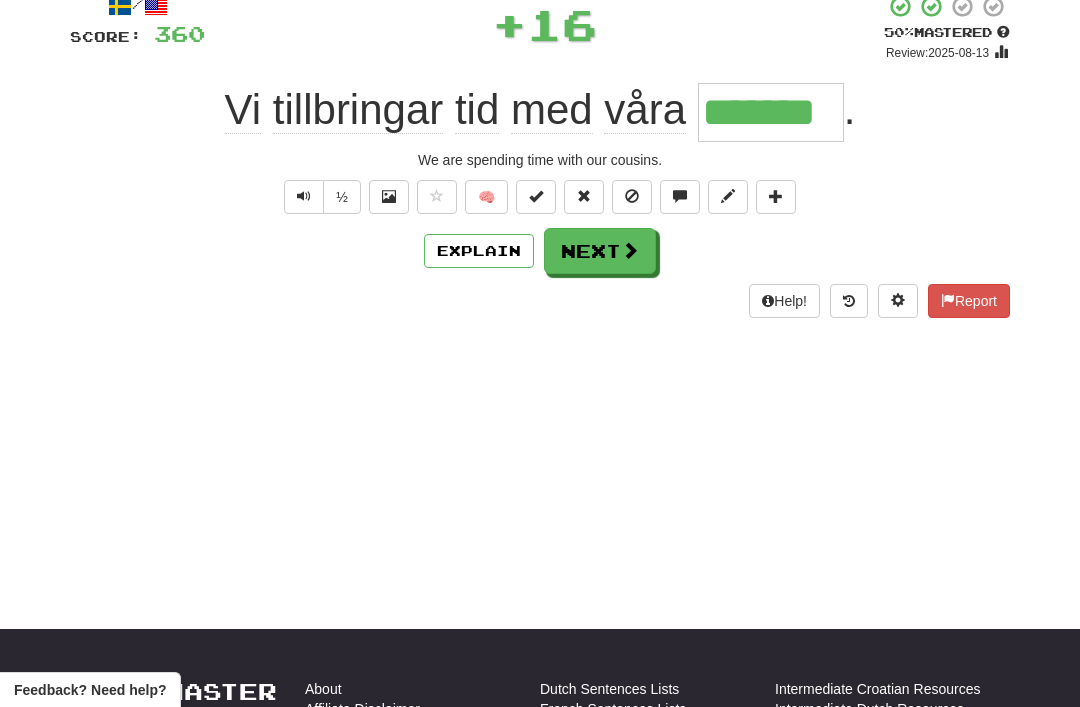 click on "Next" at bounding box center [600, 251] 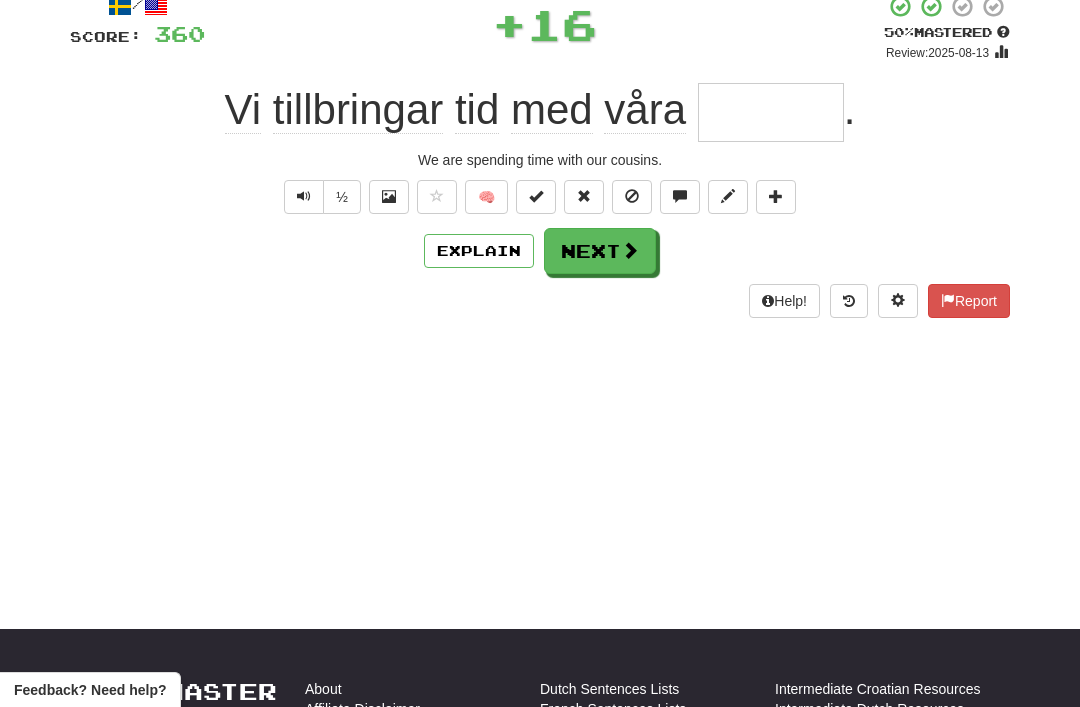 scroll, scrollTop: 127, scrollLeft: 0, axis: vertical 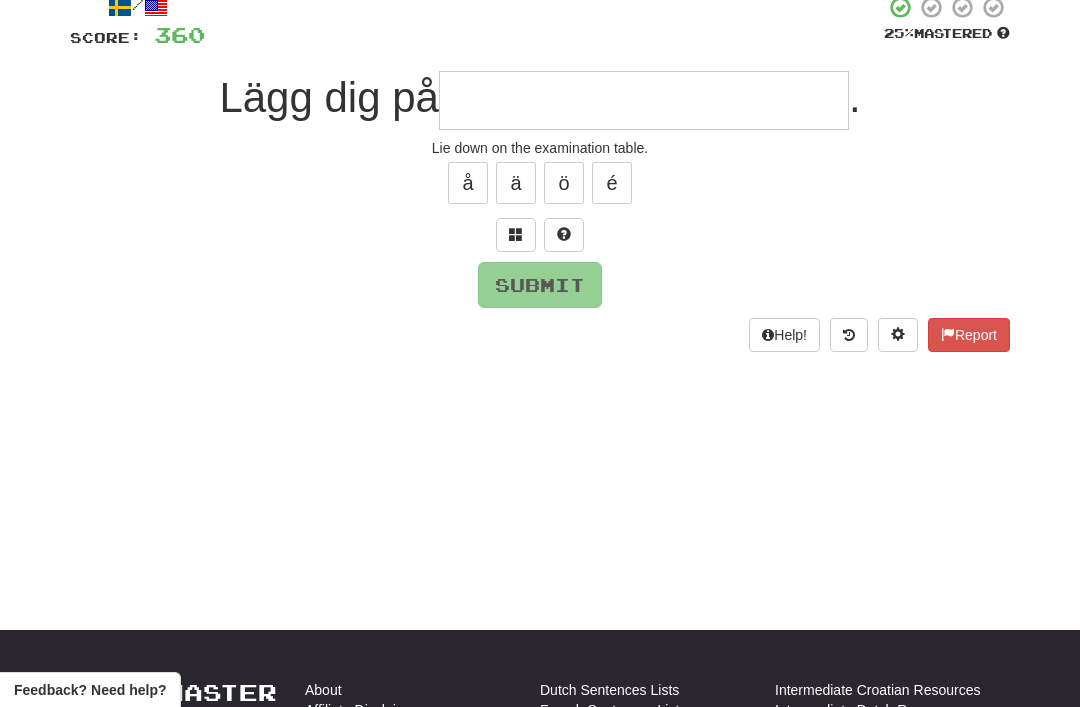 click at bounding box center (516, 234) 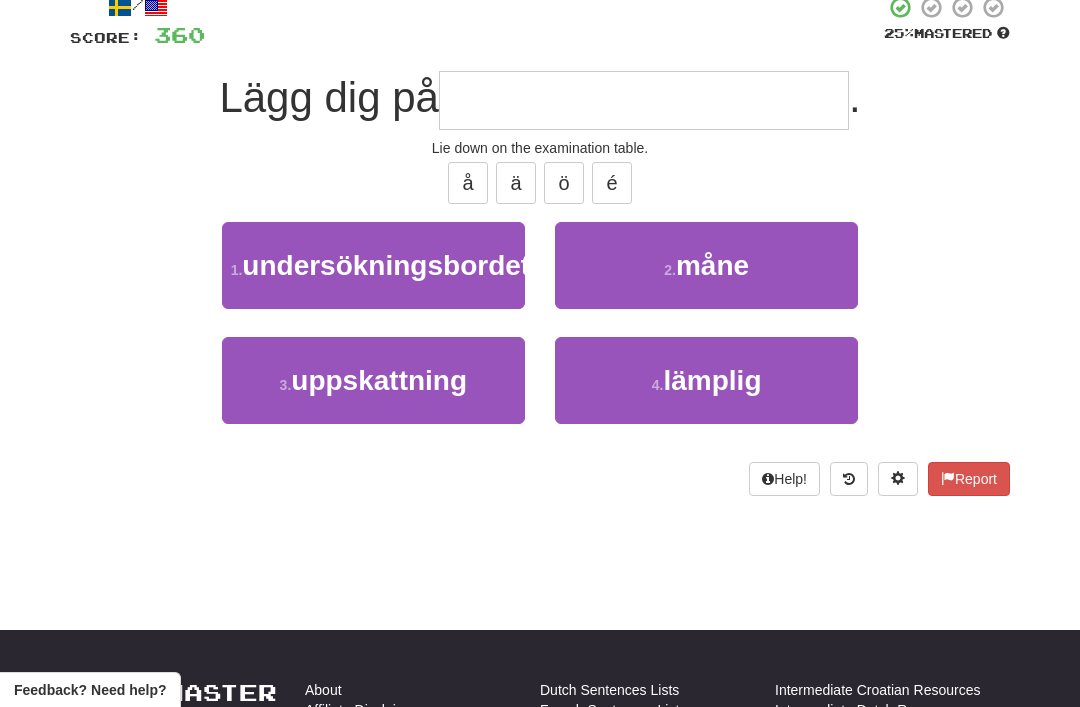 click on "1 . undersökningsbordet" at bounding box center (373, 265) 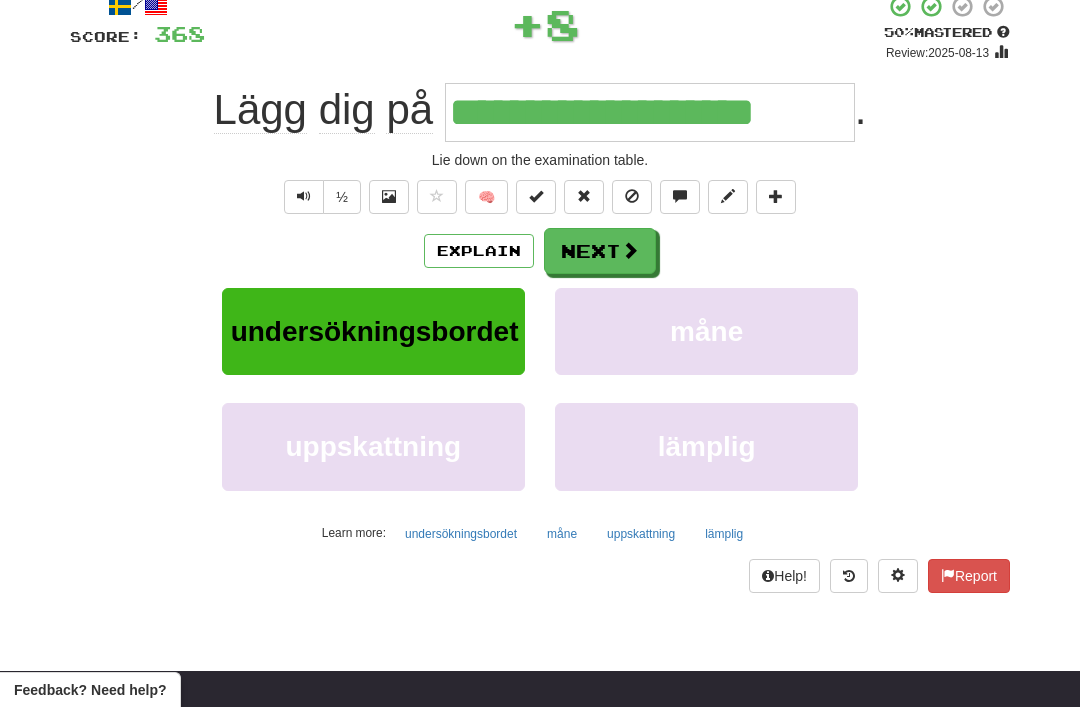 click on "Next" at bounding box center (600, 251) 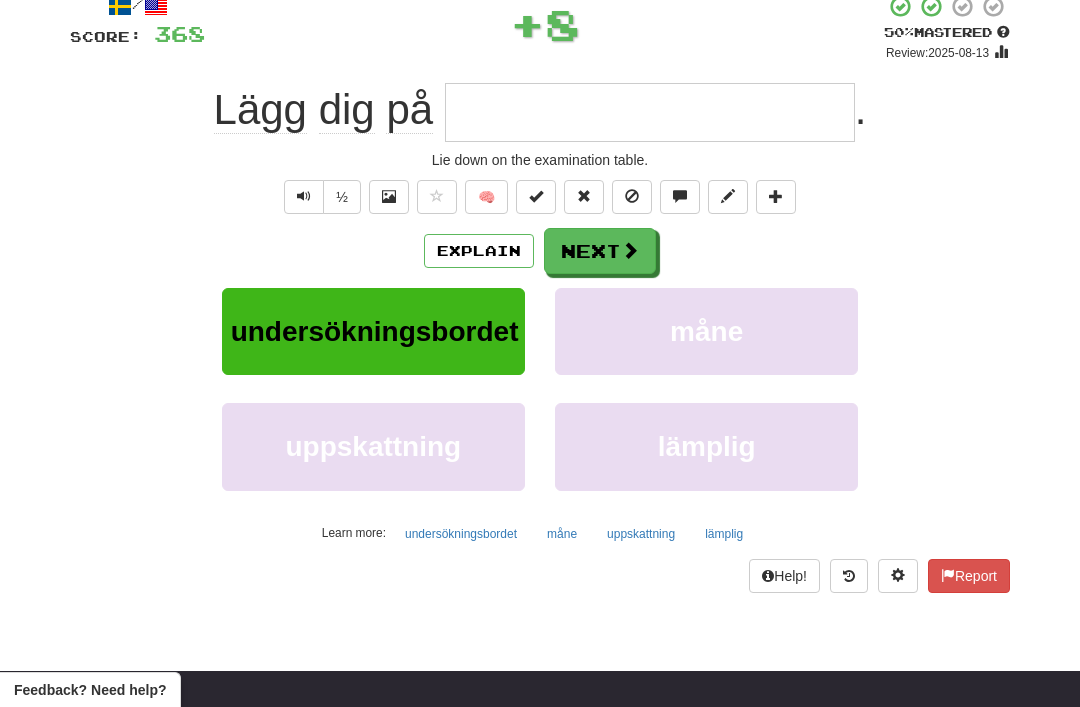 scroll, scrollTop: 127, scrollLeft: 0, axis: vertical 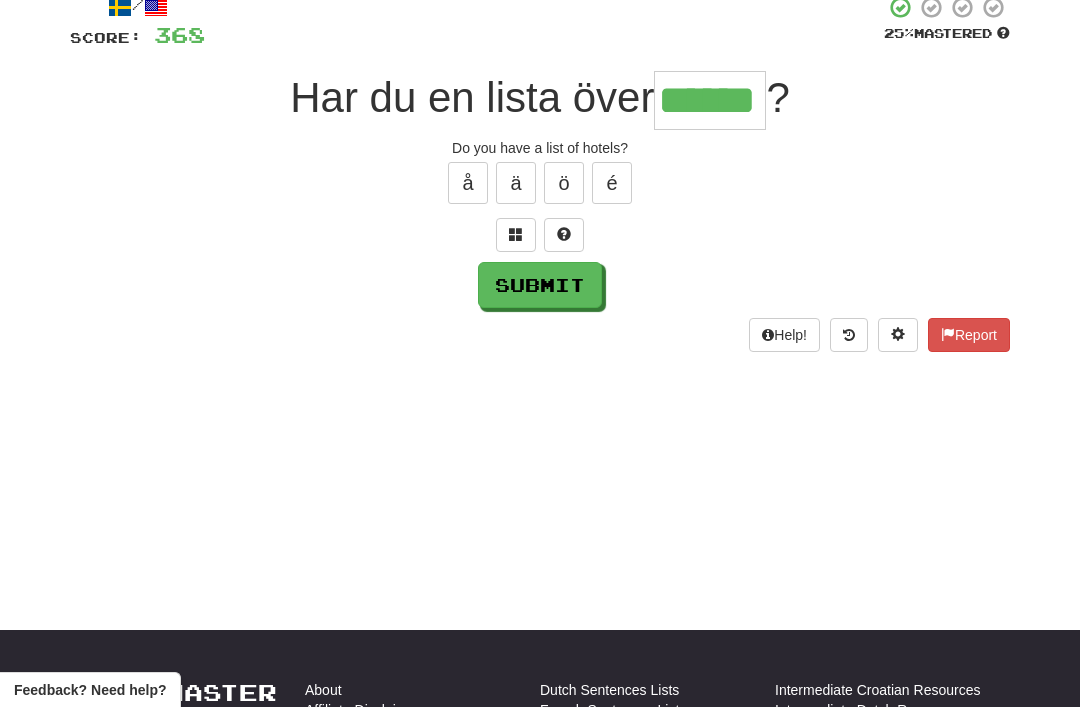 type on "******" 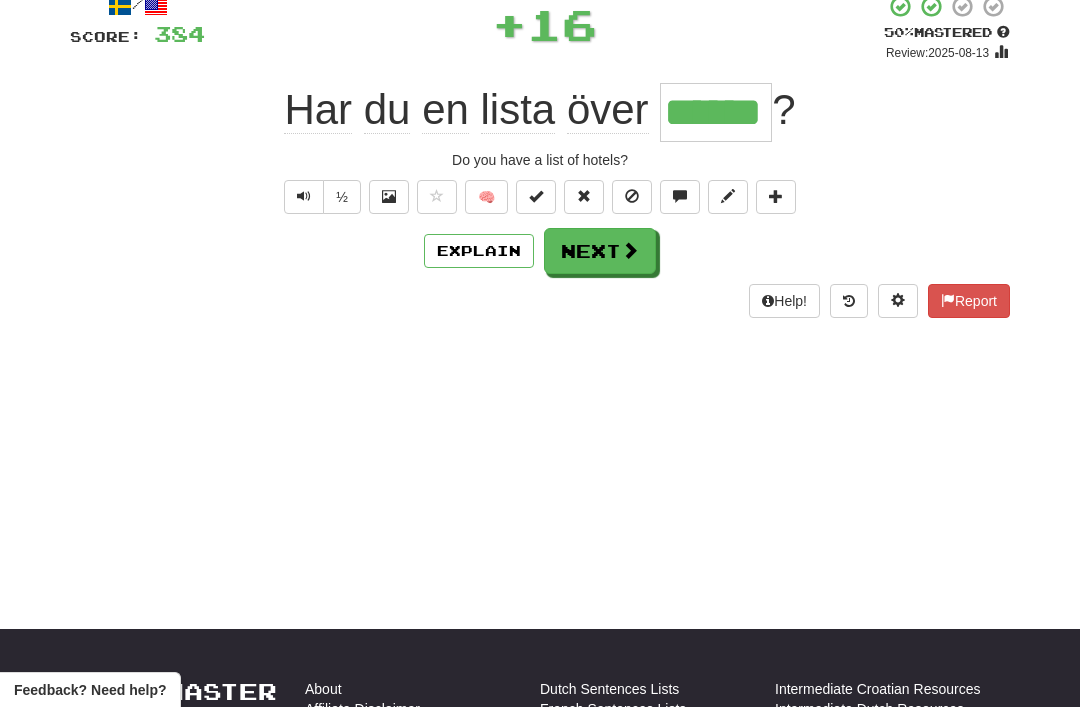 click on "Next" at bounding box center (600, 251) 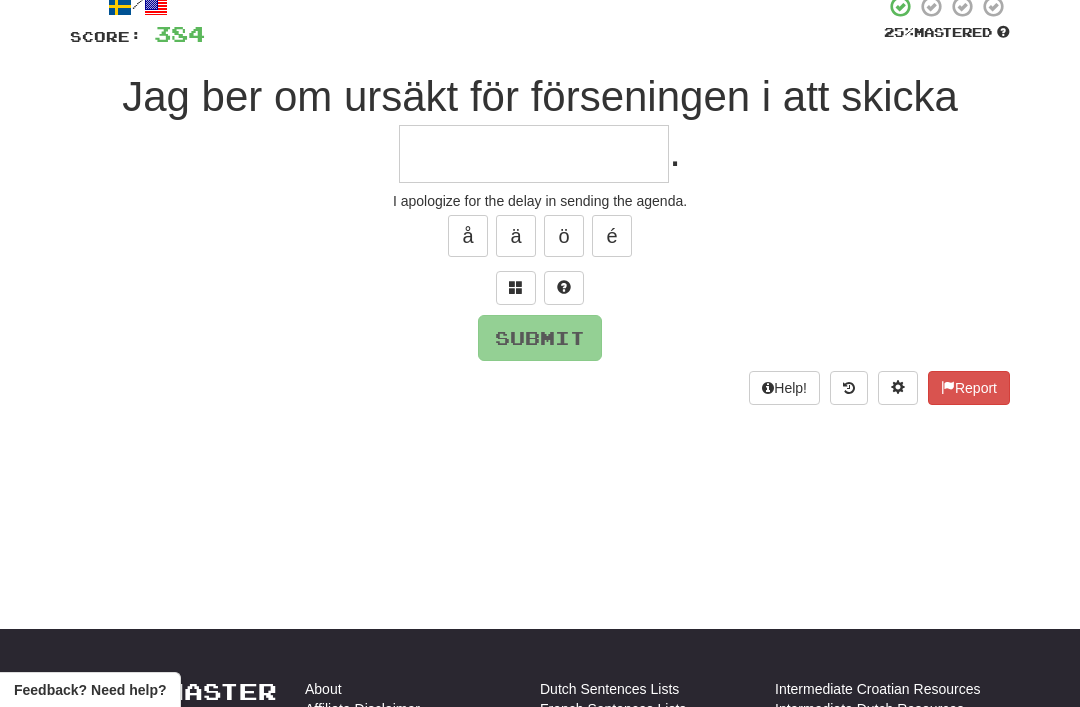 scroll, scrollTop: 127, scrollLeft: 0, axis: vertical 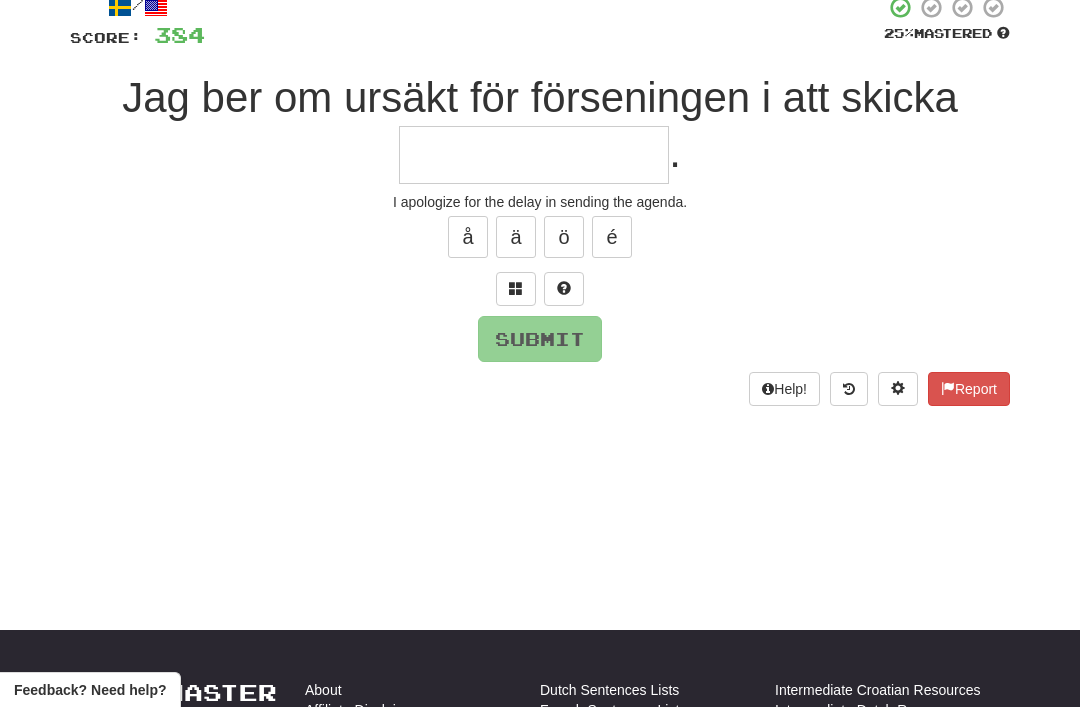 click at bounding box center [516, 288] 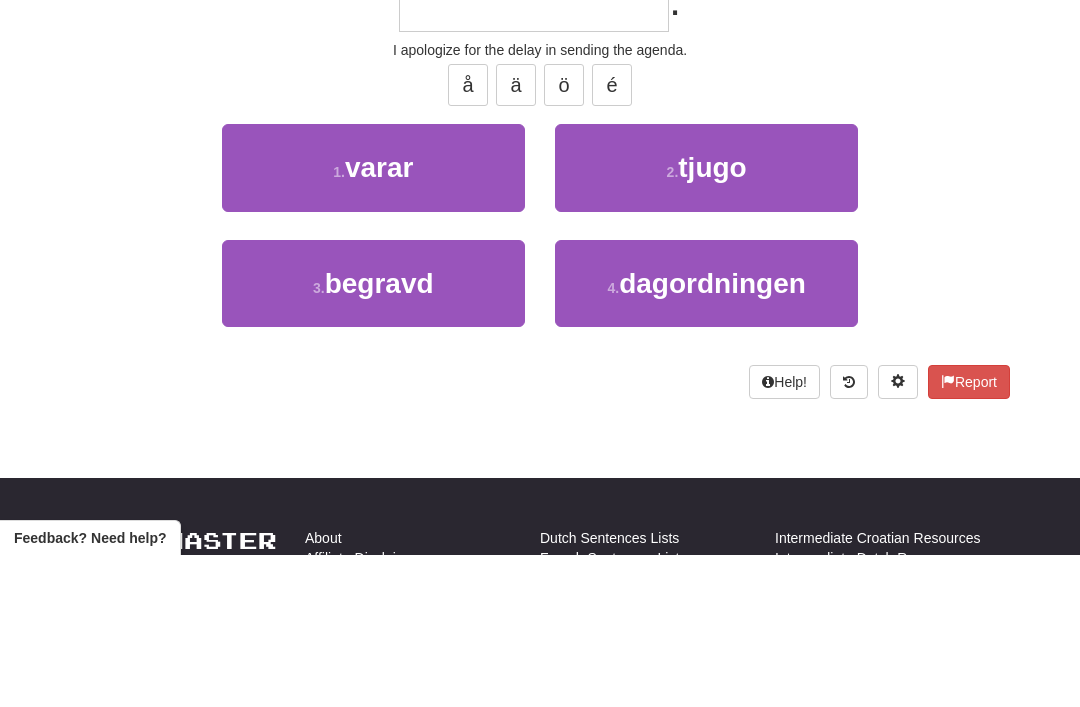click on "dagordningen" at bounding box center (712, 435) 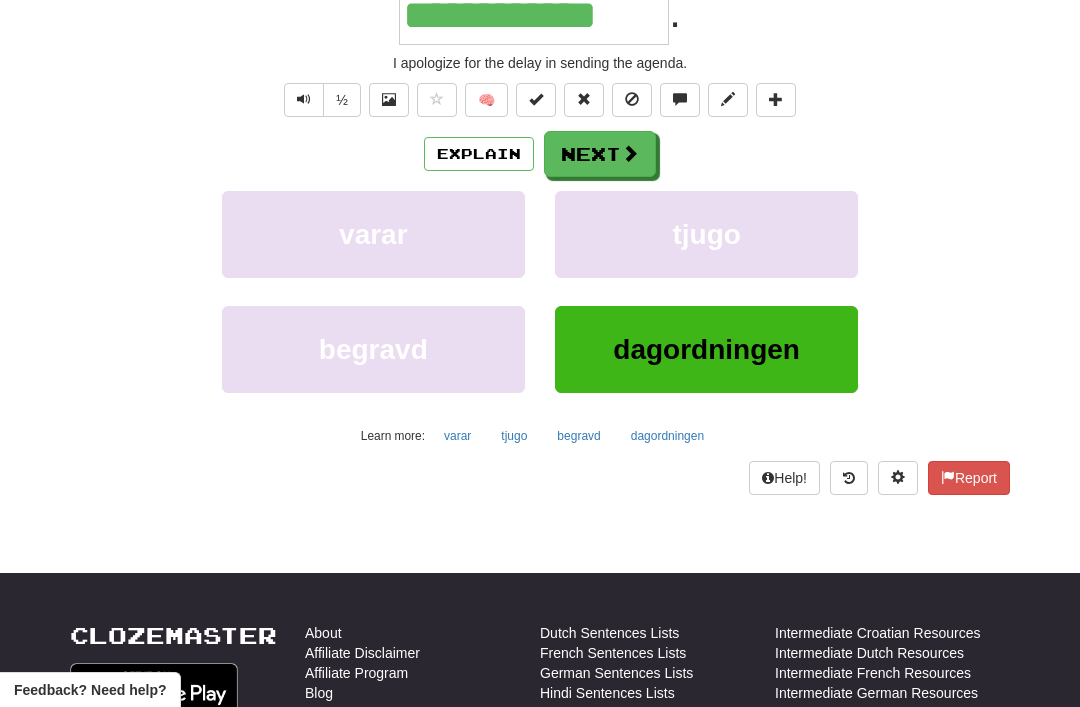 click on "Next" at bounding box center (600, 154) 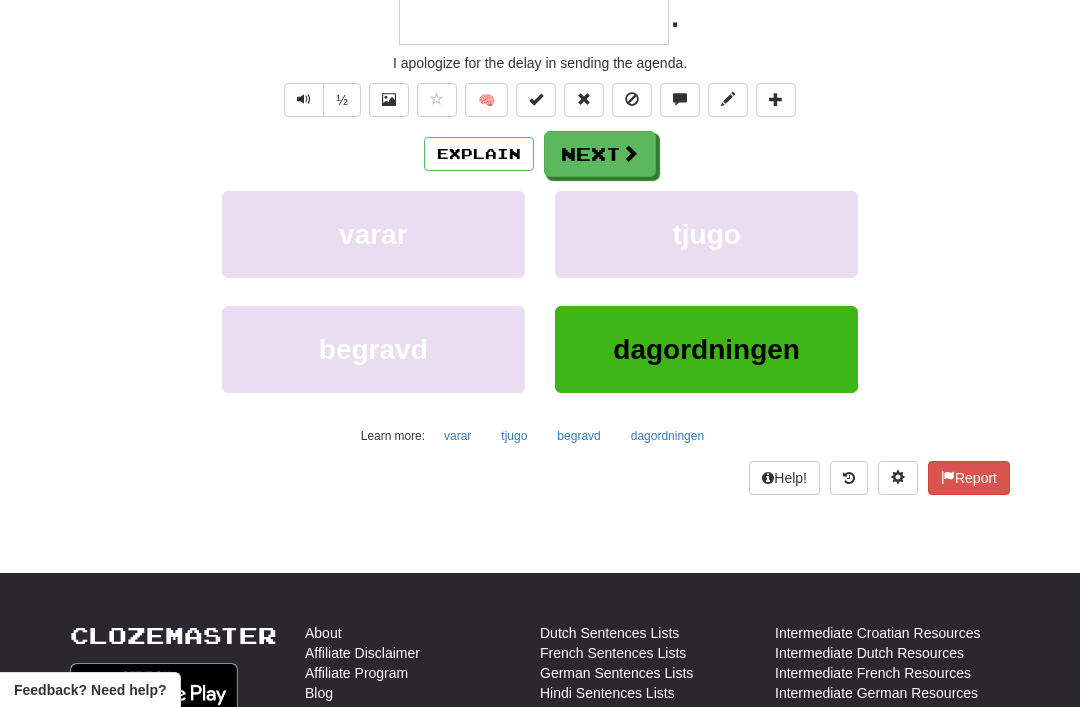 scroll, scrollTop: 44, scrollLeft: 0, axis: vertical 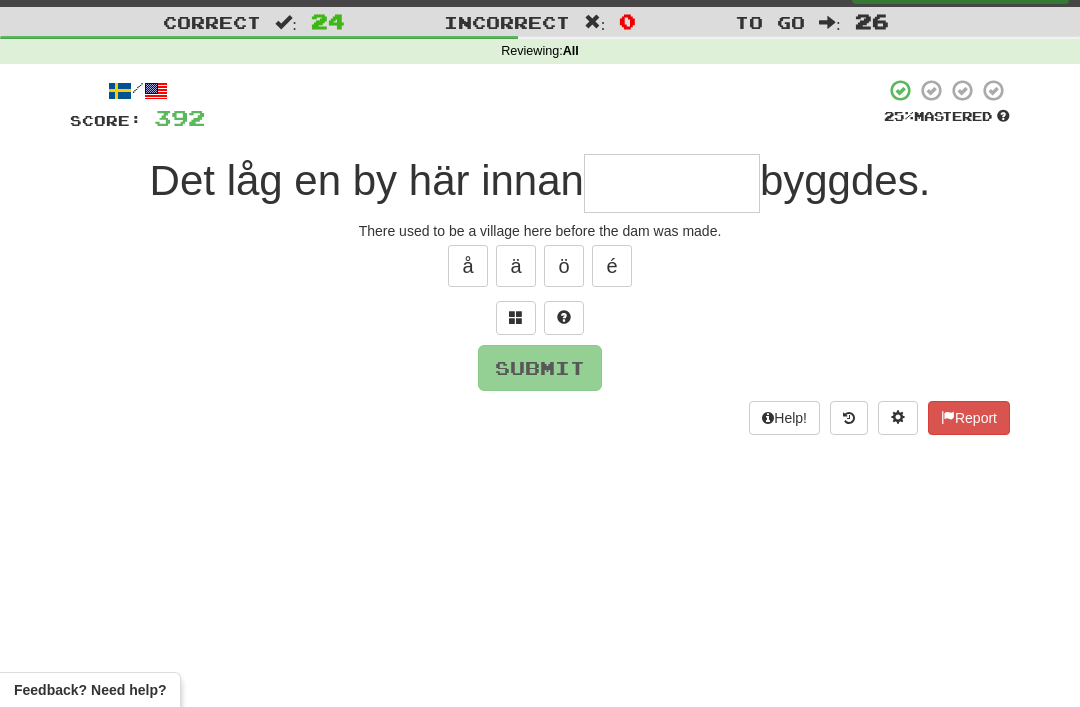 click at bounding box center (516, 318) 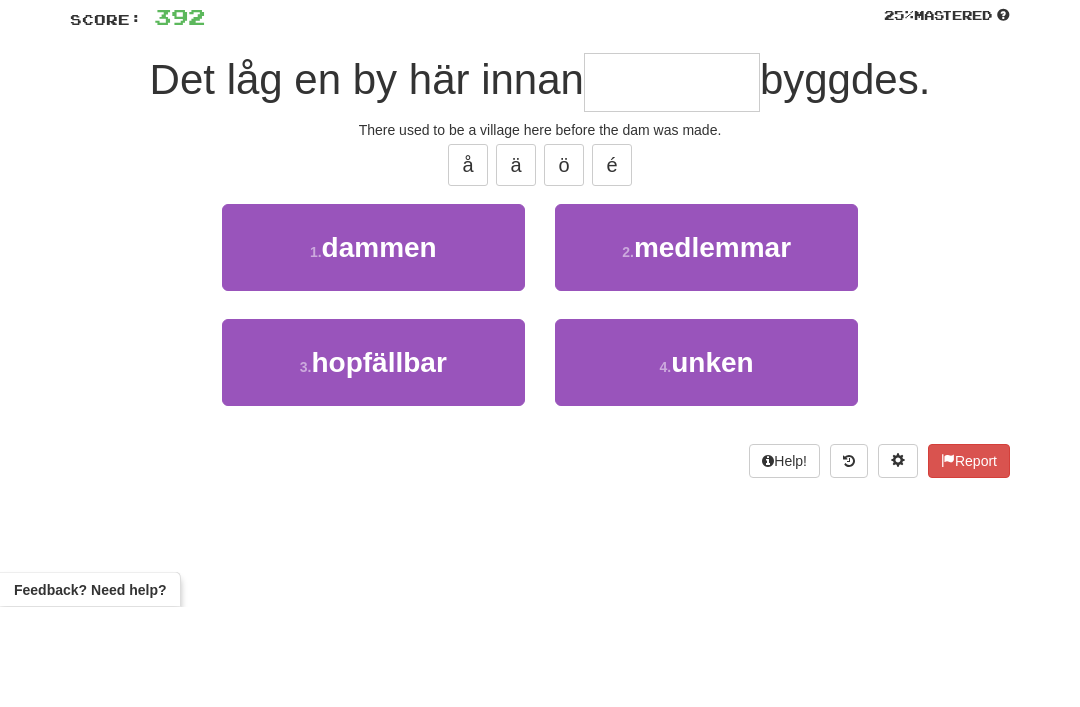click on "1 . dammen" at bounding box center (373, 348) 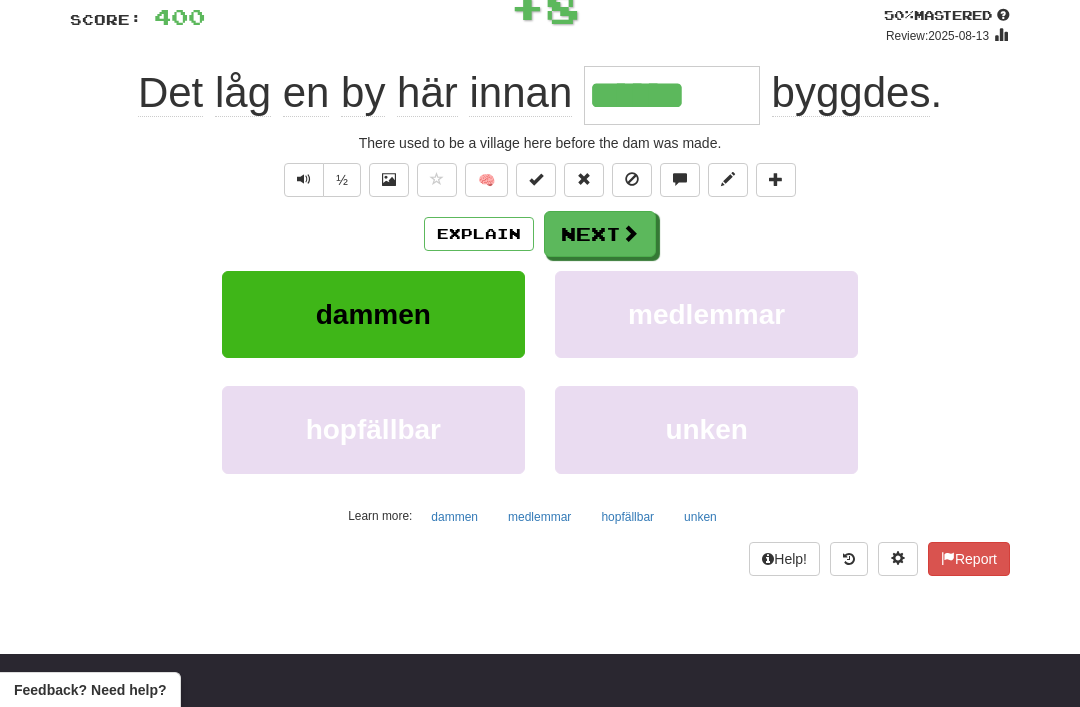 click on "Next" at bounding box center (600, 234) 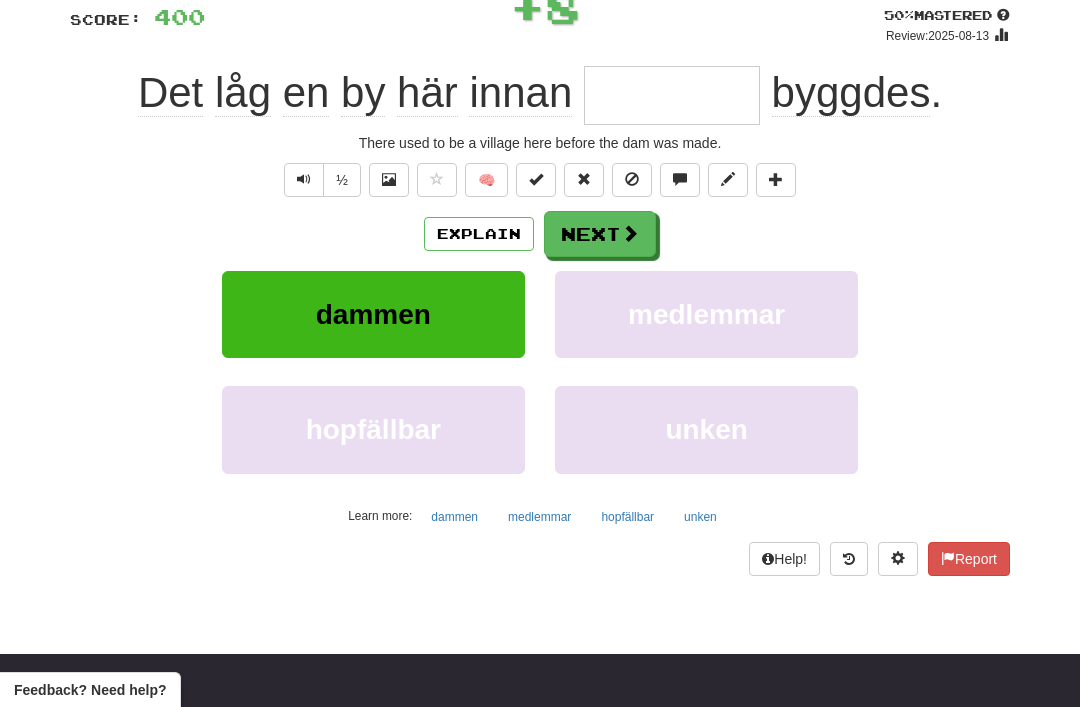 scroll, scrollTop: 144, scrollLeft: 0, axis: vertical 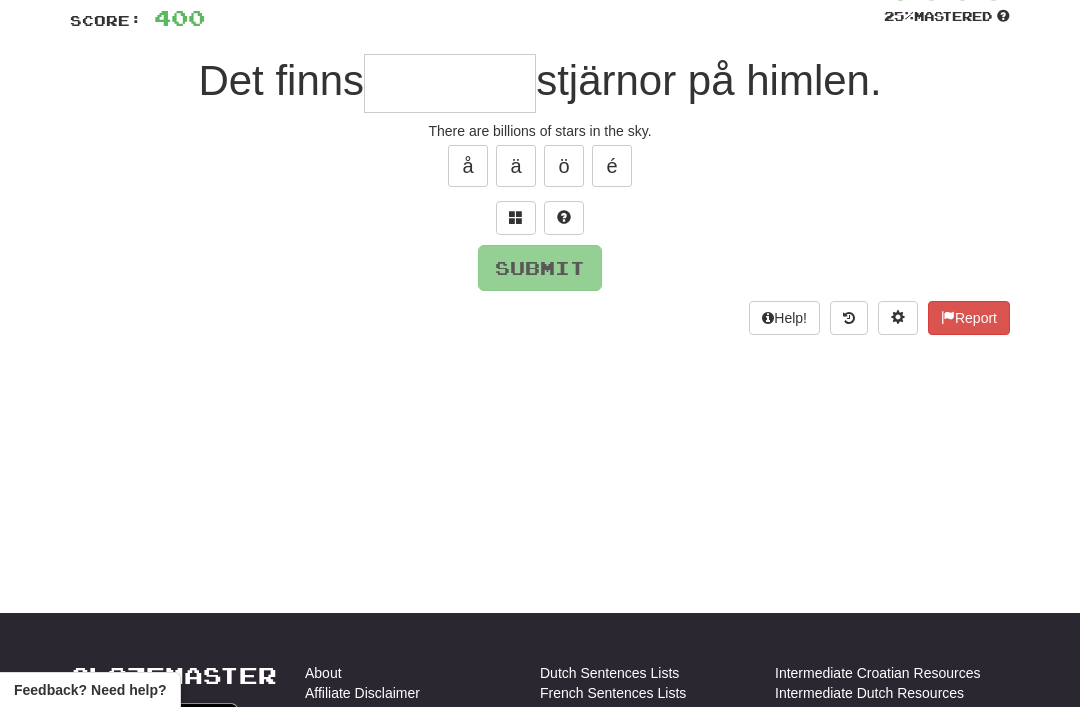 click at bounding box center (516, 217) 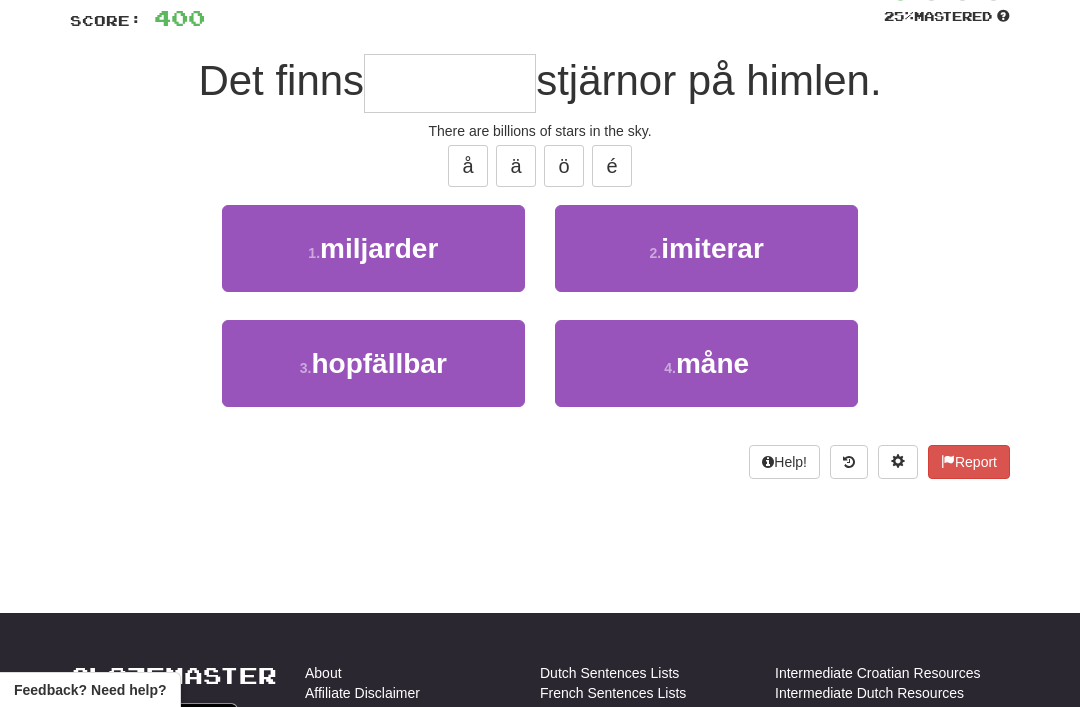 click on "1 . miljarder" at bounding box center (373, 248) 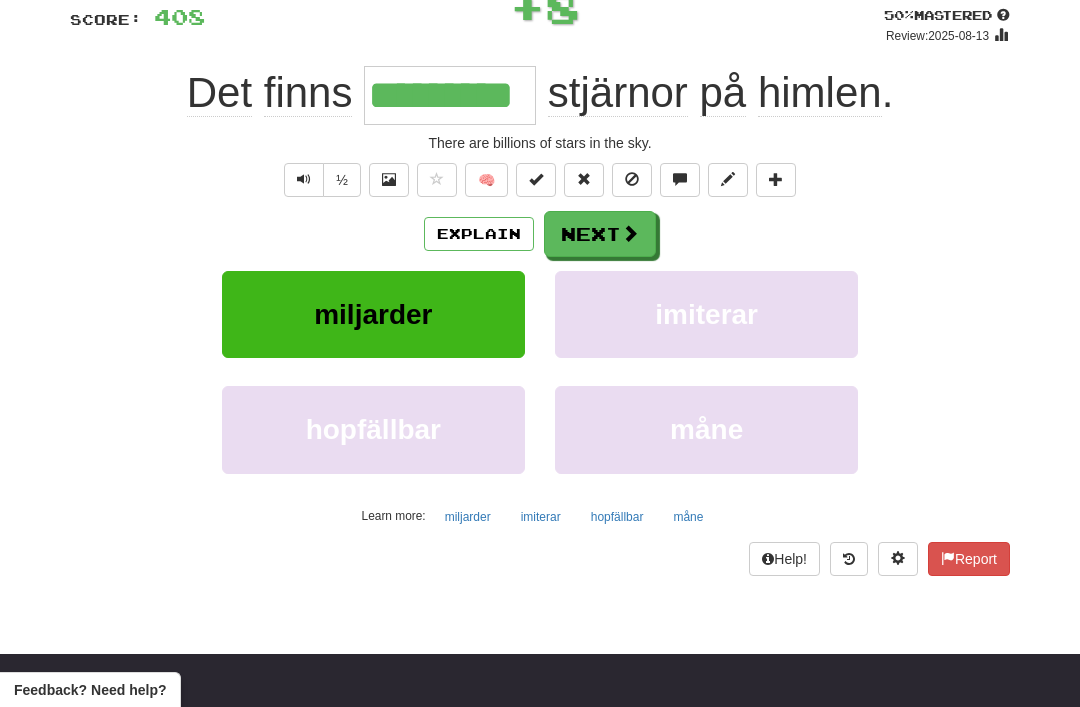 click on "Next" at bounding box center (600, 234) 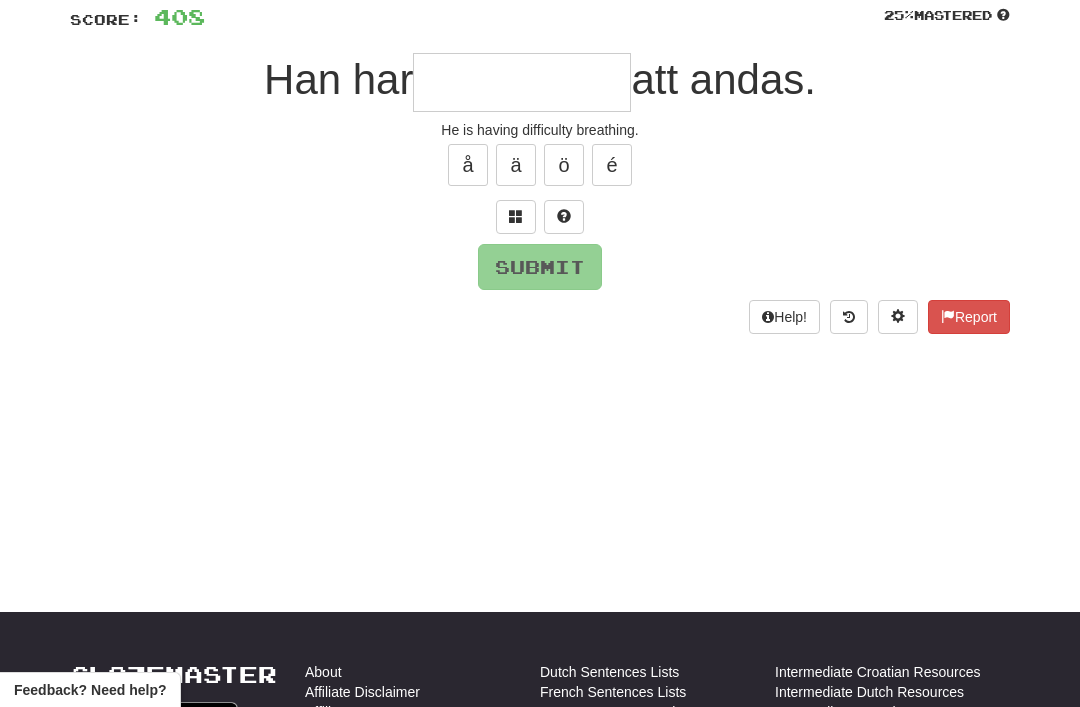 scroll, scrollTop: 144, scrollLeft: 0, axis: vertical 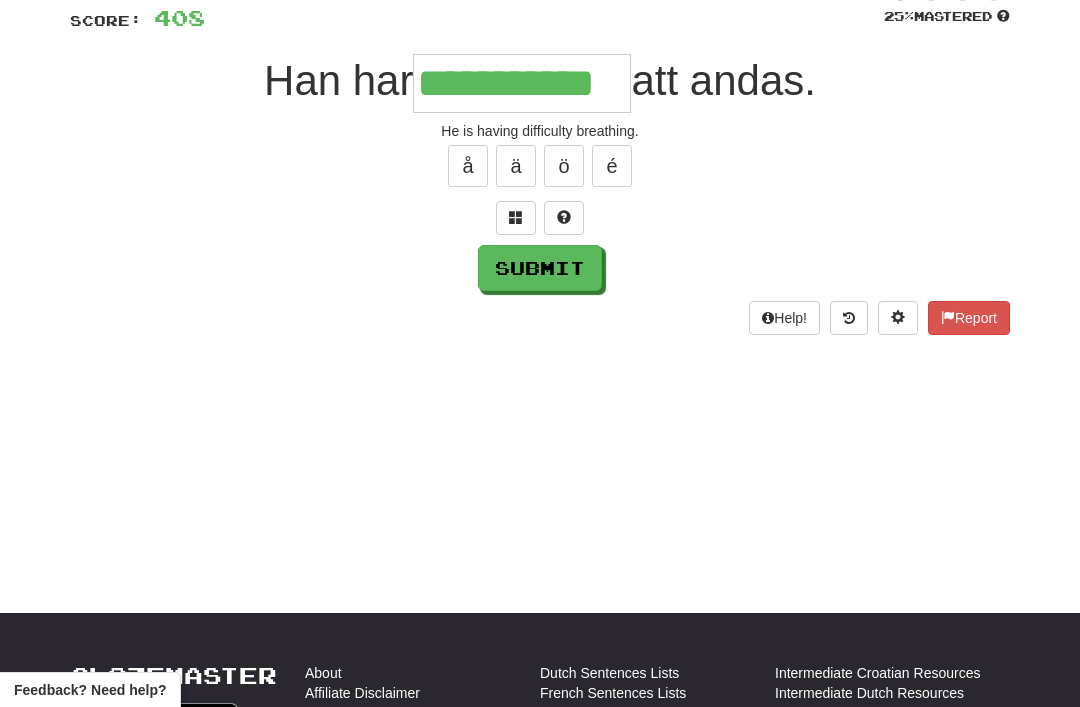 type on "**********" 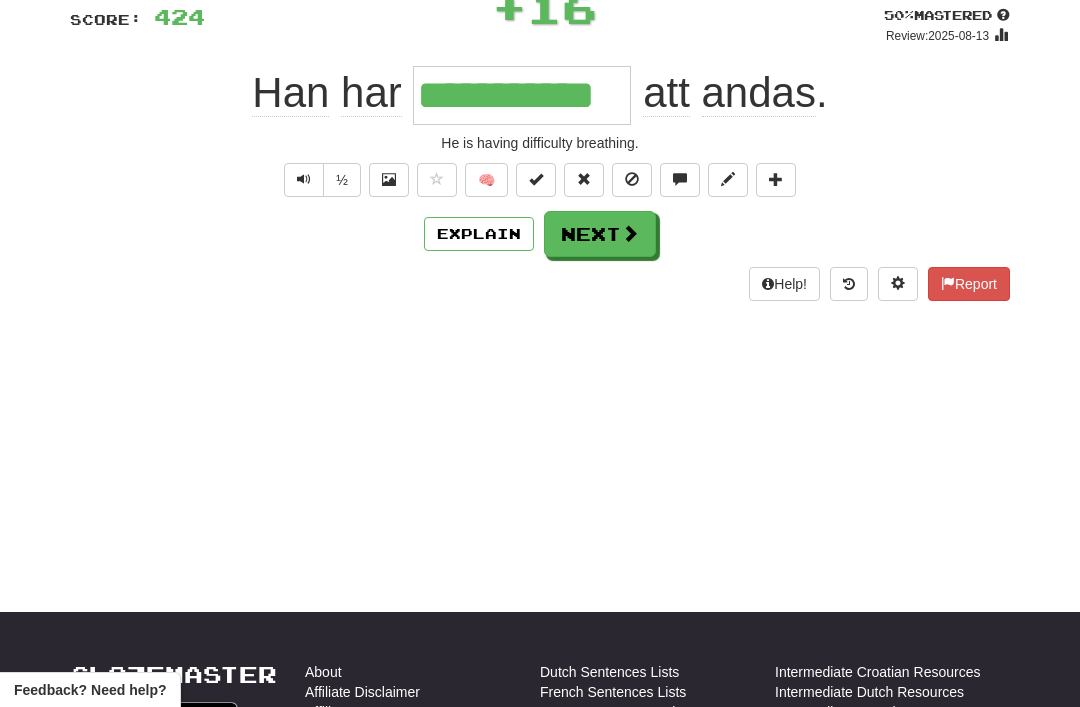 click on "Next" at bounding box center [600, 234] 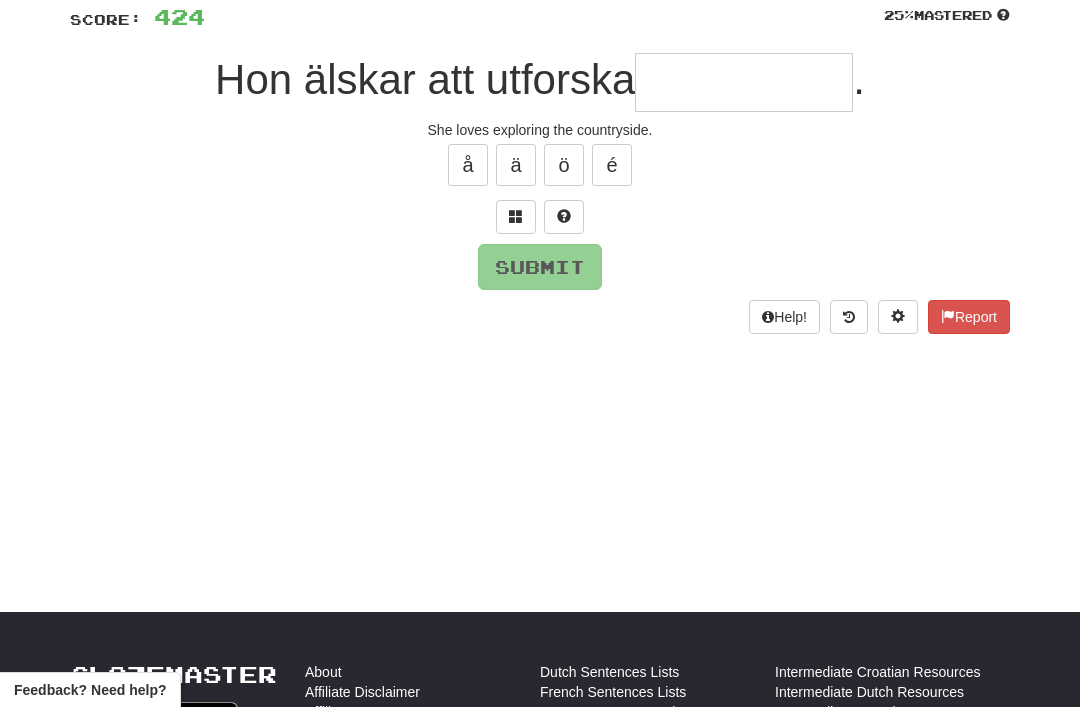 scroll, scrollTop: 144, scrollLeft: 0, axis: vertical 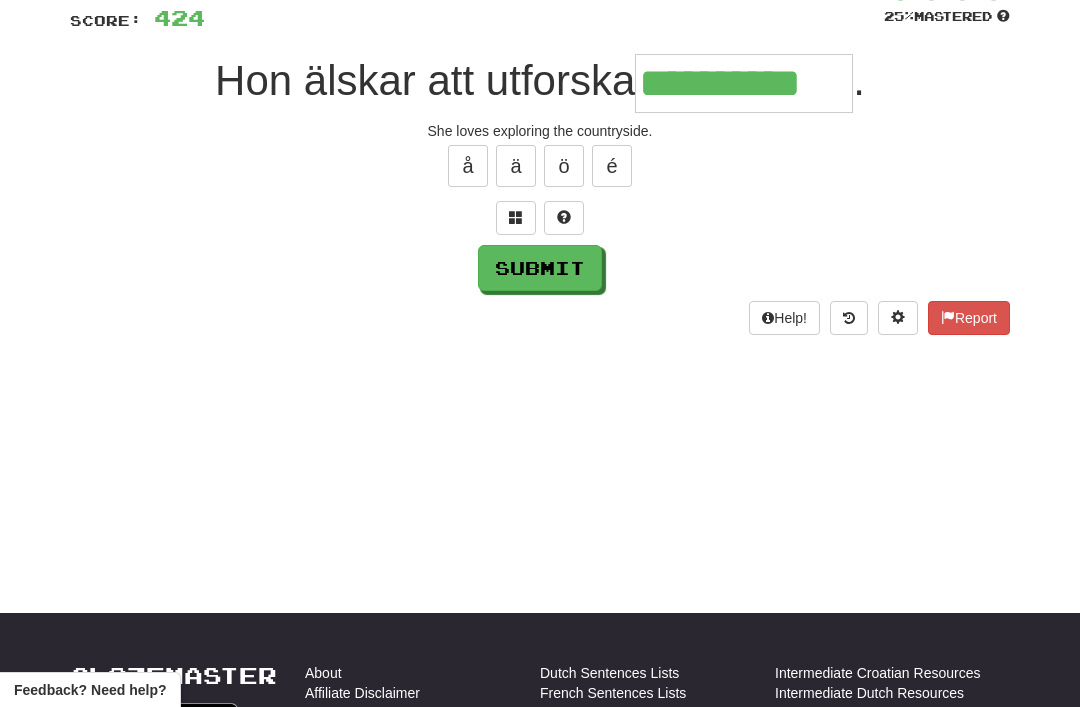 type on "**********" 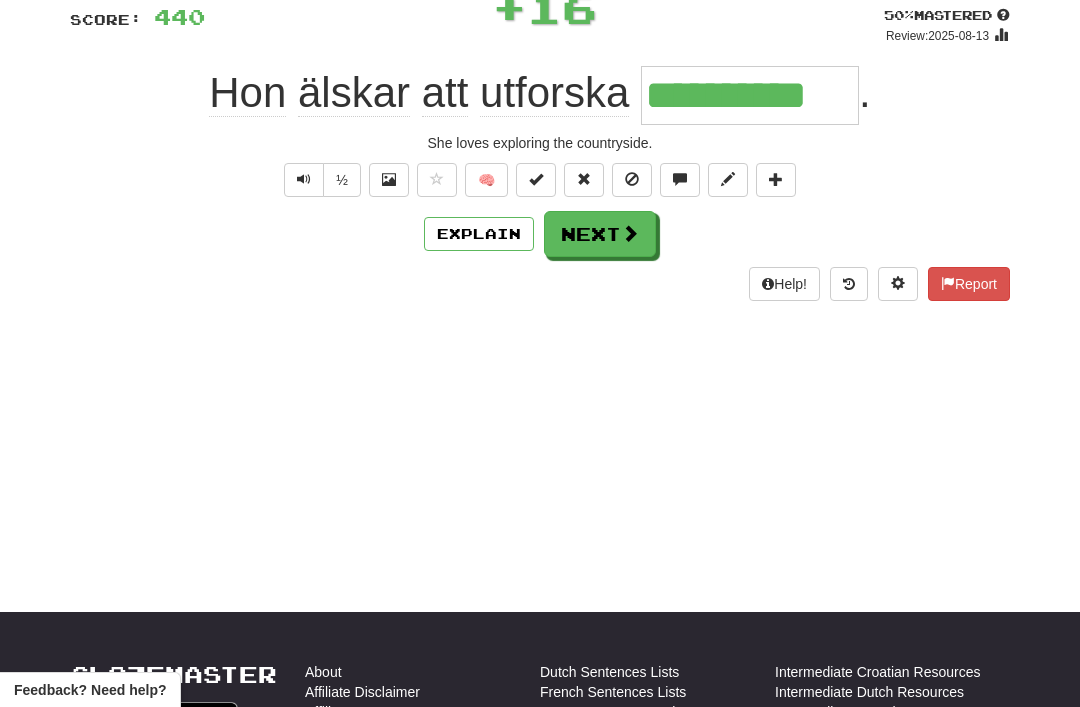 click on "Next" at bounding box center (600, 234) 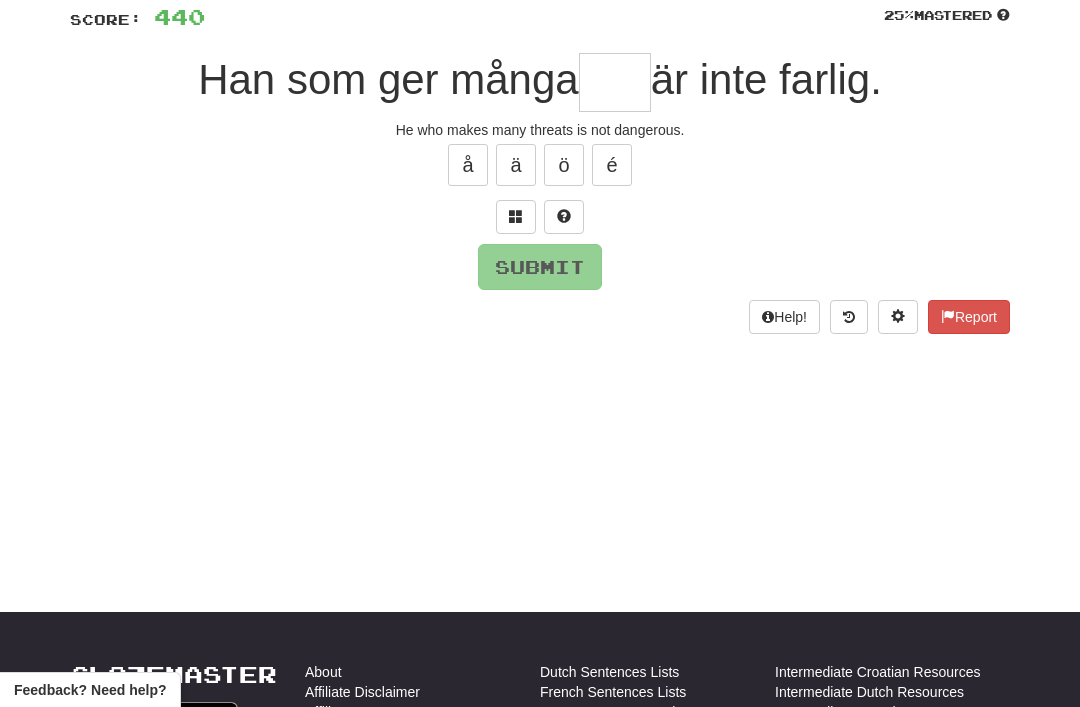 scroll, scrollTop: 144, scrollLeft: 0, axis: vertical 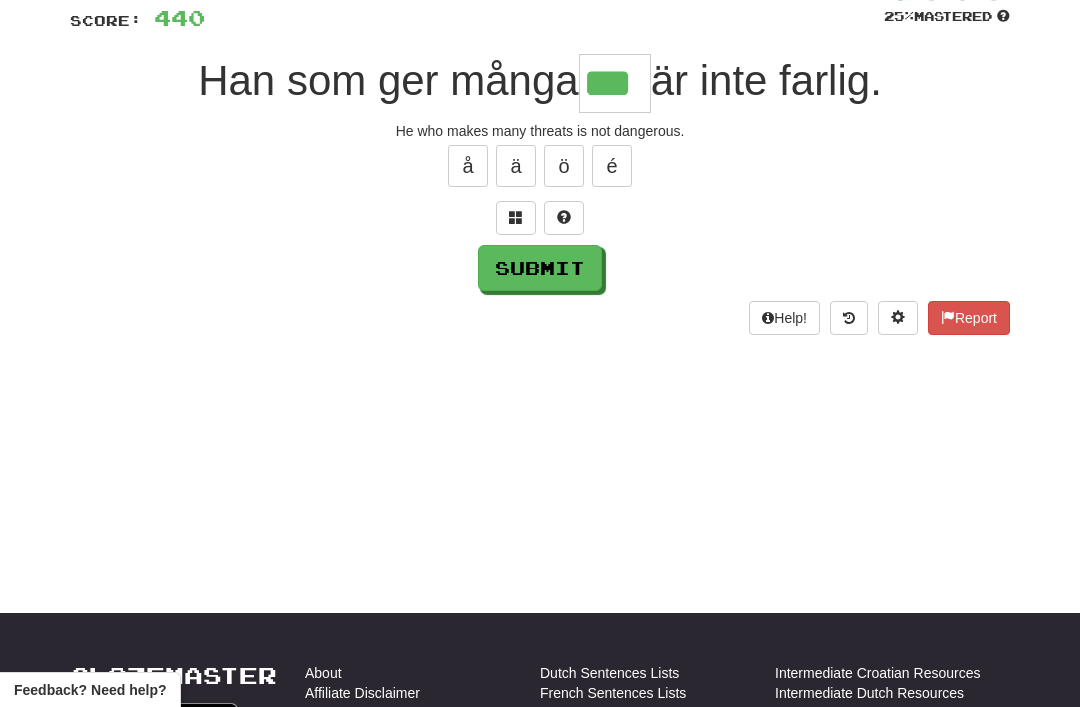 type on "***" 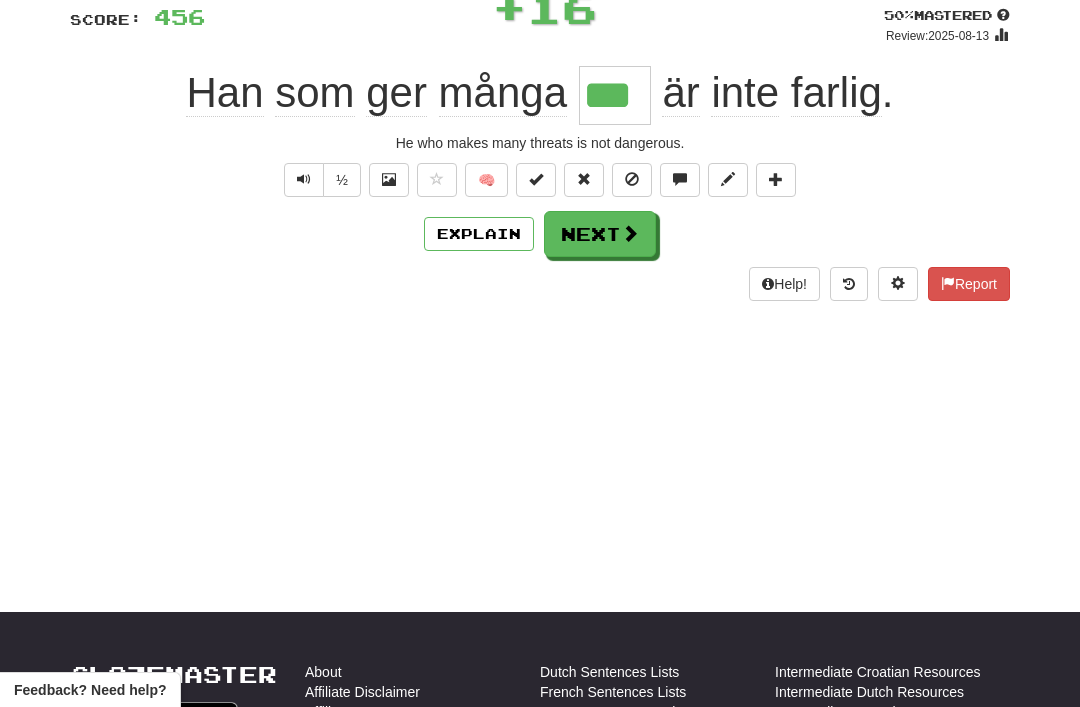click on "Next" at bounding box center [600, 234] 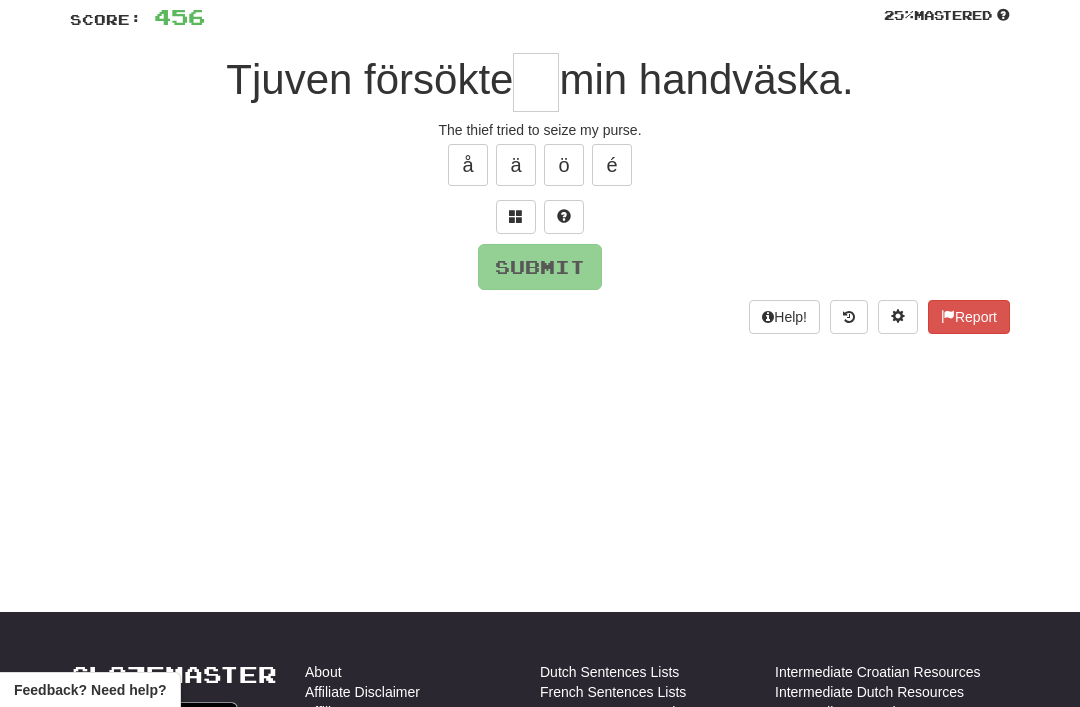 scroll, scrollTop: 144, scrollLeft: 0, axis: vertical 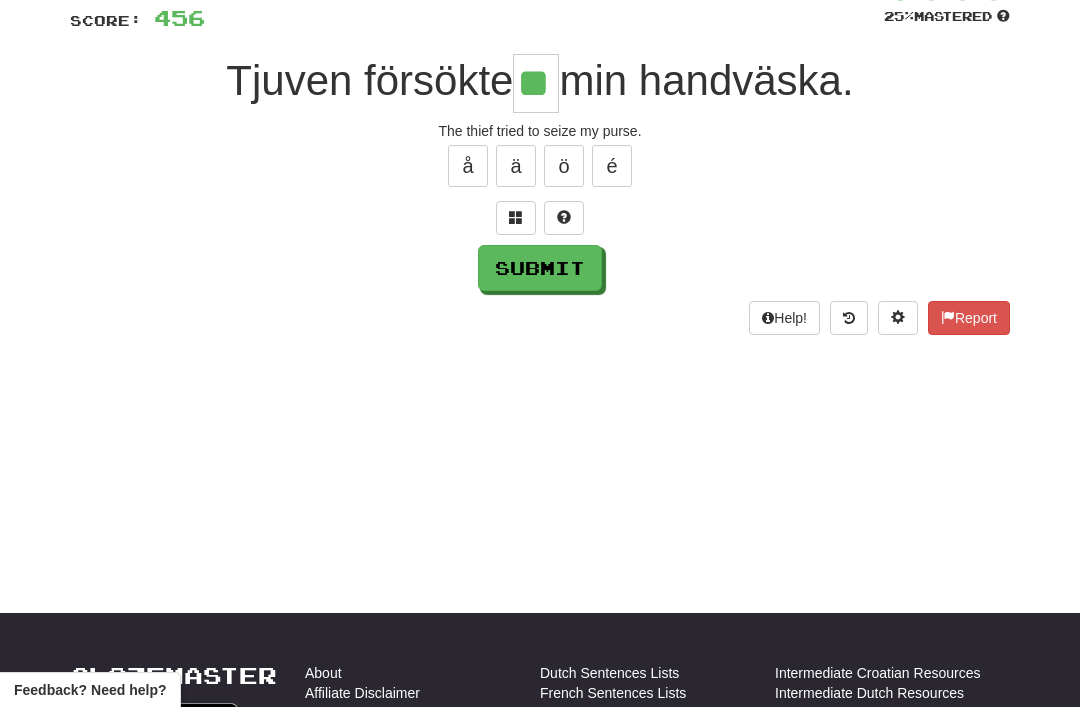 type on "**" 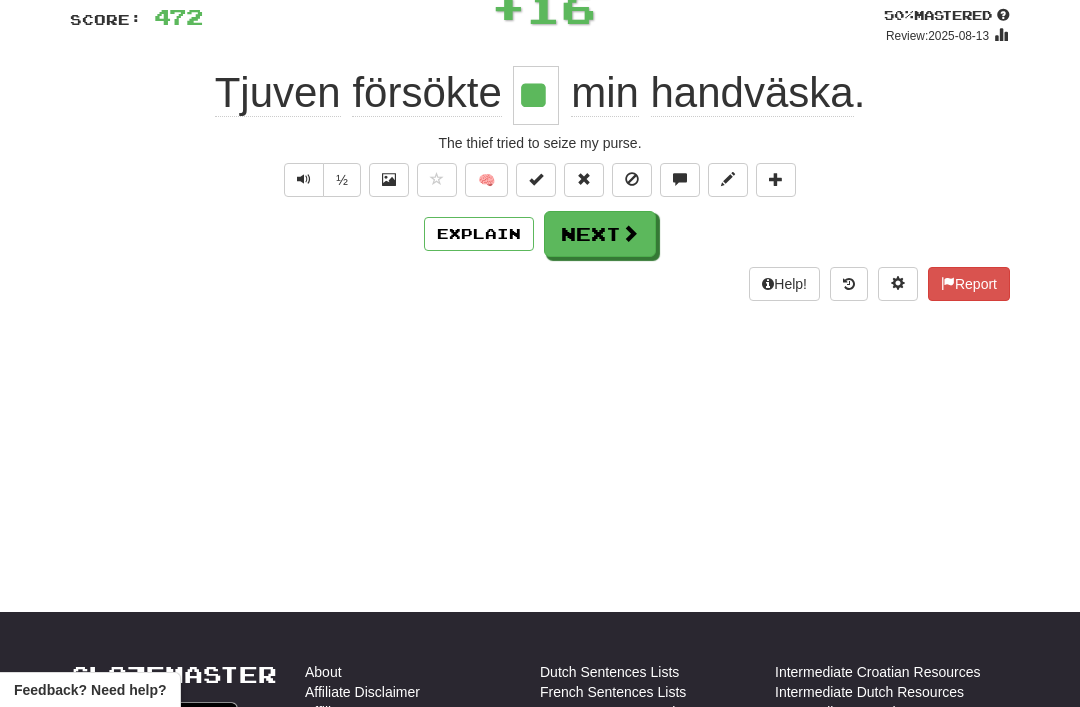 click on "Next" at bounding box center [600, 234] 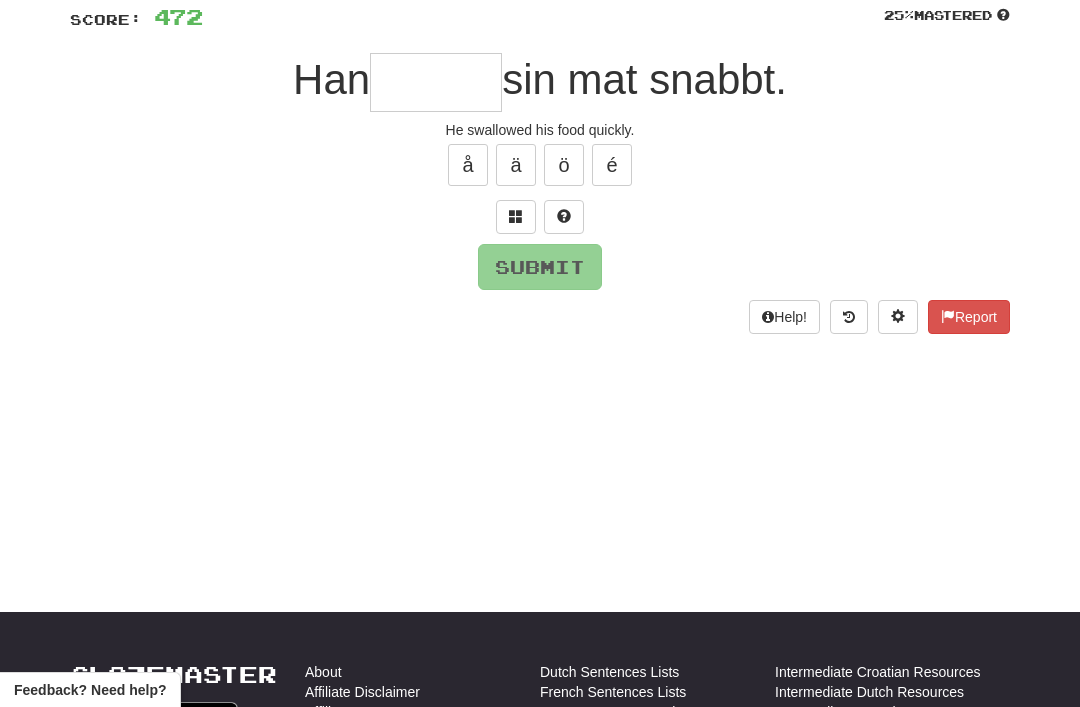 scroll, scrollTop: 144, scrollLeft: 0, axis: vertical 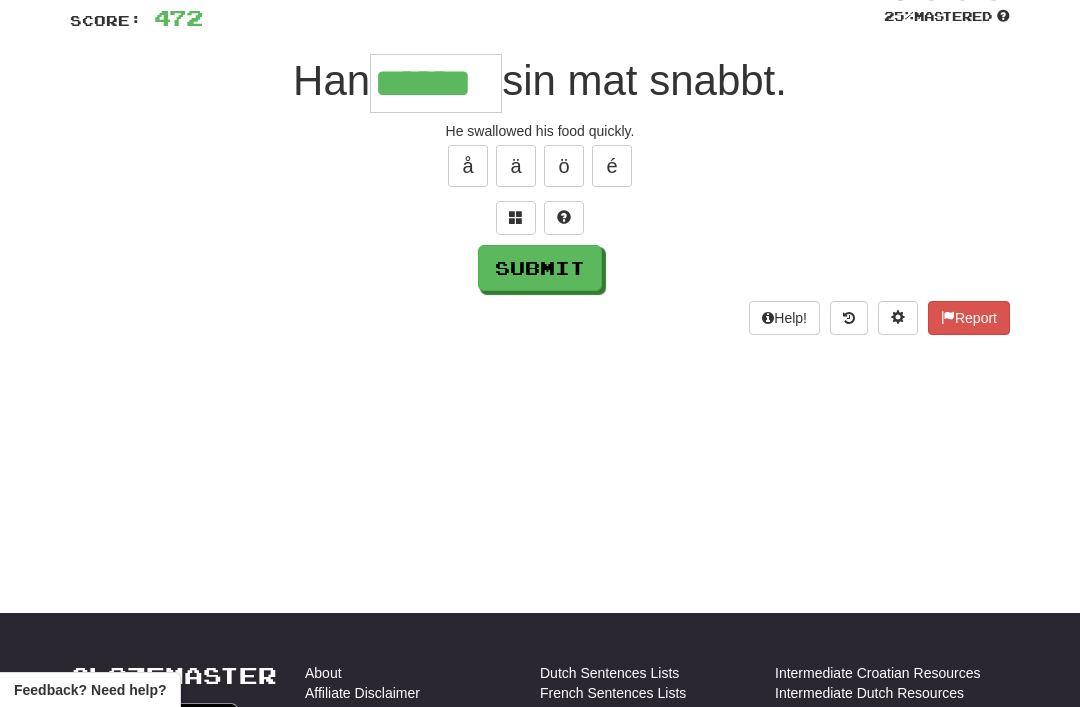 type on "******" 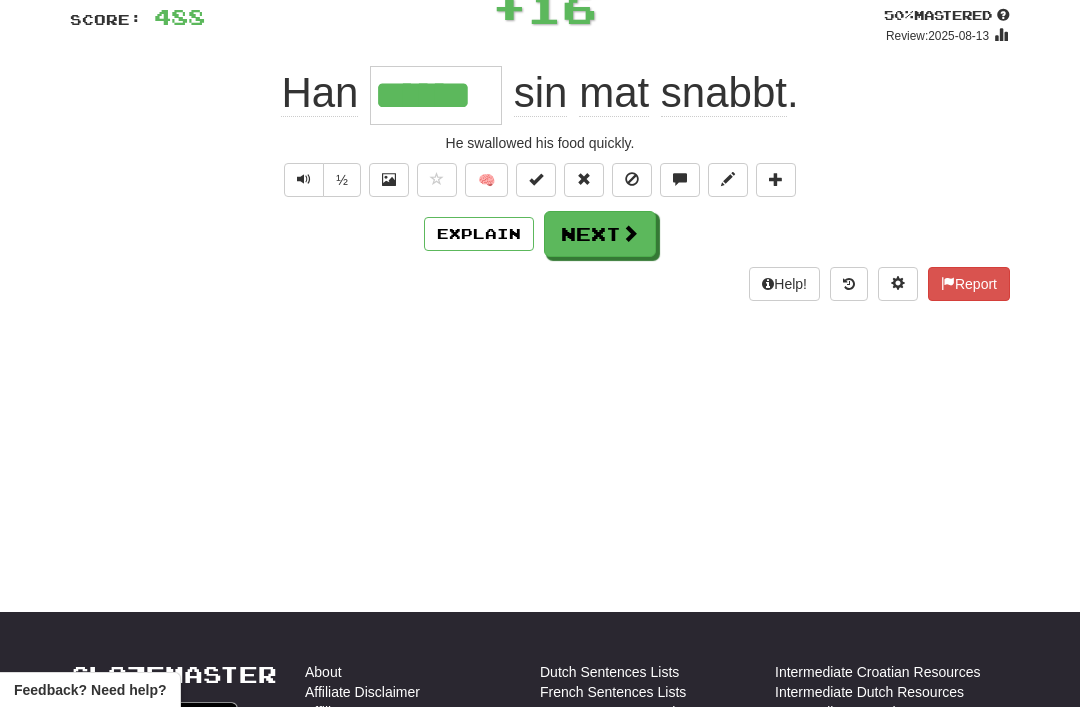 click on "Next" at bounding box center (600, 234) 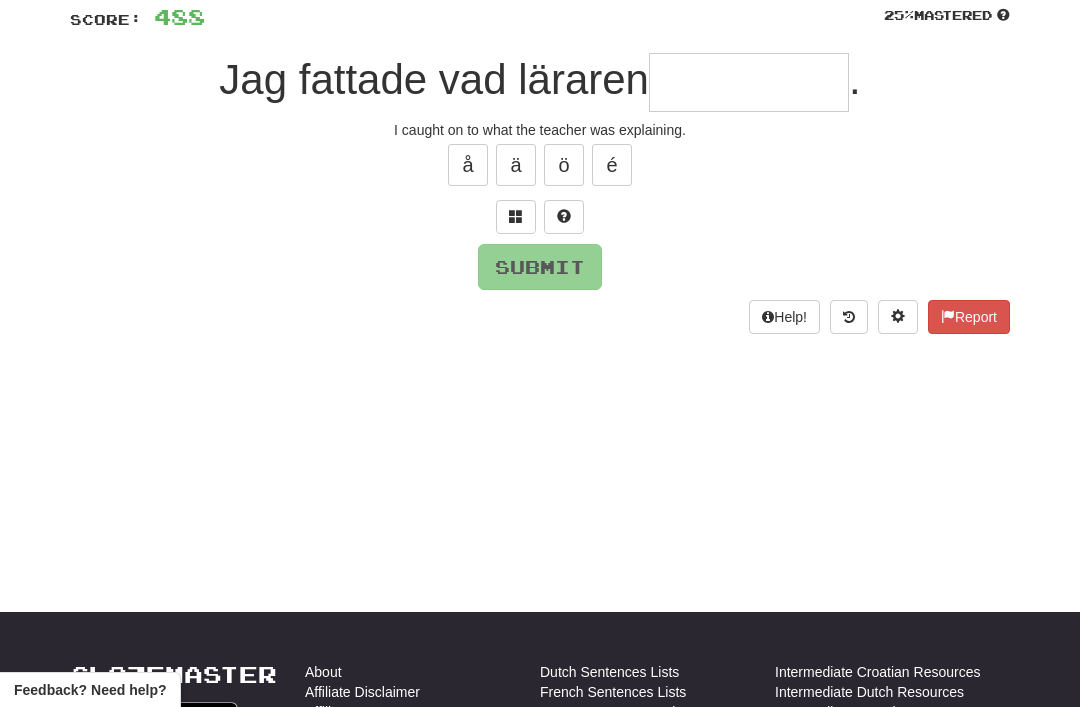 scroll, scrollTop: 144, scrollLeft: 0, axis: vertical 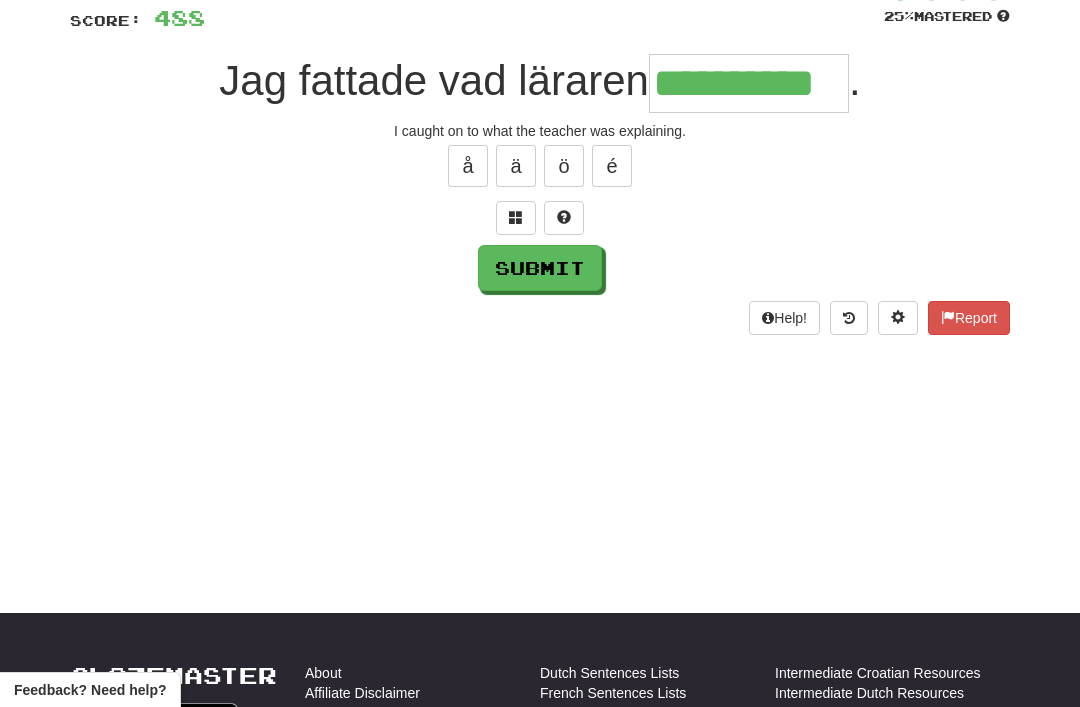 type on "**********" 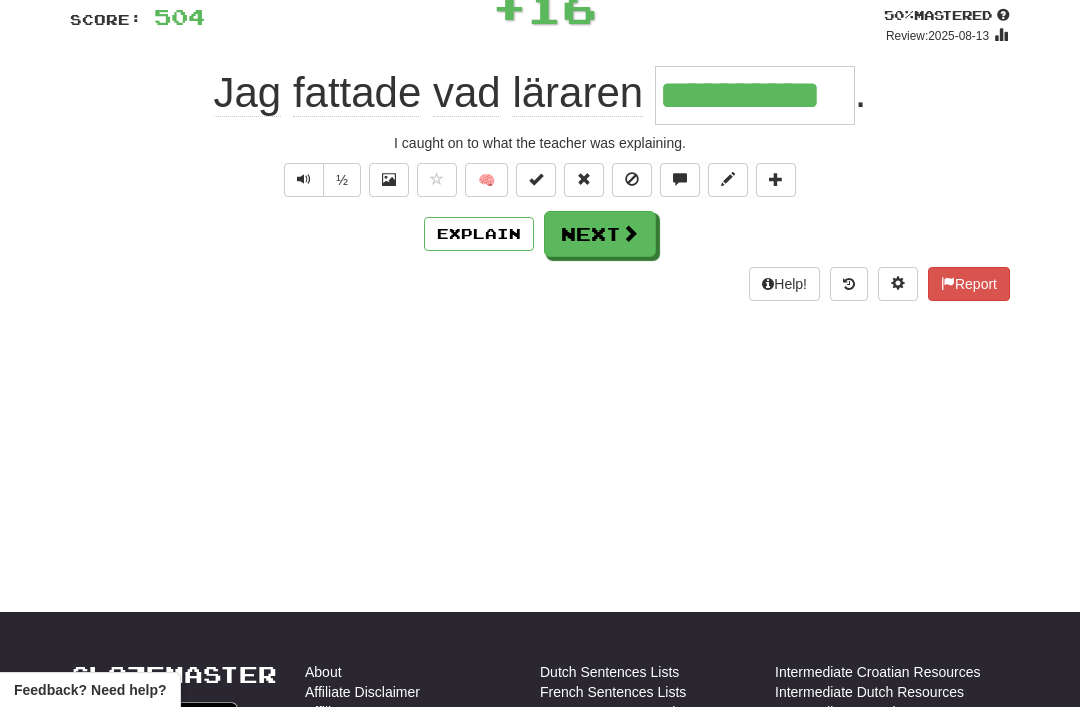 click on "Next" at bounding box center [600, 234] 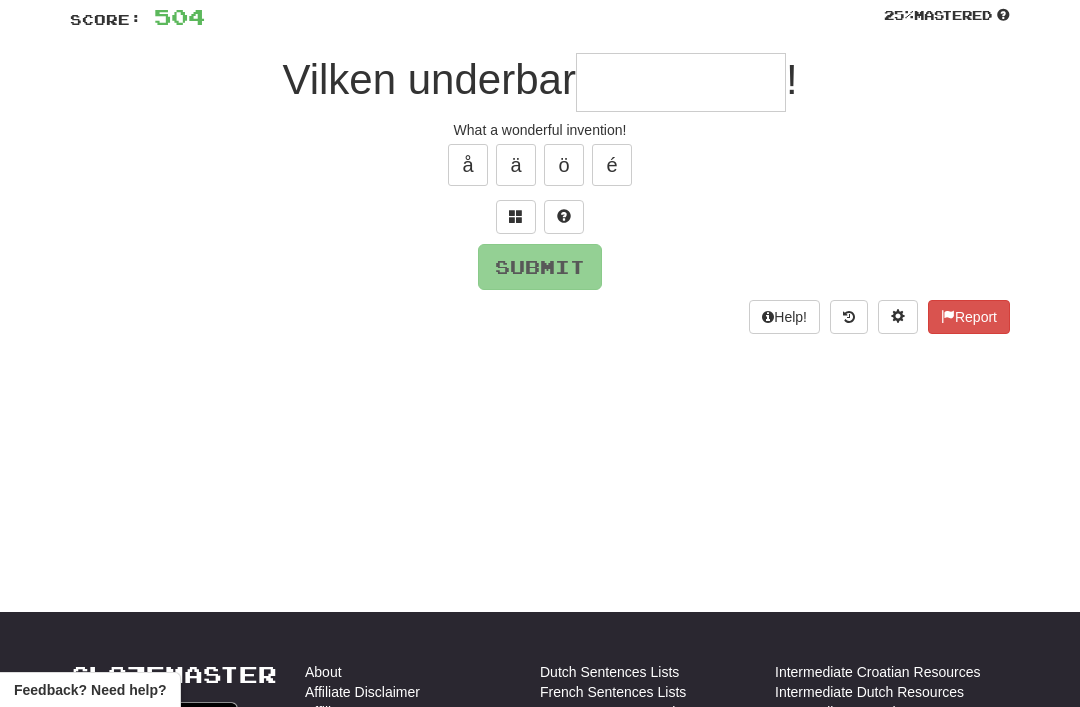 scroll, scrollTop: 144, scrollLeft: 0, axis: vertical 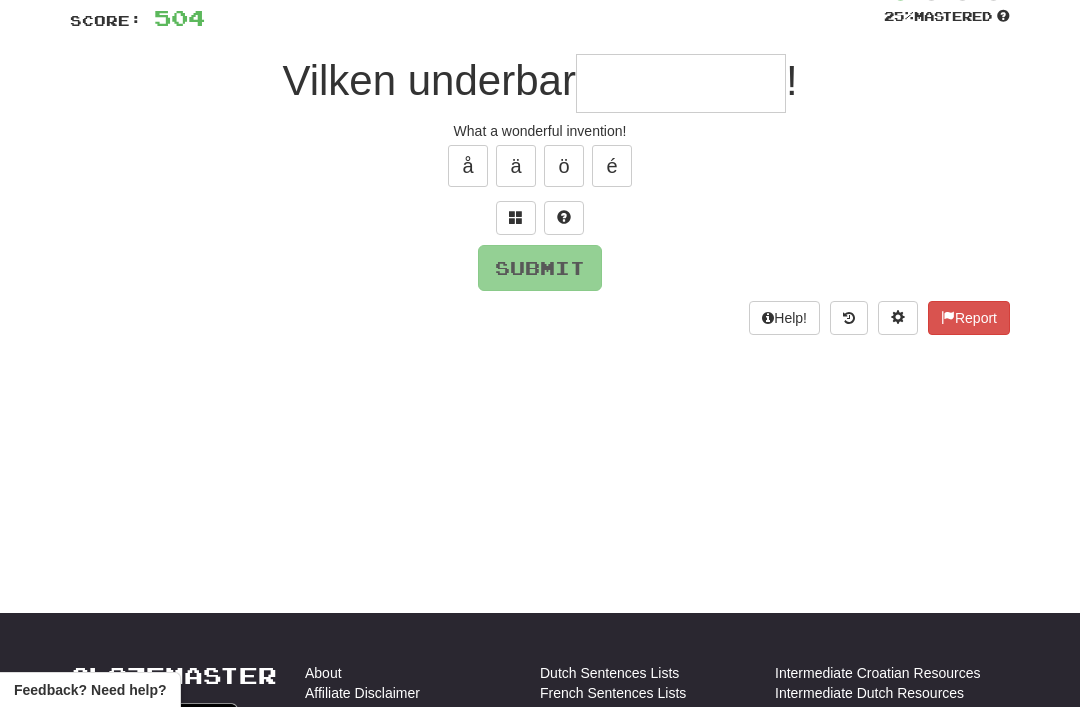 type on "*" 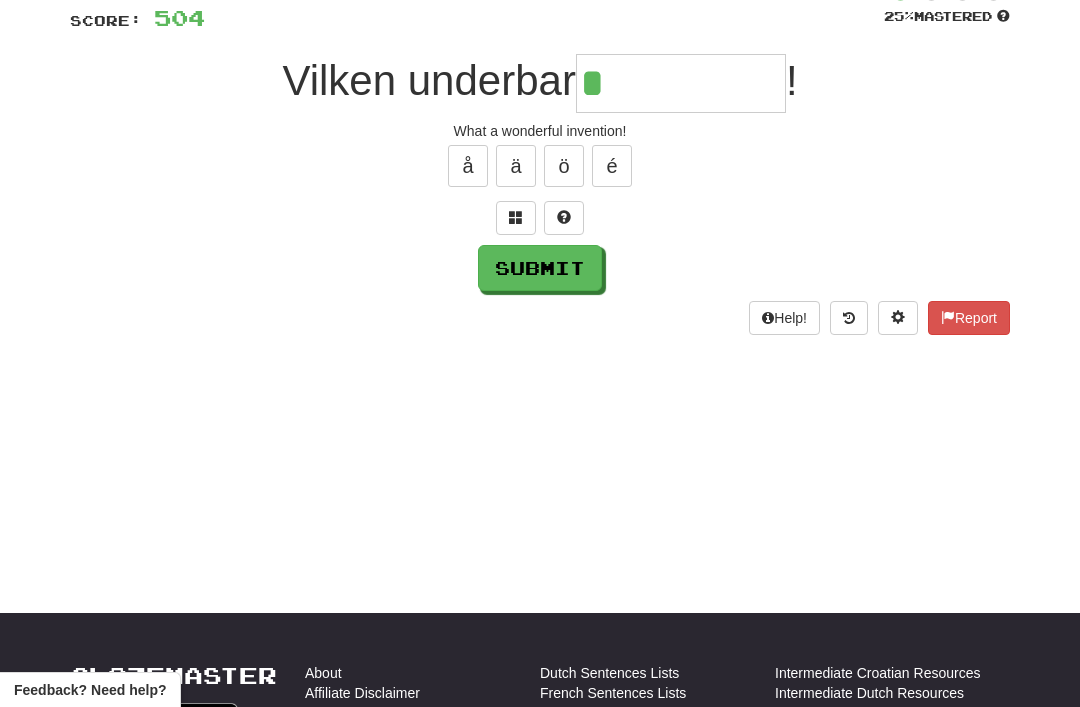 click at bounding box center [516, 218] 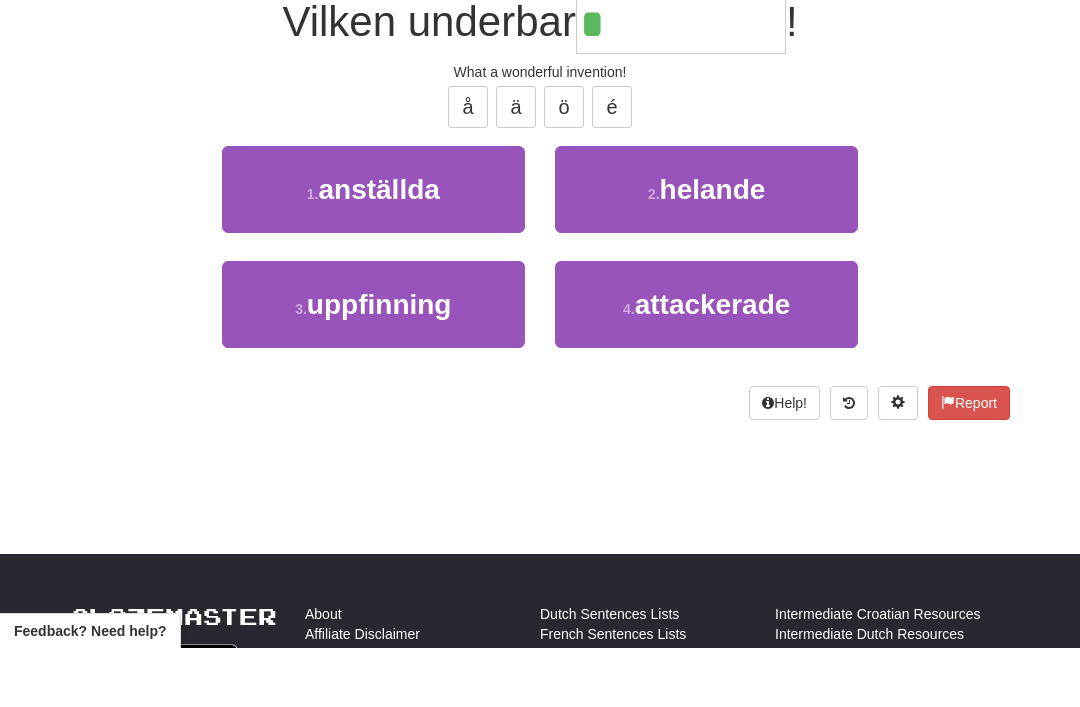 click on "uppfinning" at bounding box center (379, 363) 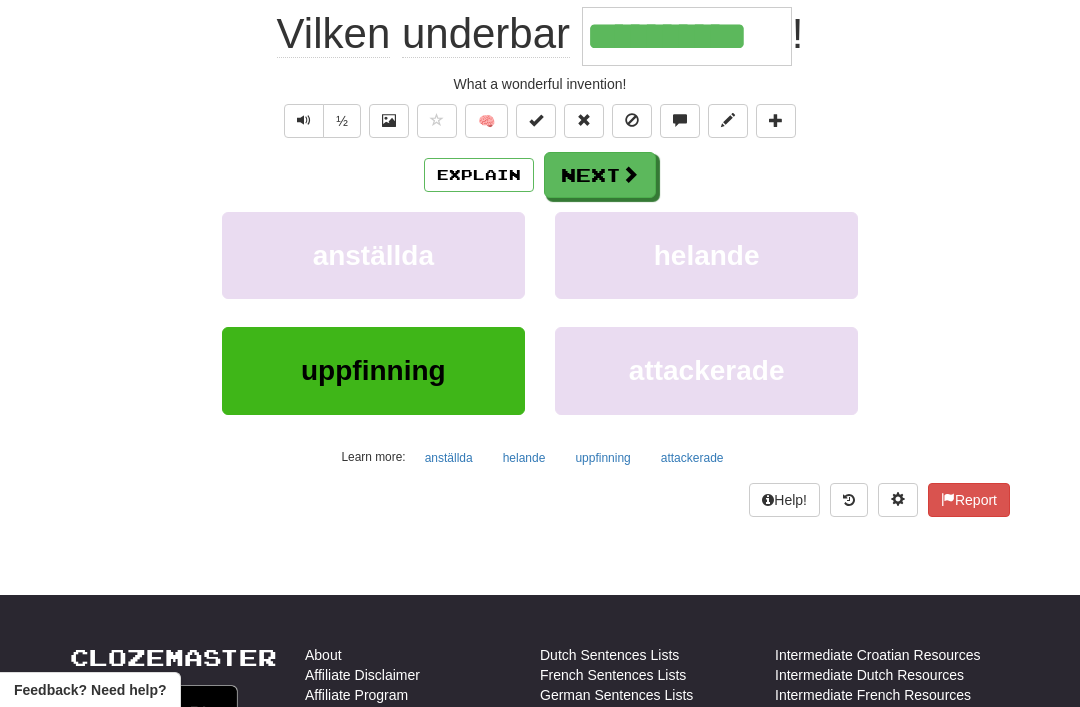 click on "Next" at bounding box center (600, 175) 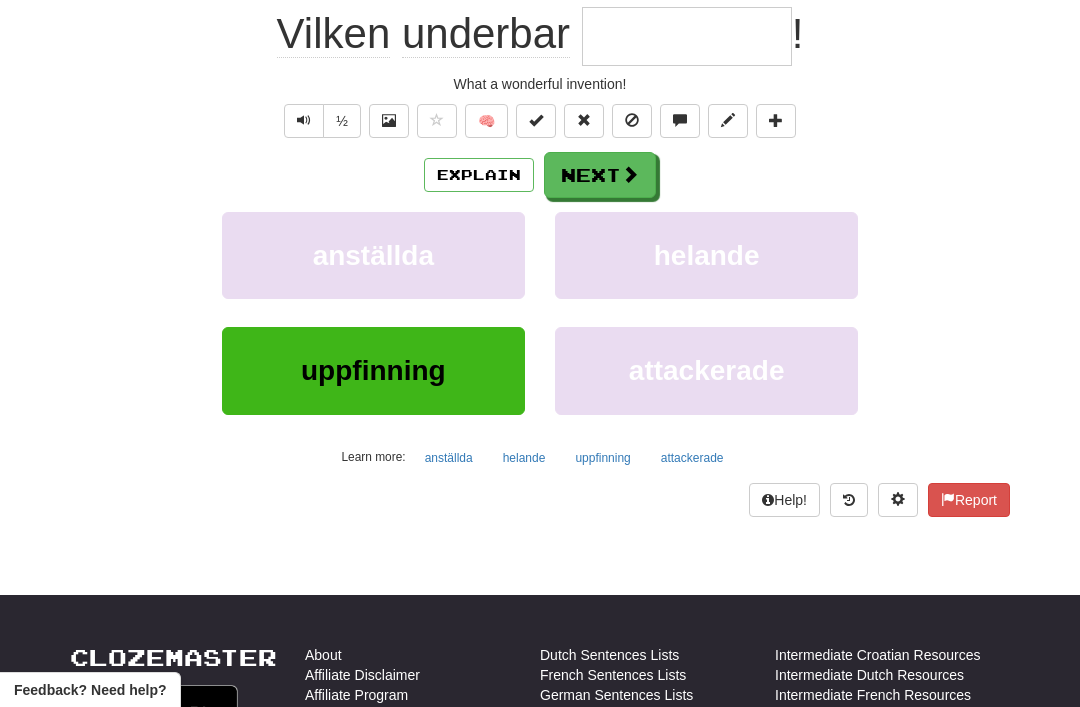 scroll, scrollTop: 44, scrollLeft: 0, axis: vertical 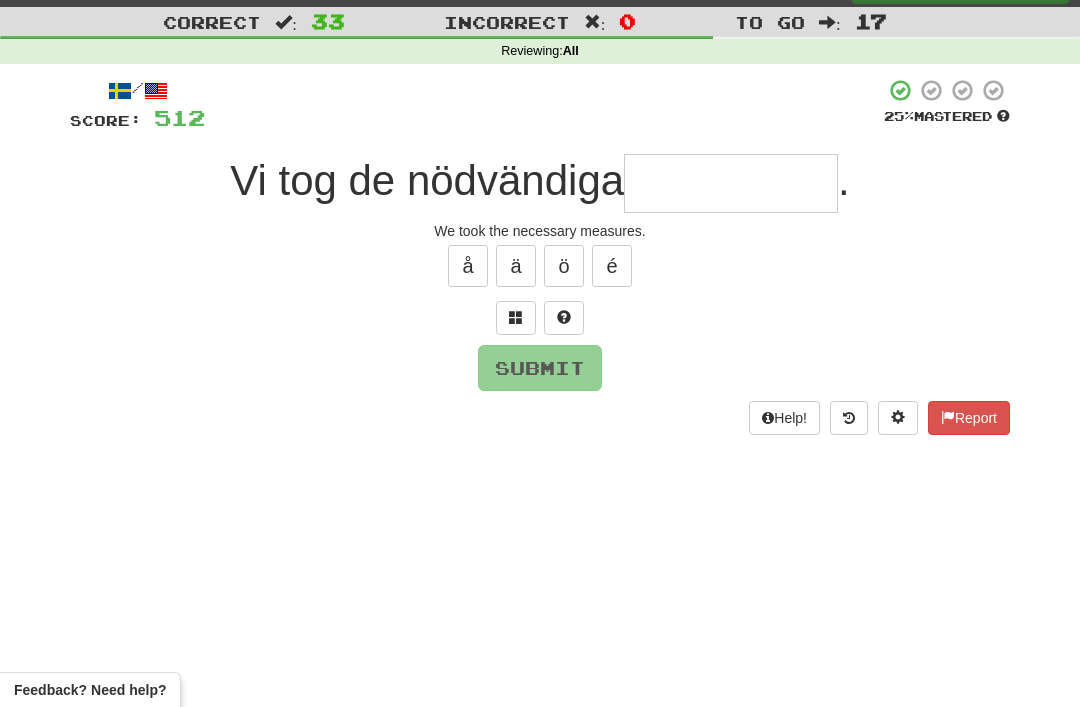 click at bounding box center (516, 317) 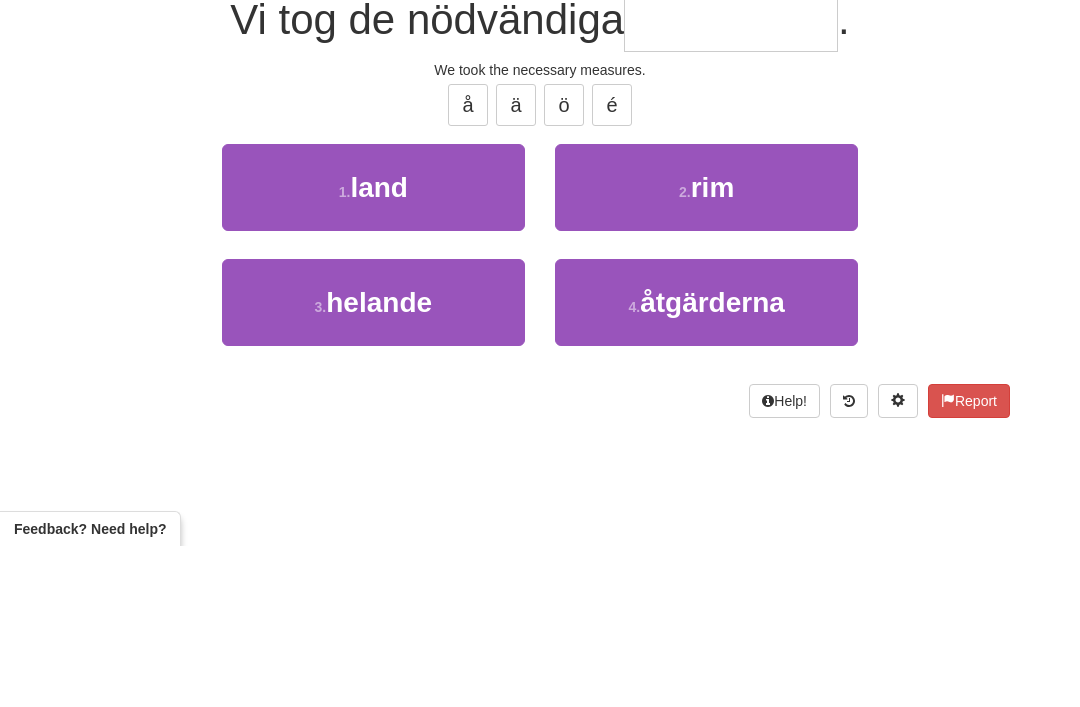 click on "åtgärderna" at bounding box center [712, 463] 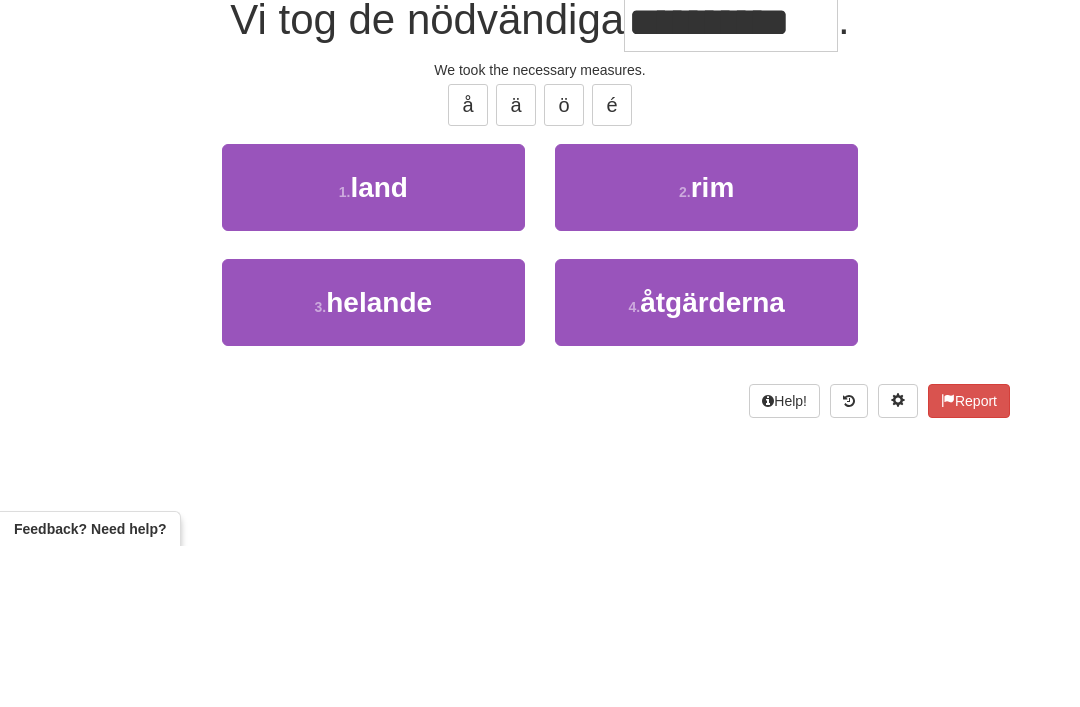 scroll, scrollTop: 205, scrollLeft: 0, axis: vertical 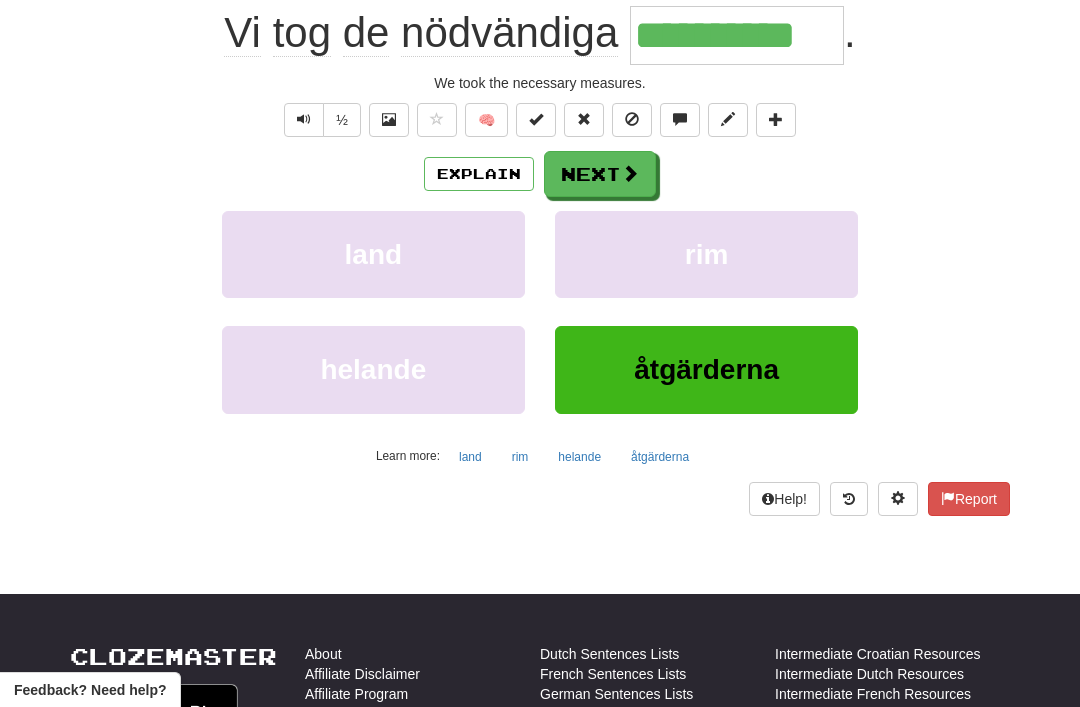 click on "Explain" at bounding box center (479, 174) 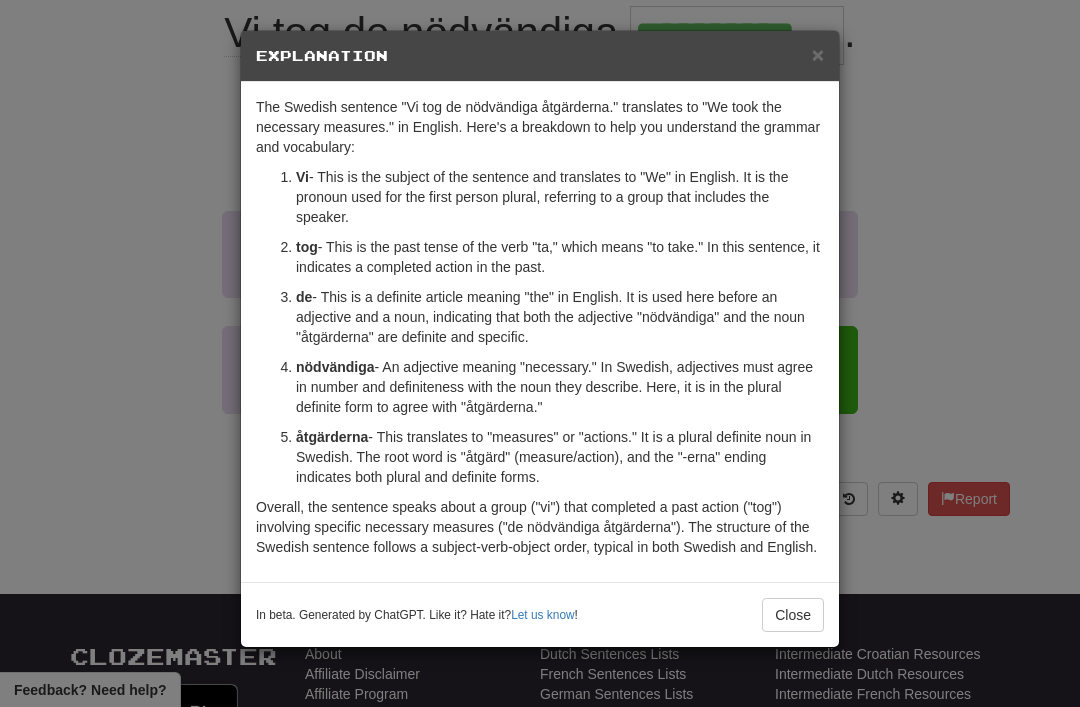 click on "×" at bounding box center (818, 54) 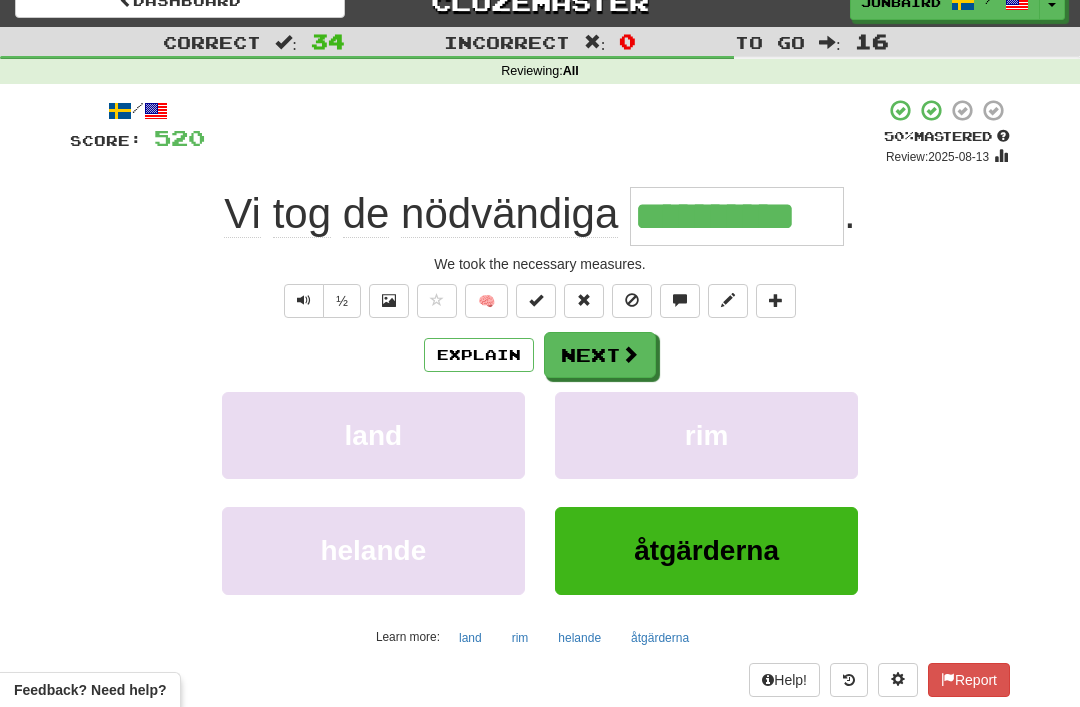 click on "Next" at bounding box center (600, 355) 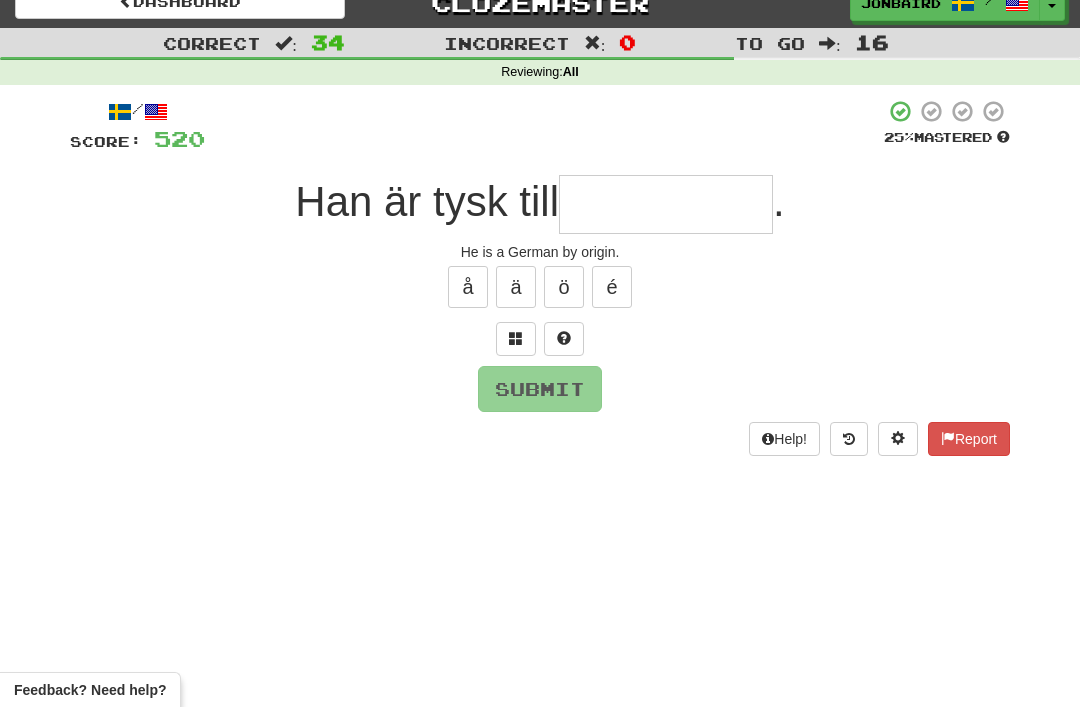 scroll, scrollTop: 21, scrollLeft: 0, axis: vertical 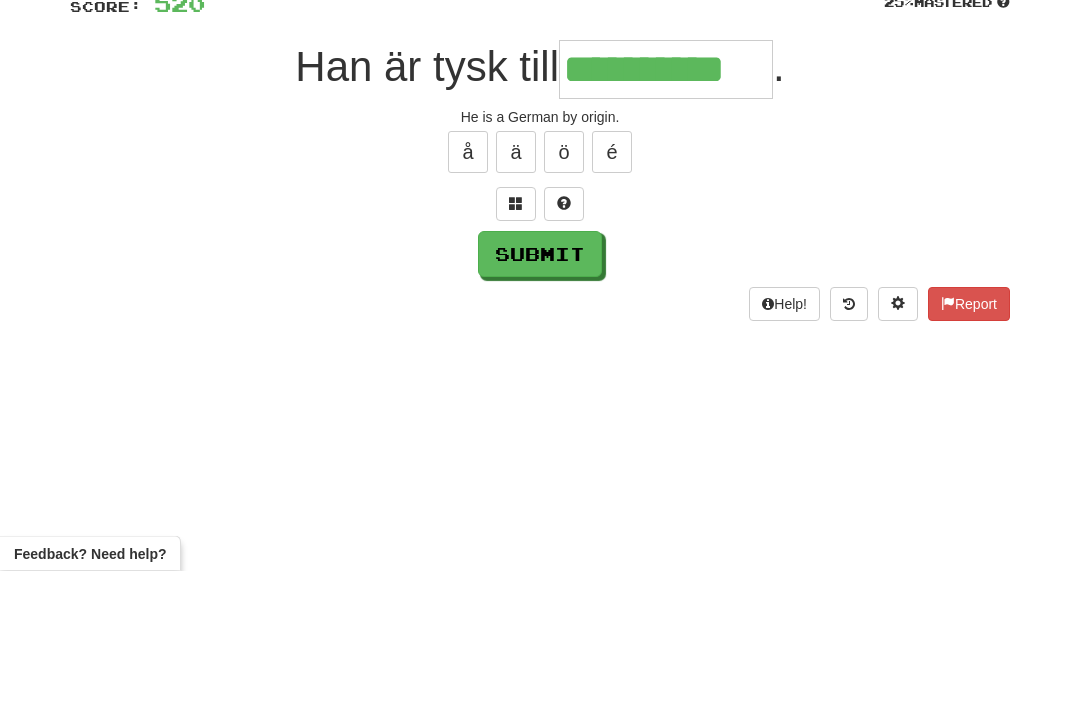 type on "**********" 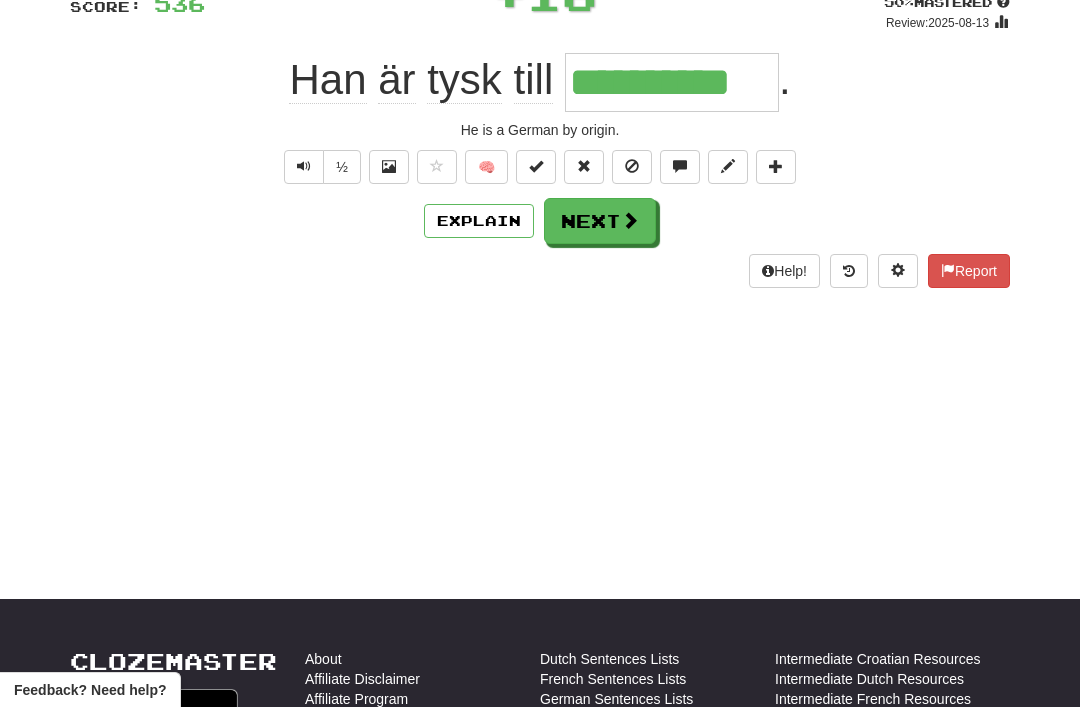 click on "Next" at bounding box center [600, 221] 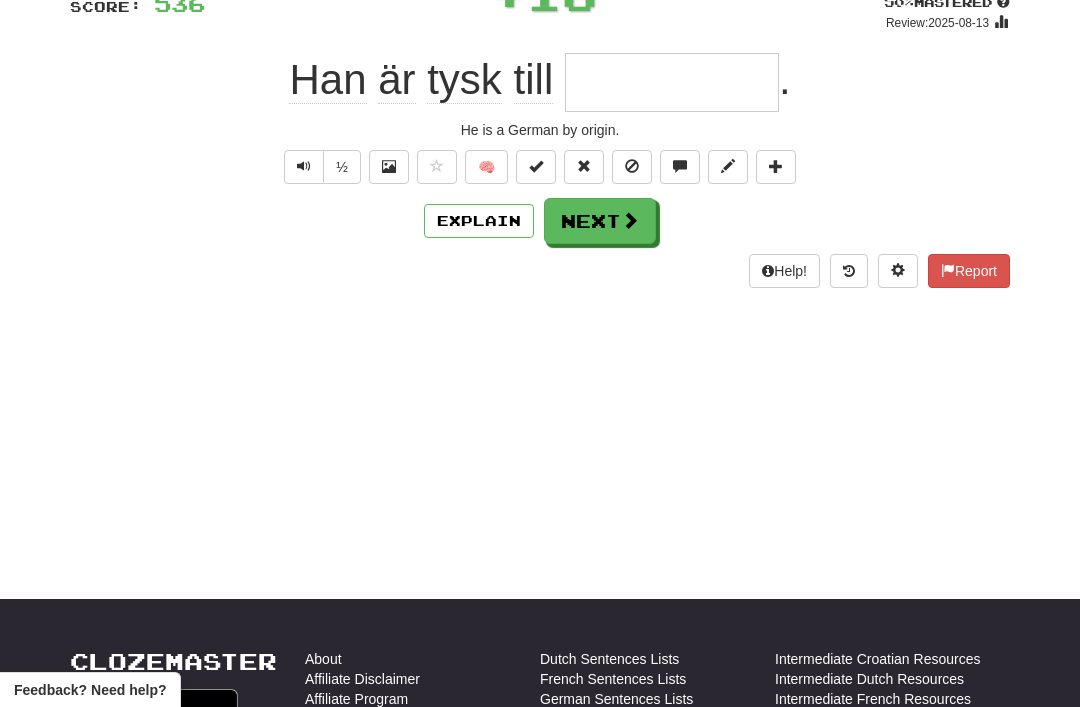 scroll, scrollTop: 157, scrollLeft: 0, axis: vertical 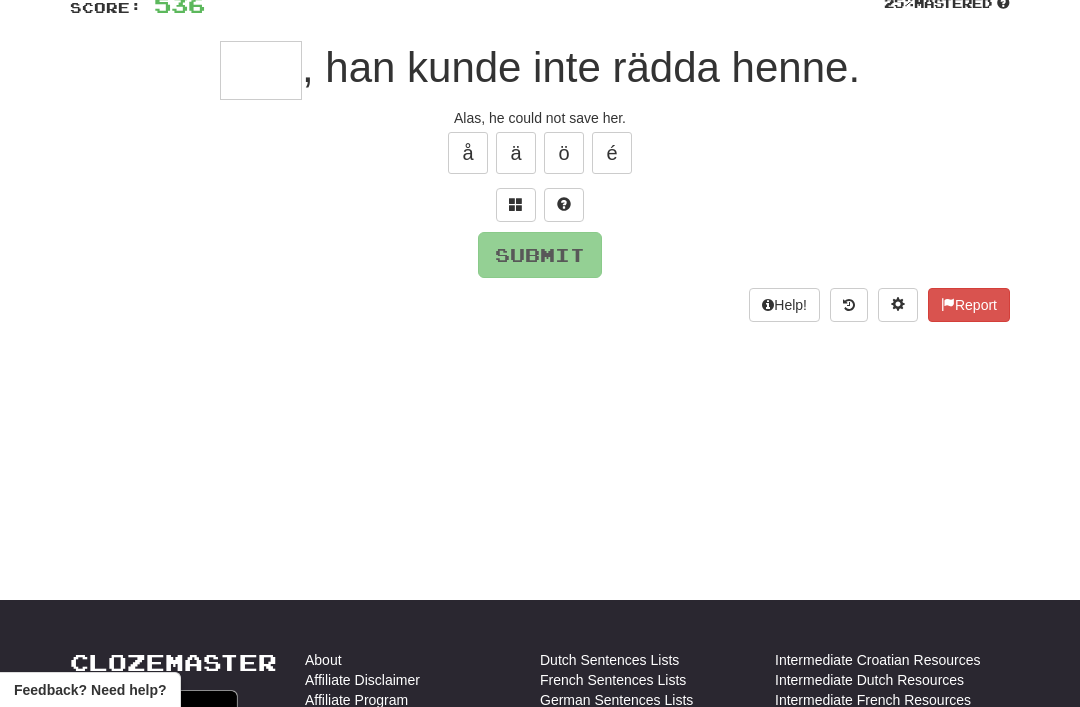 click at bounding box center [516, 205] 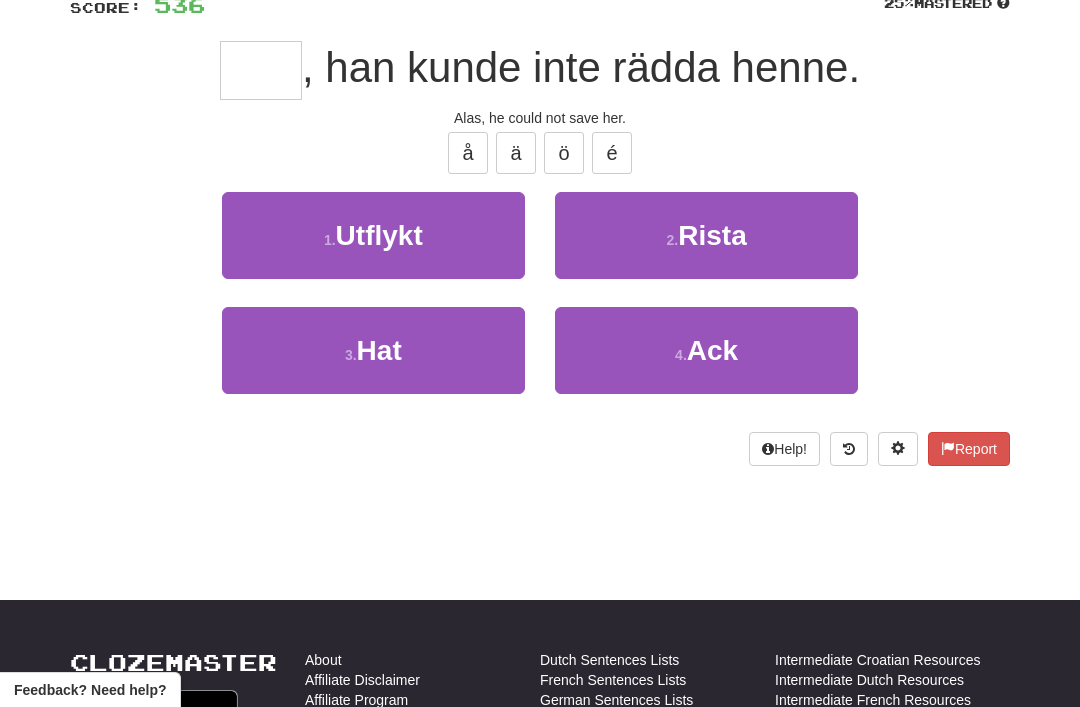 click on "Ack" at bounding box center (712, 350) 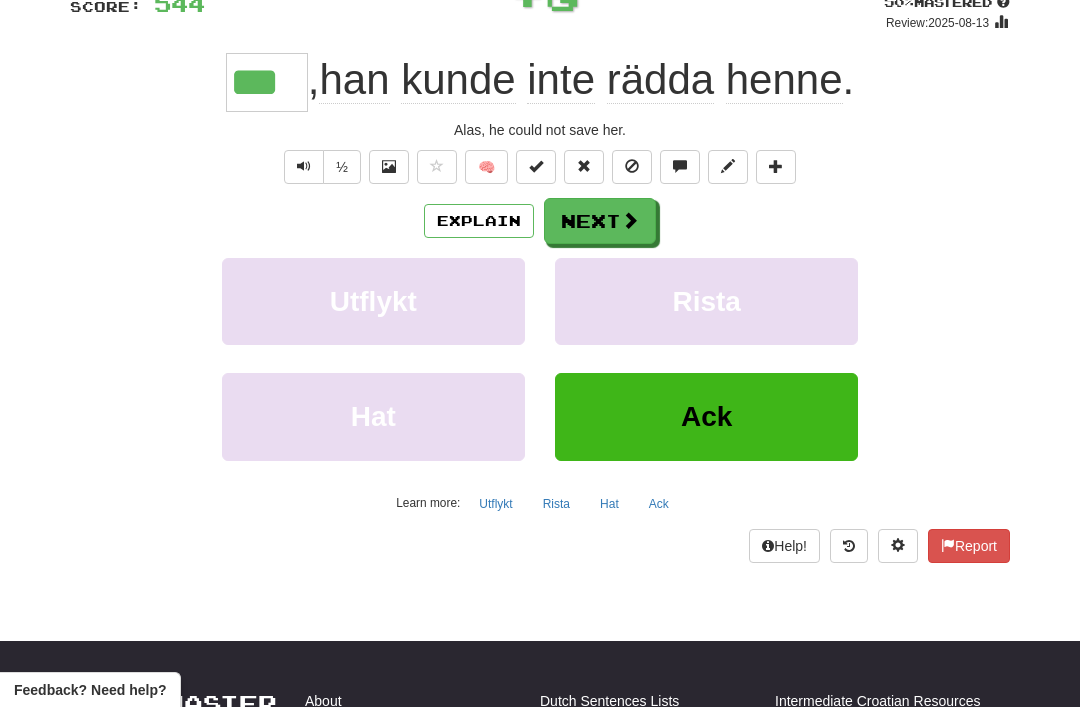 click on "Next" at bounding box center [600, 221] 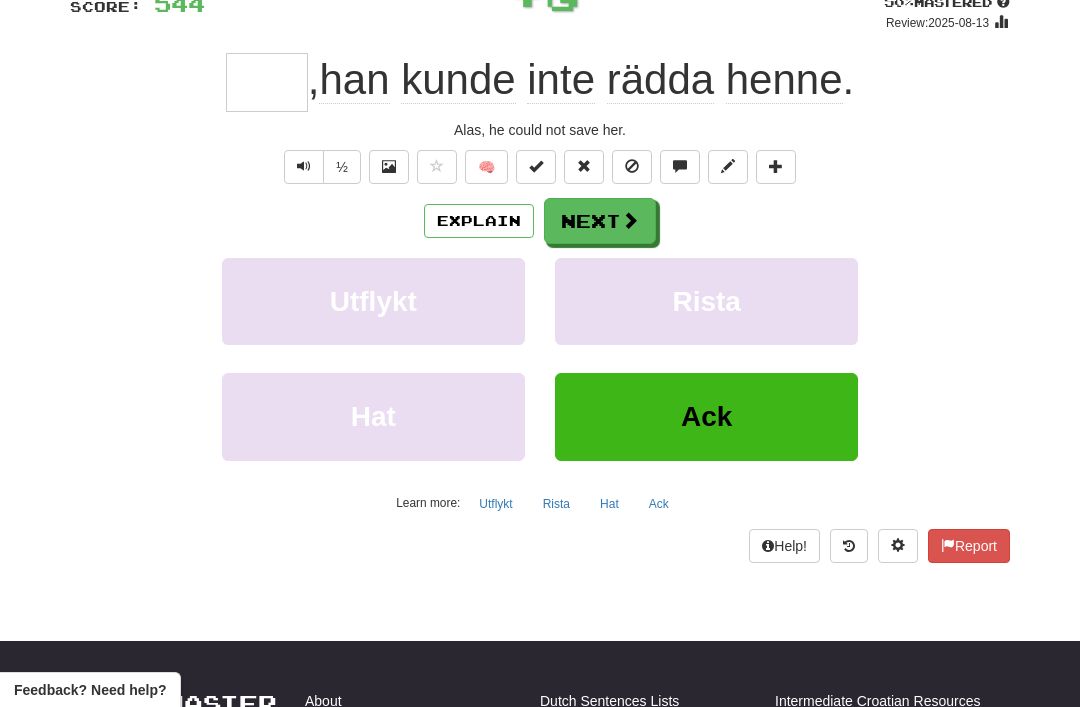 scroll, scrollTop: 157, scrollLeft: 0, axis: vertical 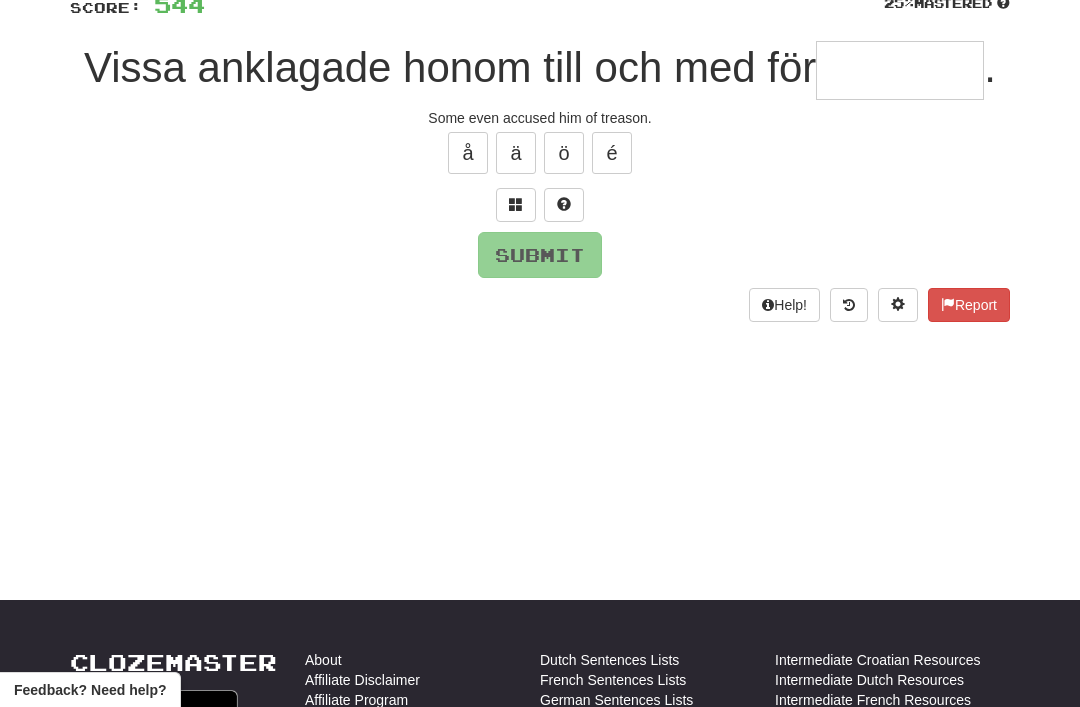 type on "*" 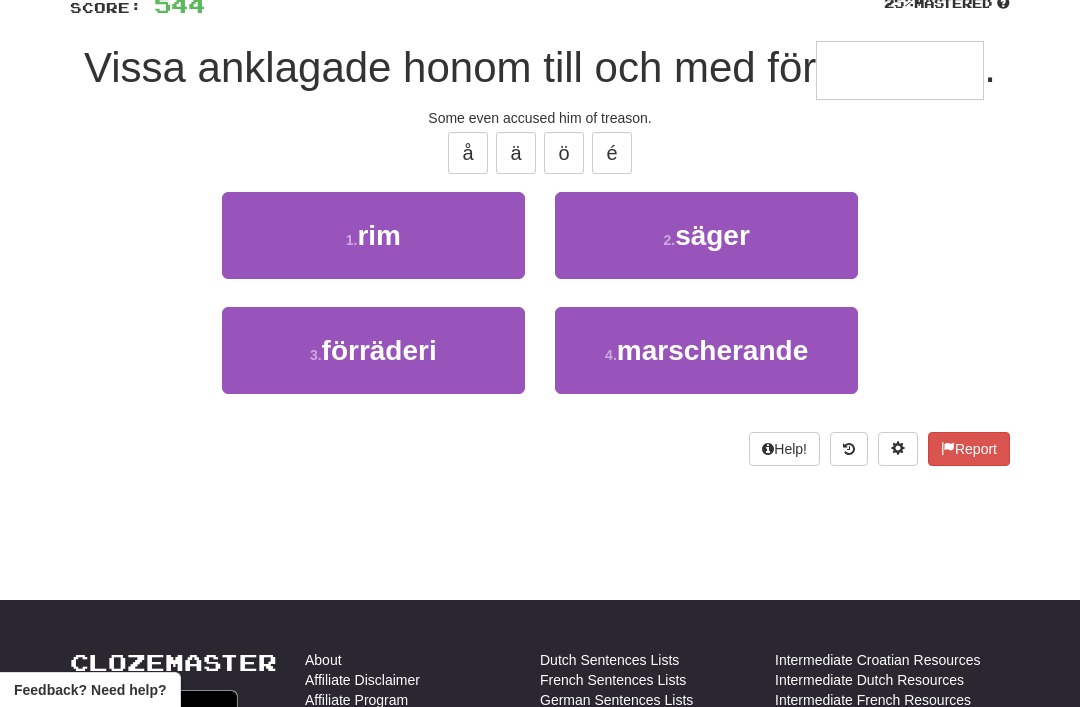 click on "förräderi" at bounding box center [379, 350] 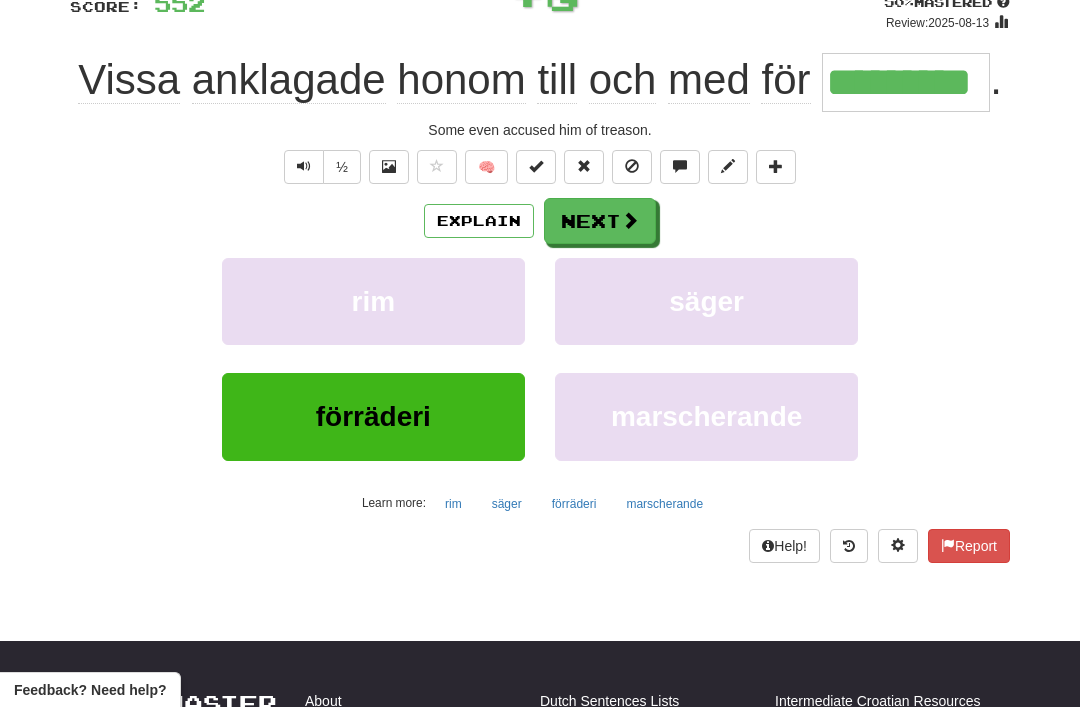 click on "Next" at bounding box center (600, 221) 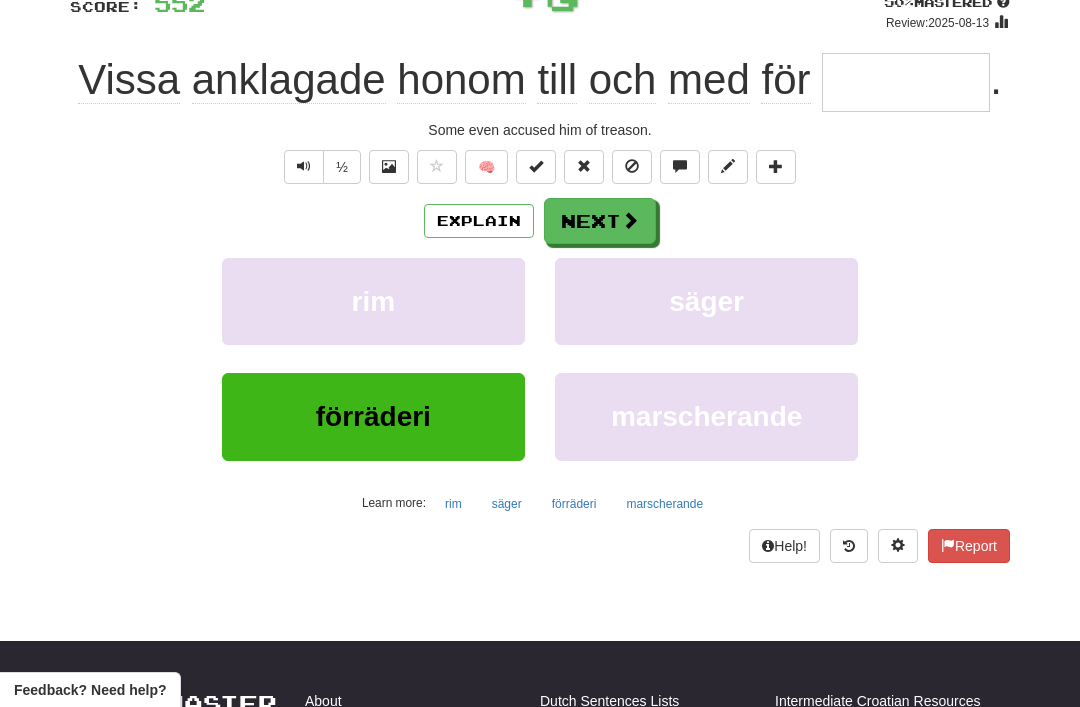 scroll, scrollTop: 157, scrollLeft: 0, axis: vertical 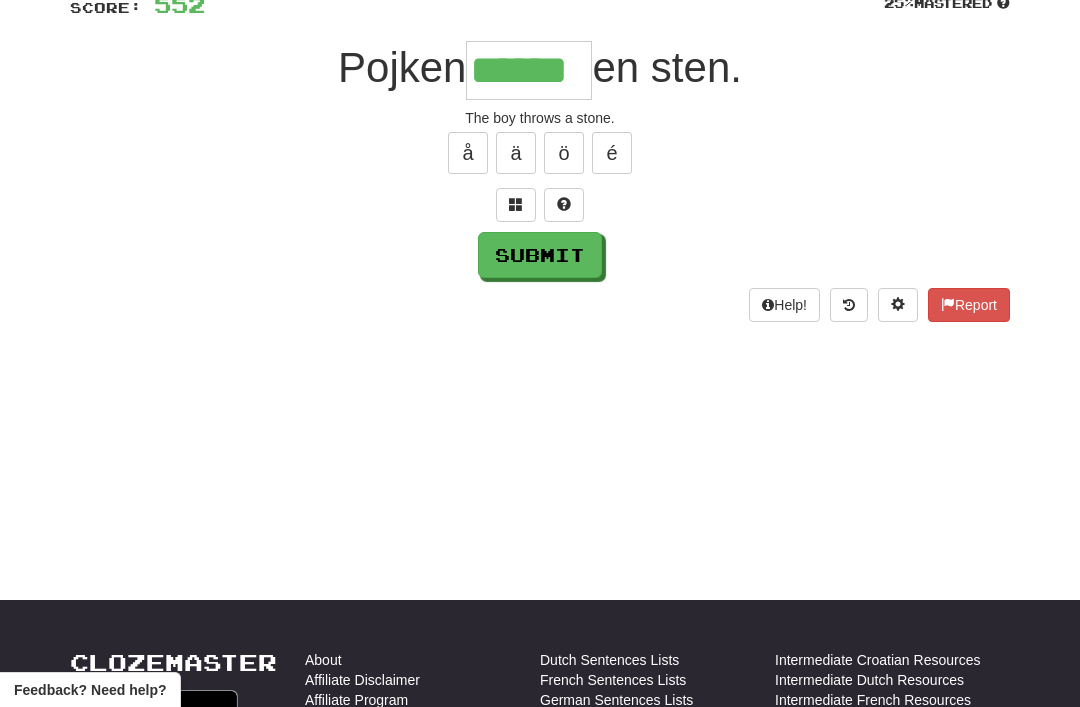 type on "******" 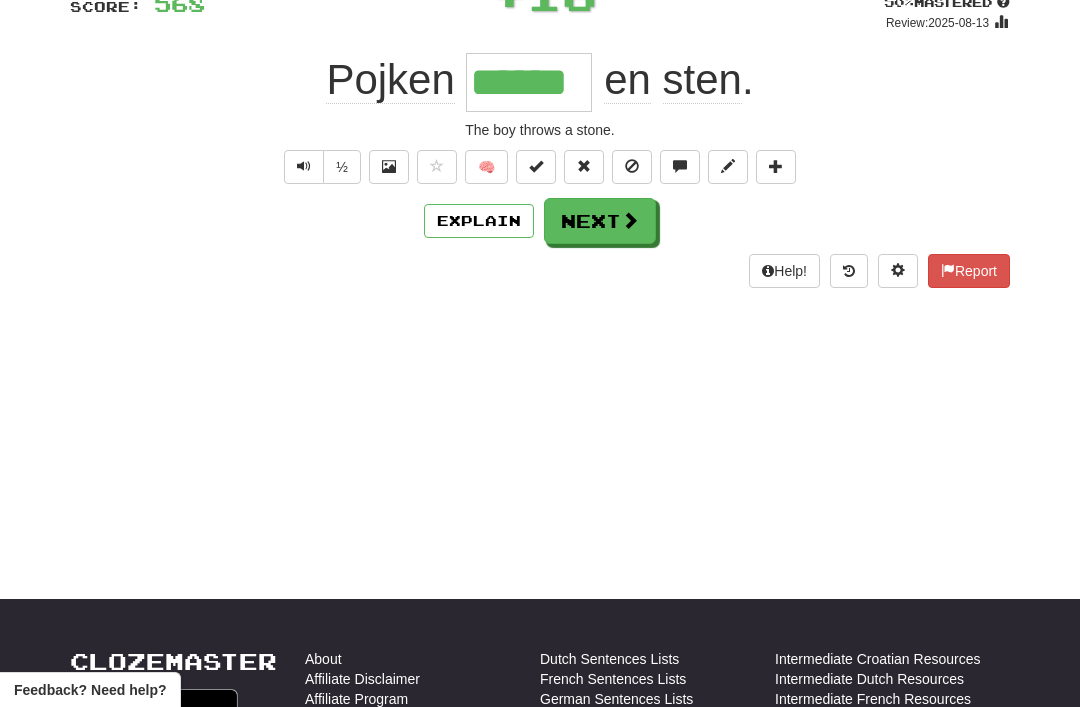 click on "Next" at bounding box center [600, 221] 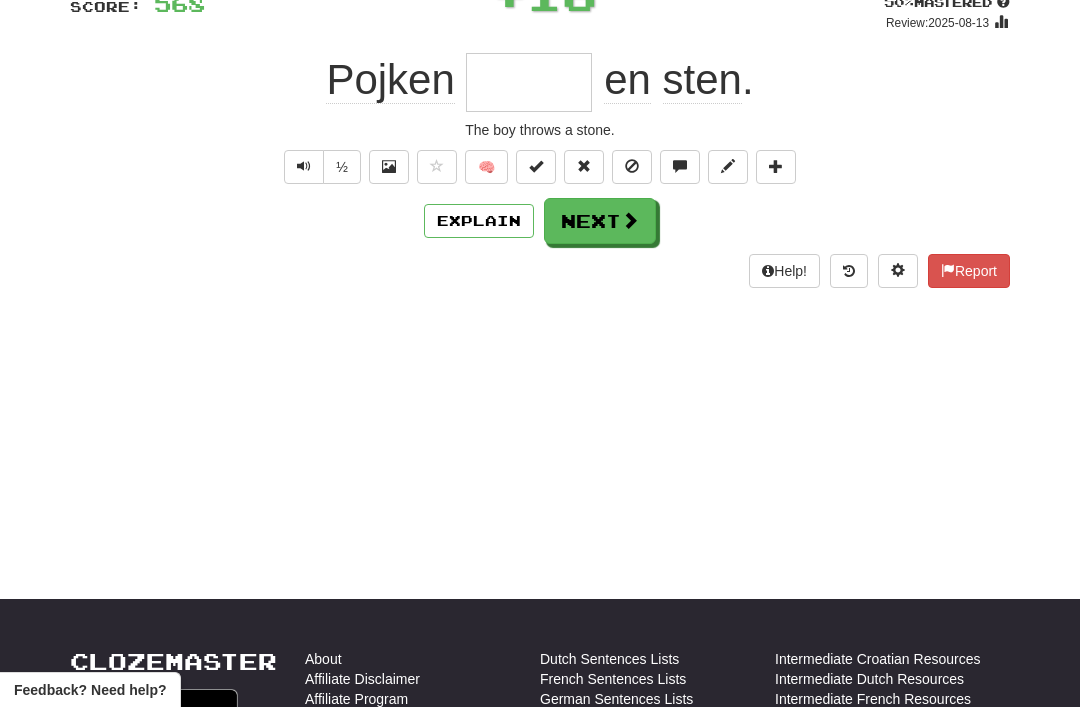 scroll, scrollTop: 157, scrollLeft: 0, axis: vertical 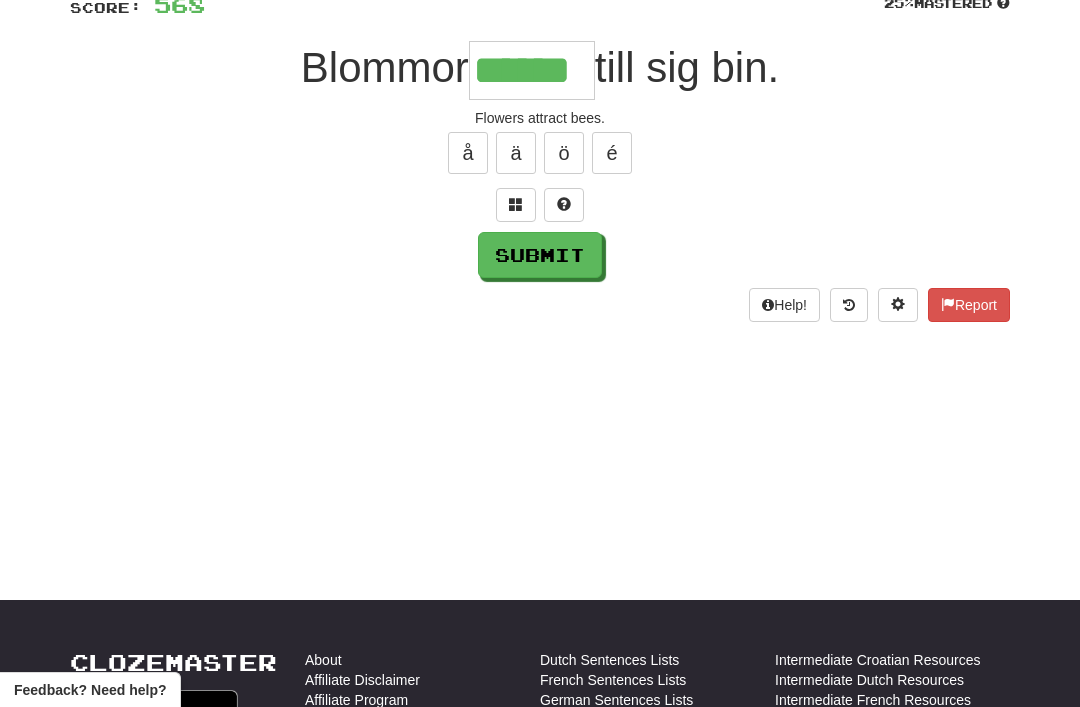 type on "******" 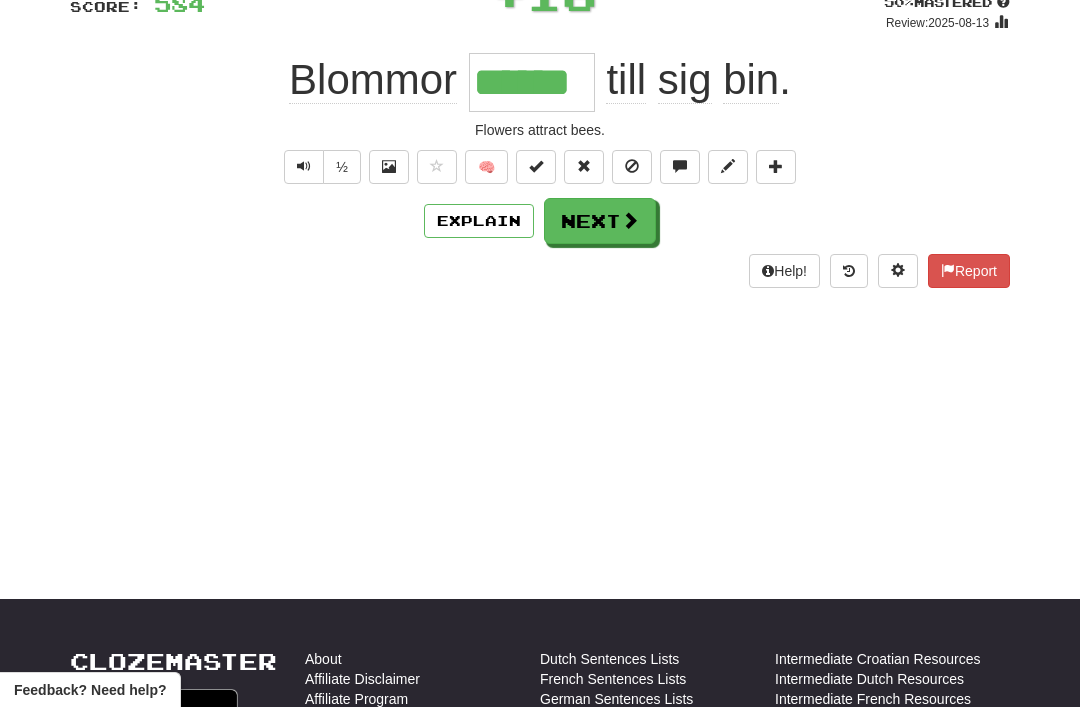 click on "Next" at bounding box center [600, 221] 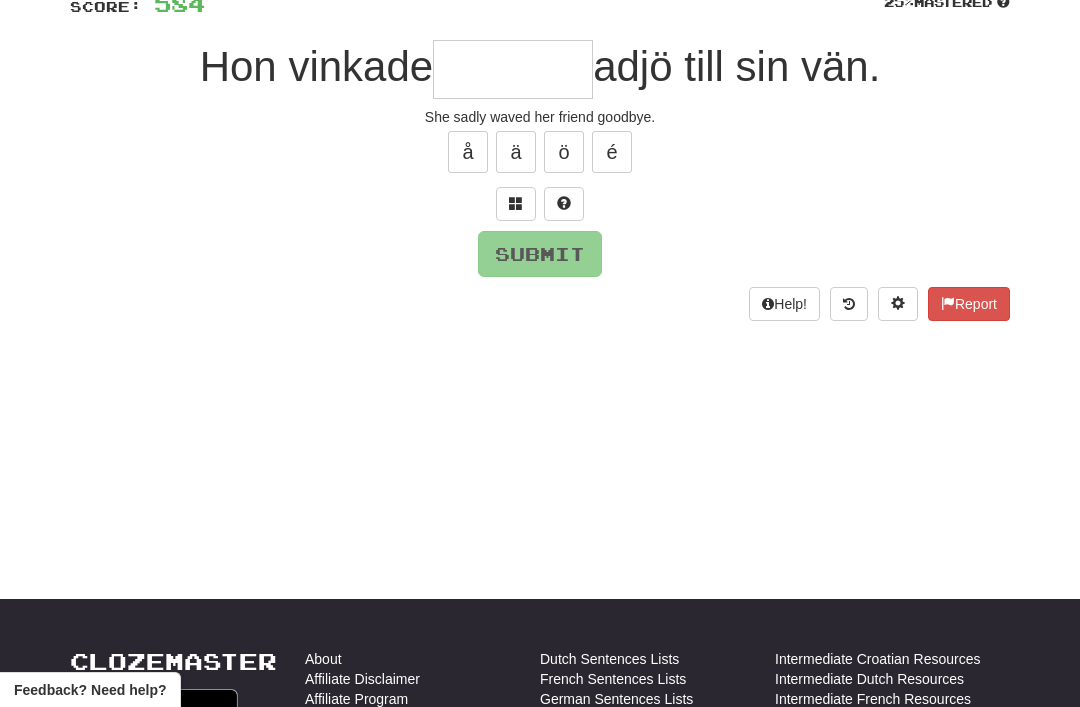 scroll, scrollTop: 157, scrollLeft: 0, axis: vertical 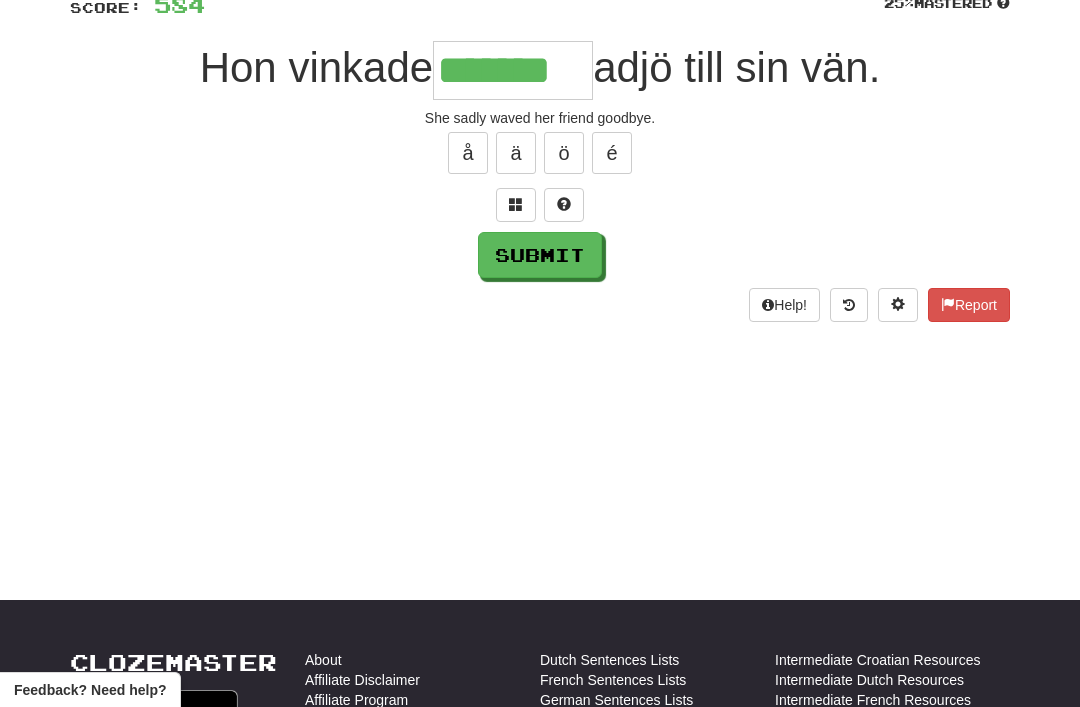 type on "*******" 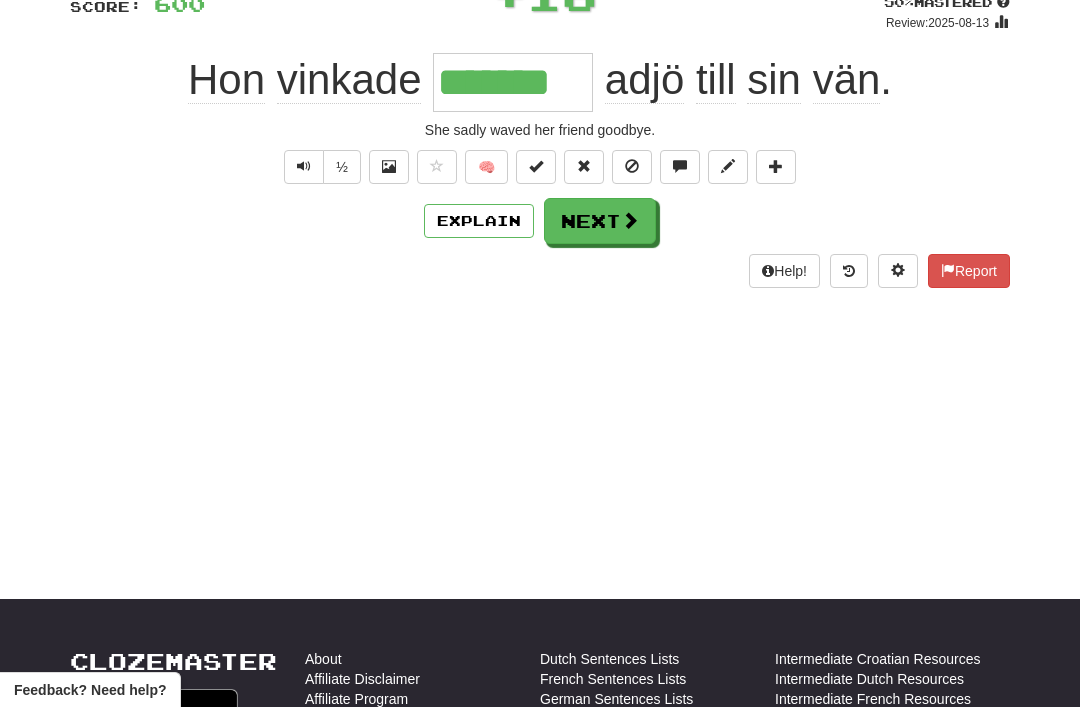 click on "Next" at bounding box center (600, 221) 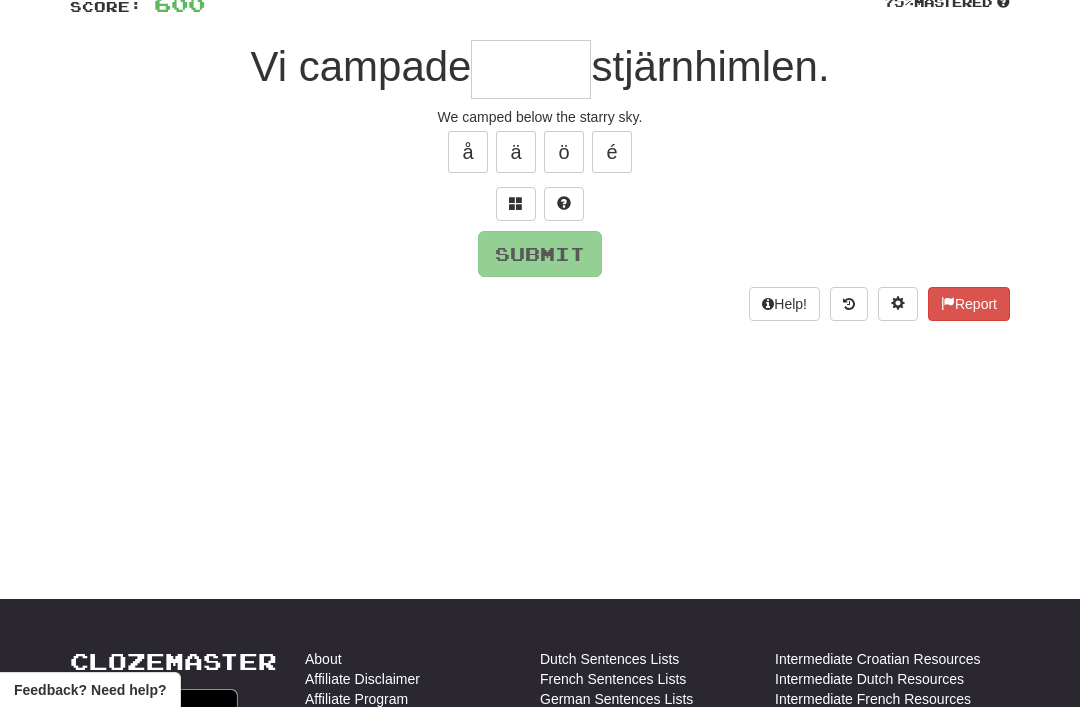 scroll, scrollTop: 157, scrollLeft: 0, axis: vertical 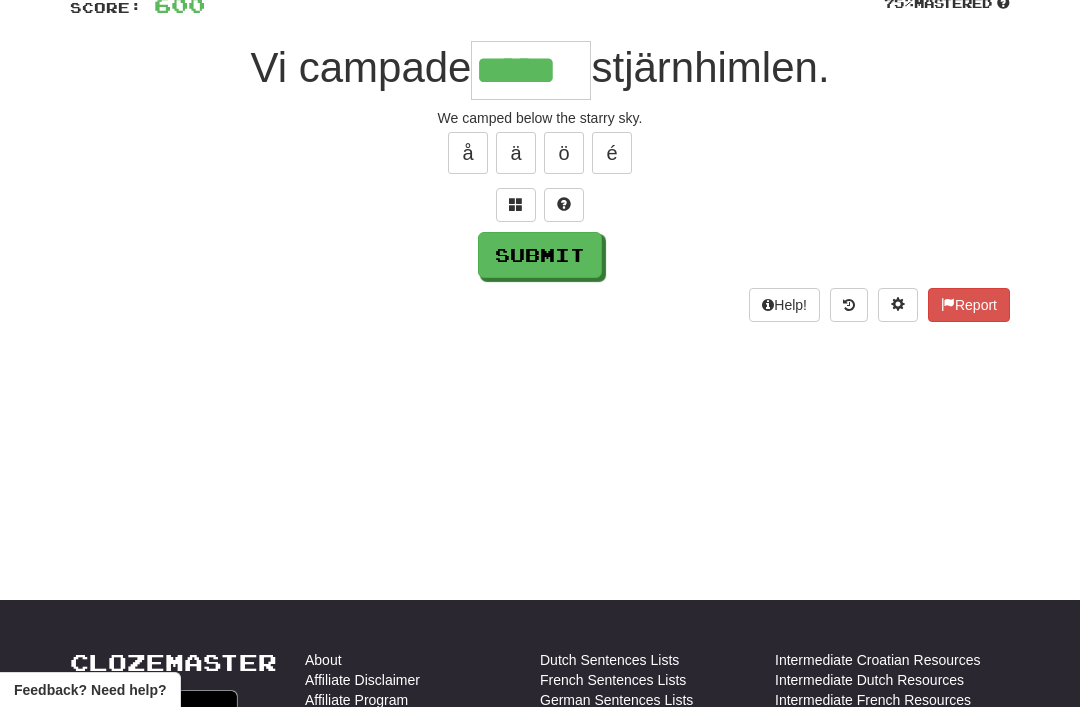 type on "*****" 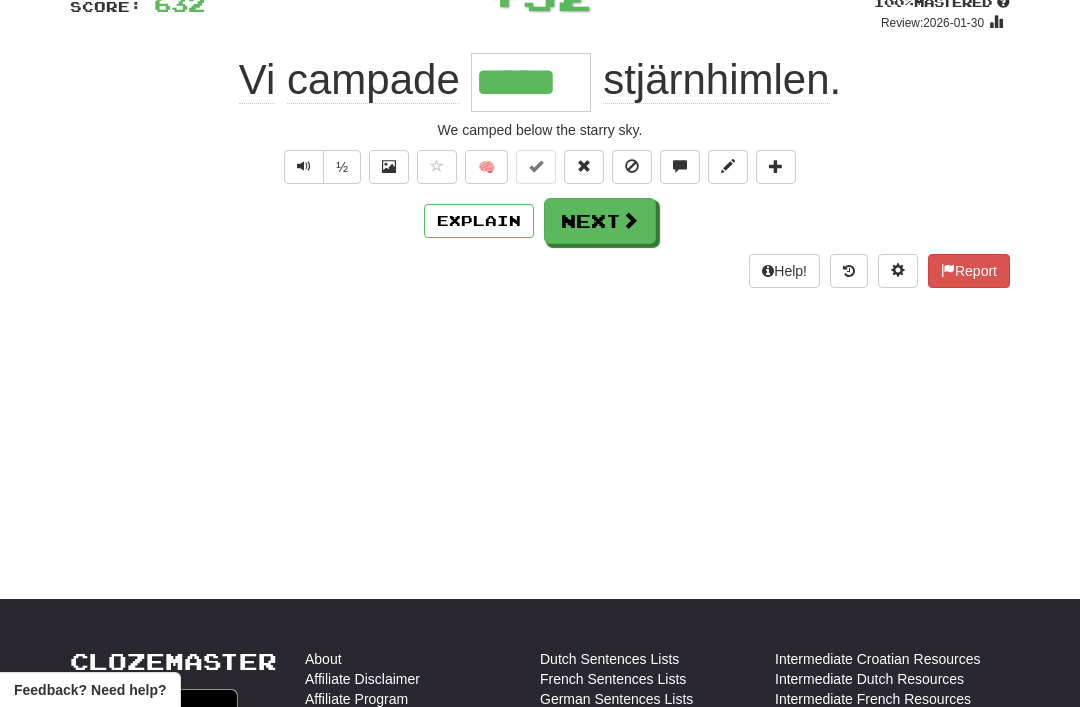 click on "Next" at bounding box center (600, 221) 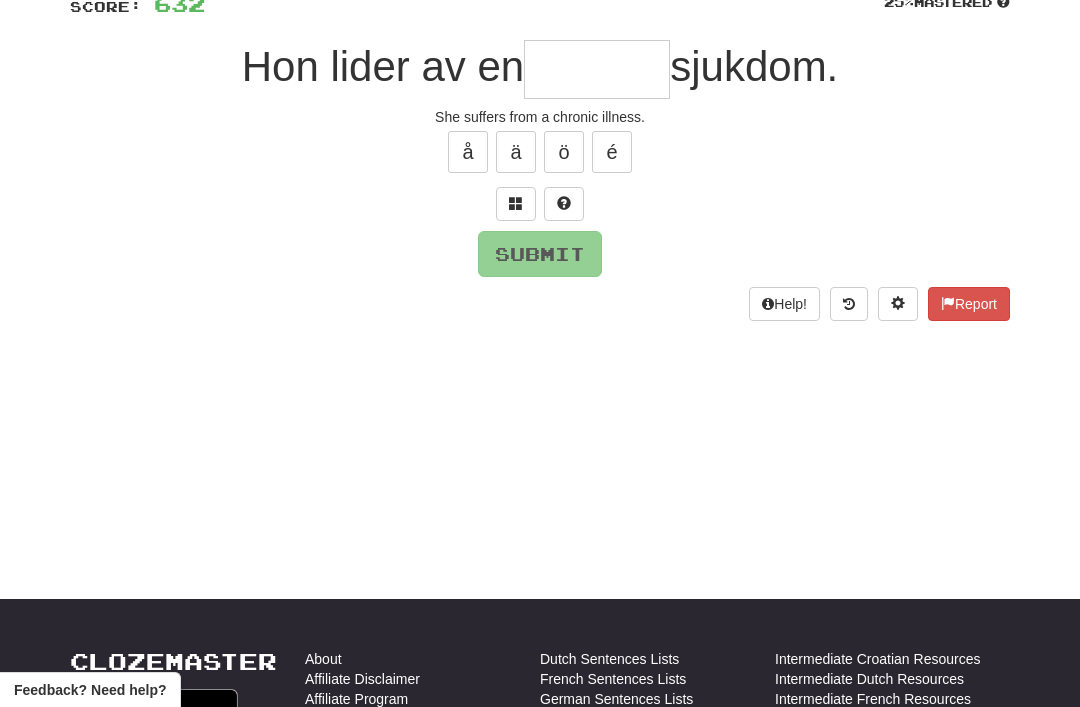 scroll, scrollTop: 157, scrollLeft: 0, axis: vertical 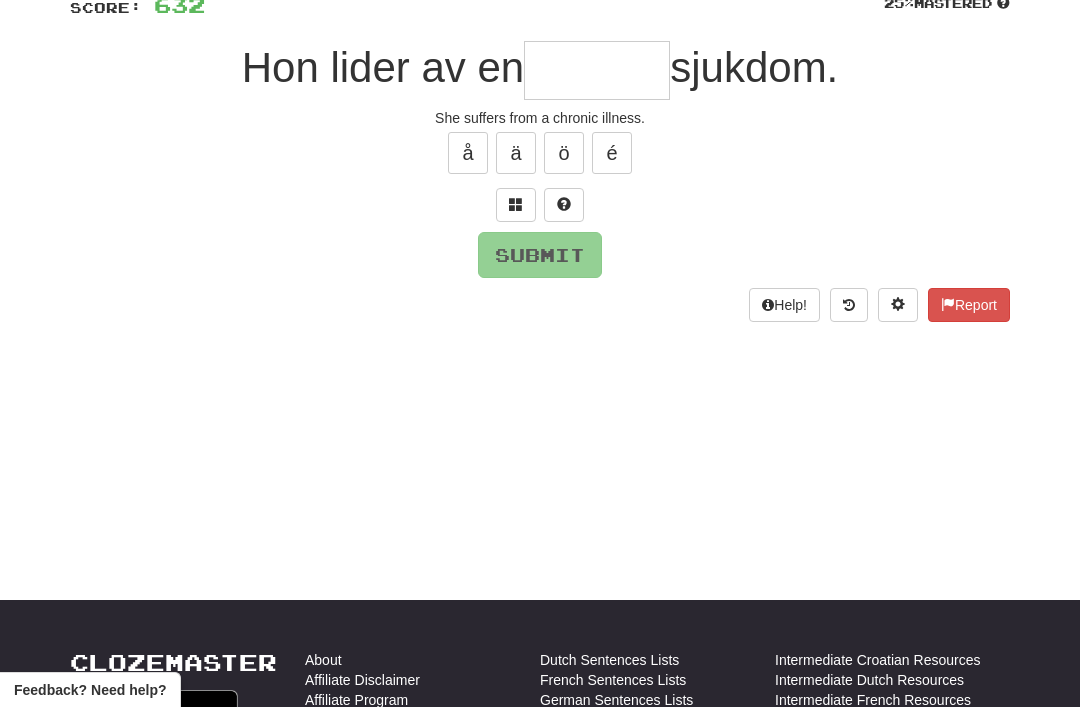 click at bounding box center (516, 205) 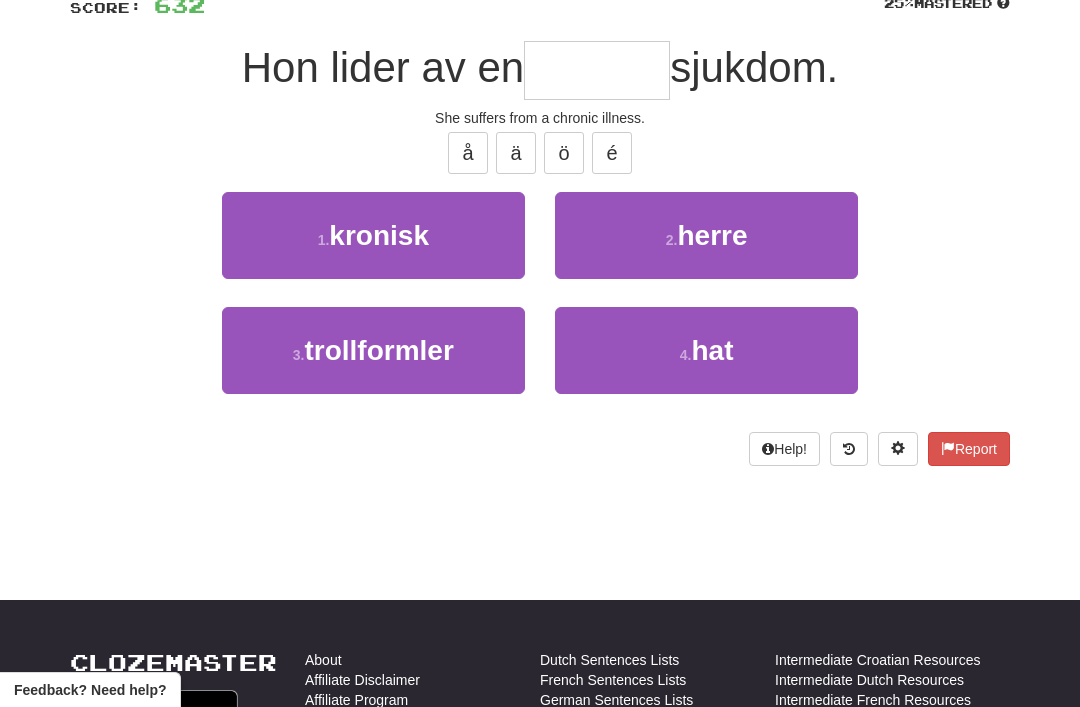 click on "1 . kronisk" at bounding box center [373, 235] 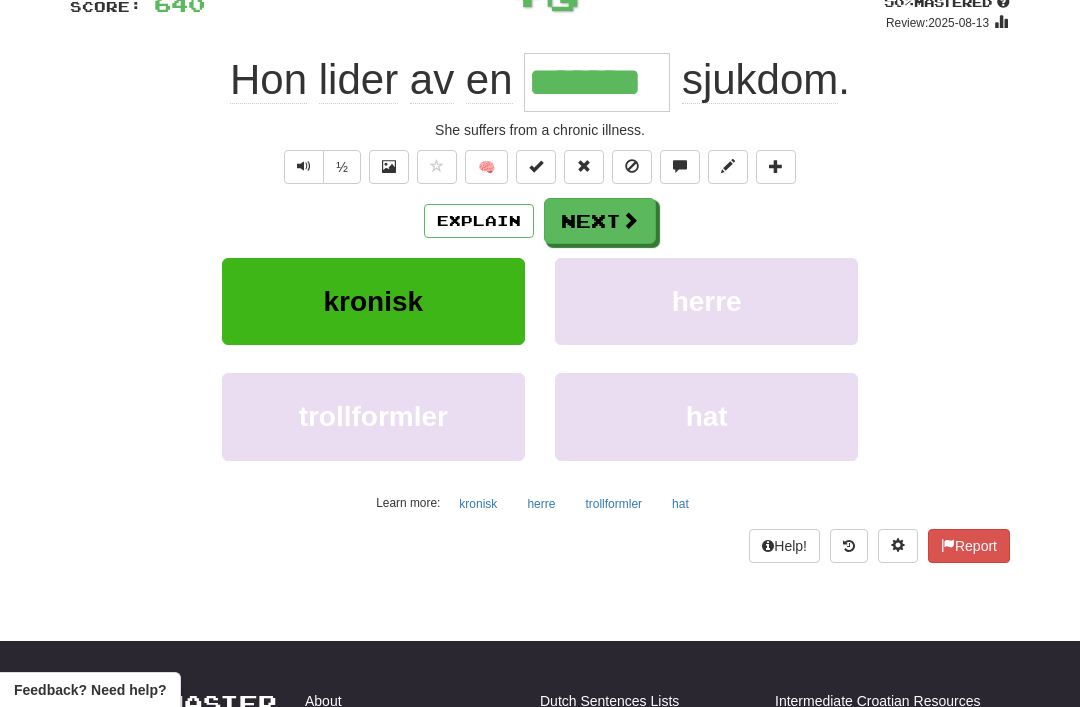 click on "Next" at bounding box center [600, 221] 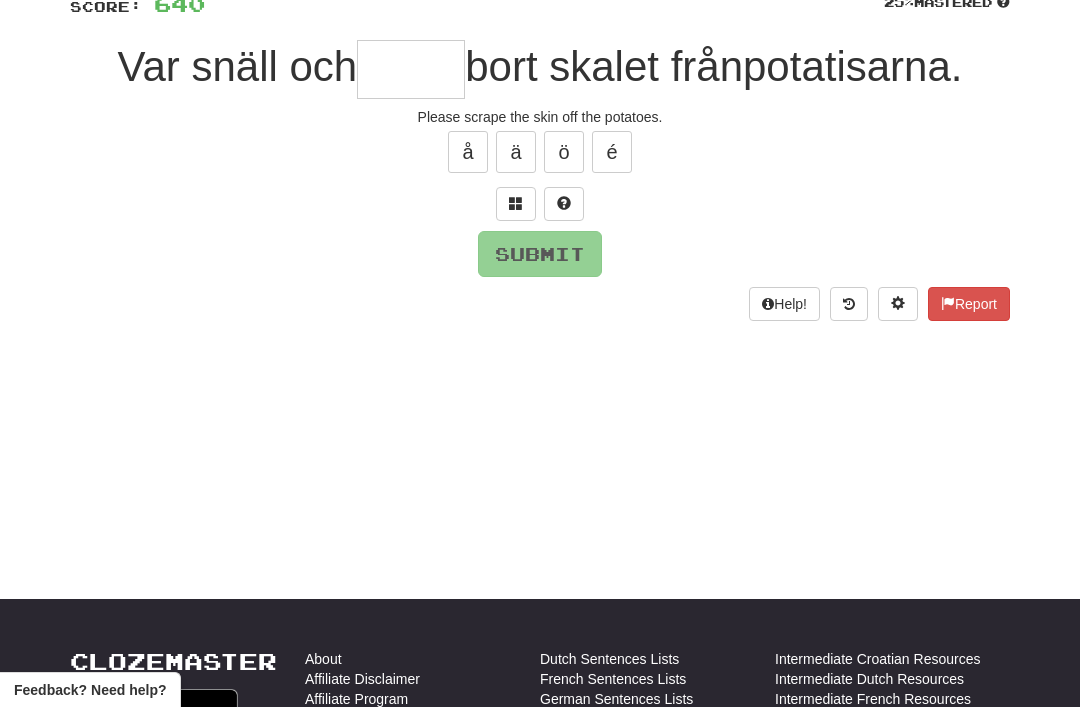 scroll, scrollTop: 157, scrollLeft: 0, axis: vertical 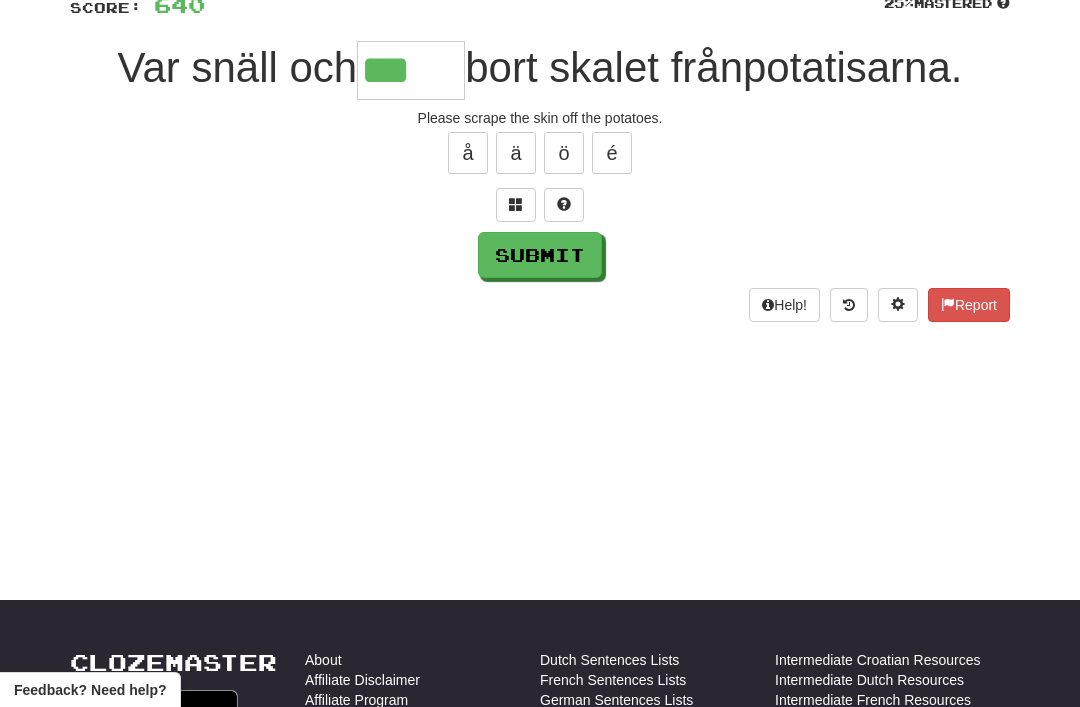 click at bounding box center [516, 204] 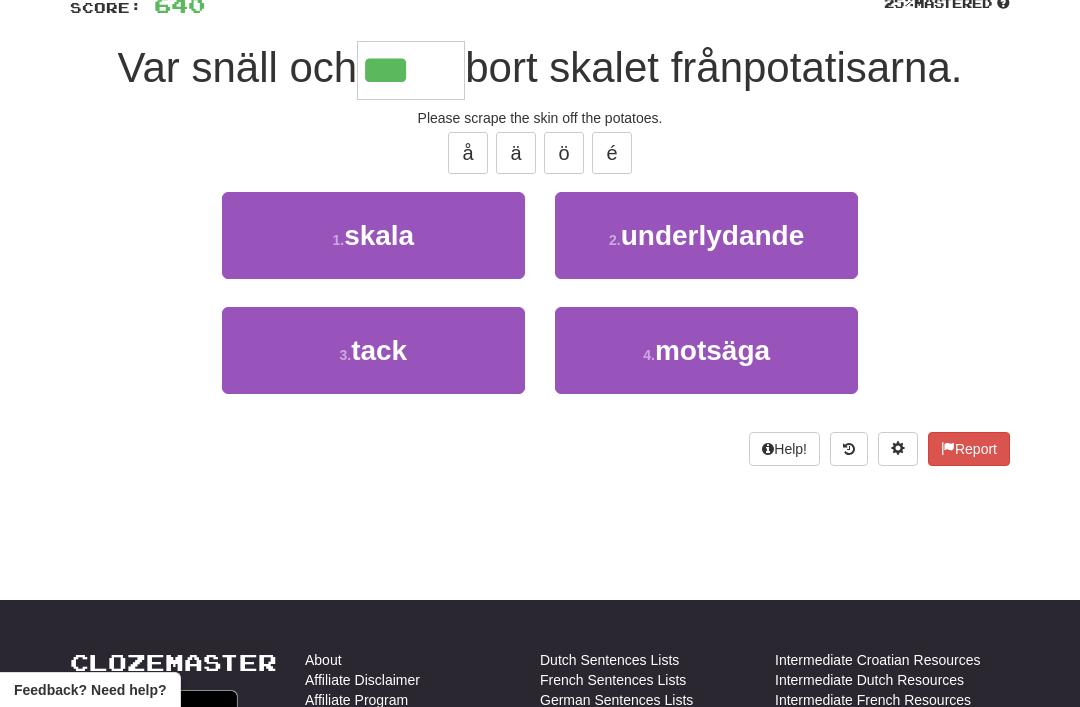 click on "1 . skala" at bounding box center [373, 235] 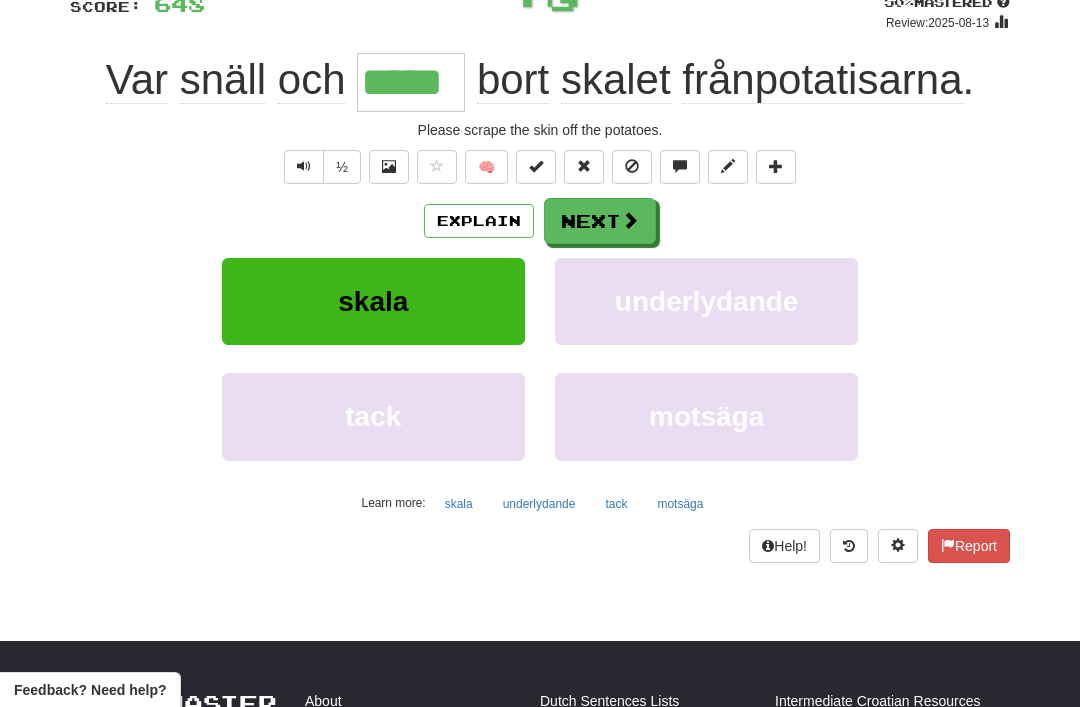 click on "Next" at bounding box center (600, 221) 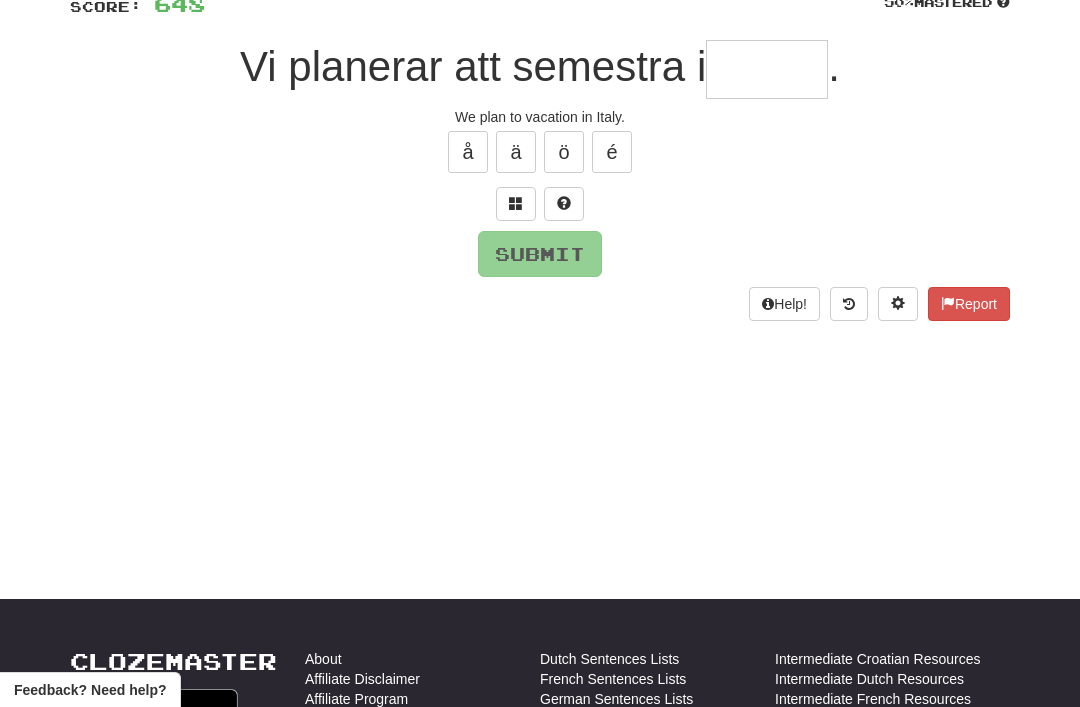 scroll, scrollTop: 157, scrollLeft: 0, axis: vertical 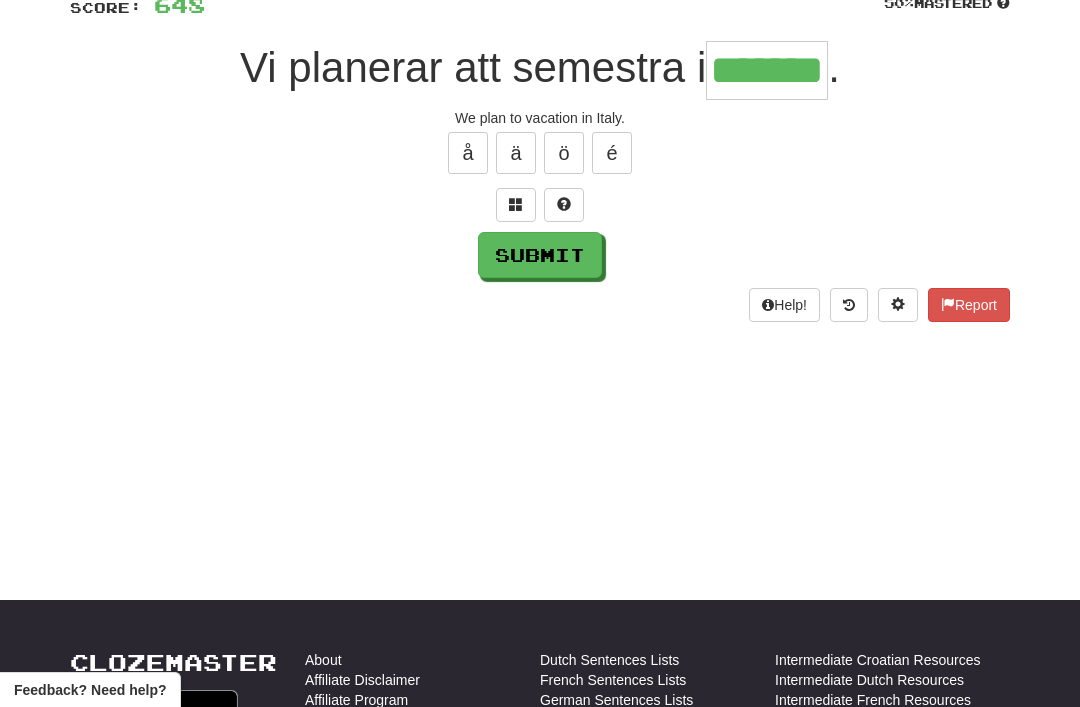 click on "Submit" at bounding box center [540, 255] 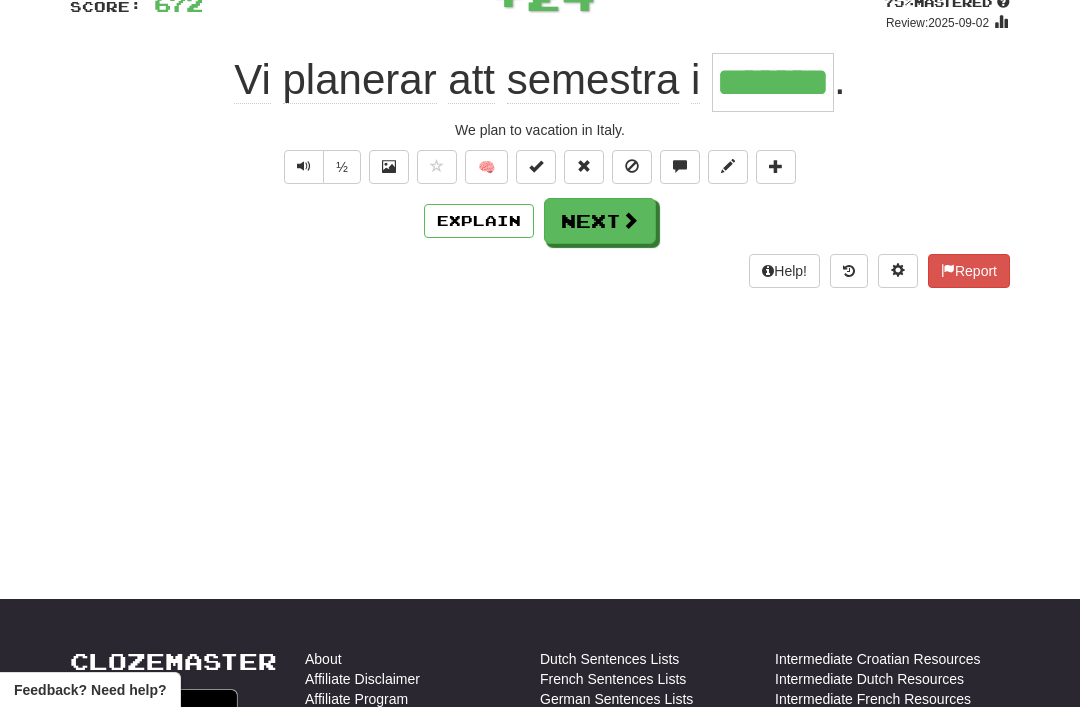 click on "Next" at bounding box center (600, 221) 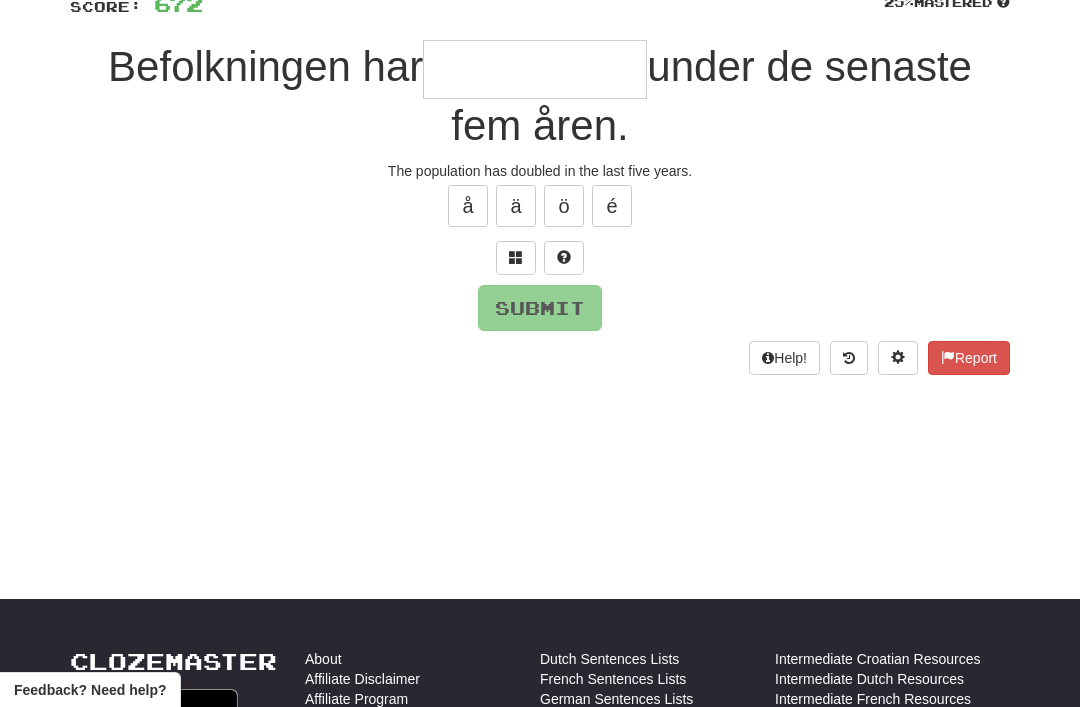 scroll, scrollTop: 157, scrollLeft: 0, axis: vertical 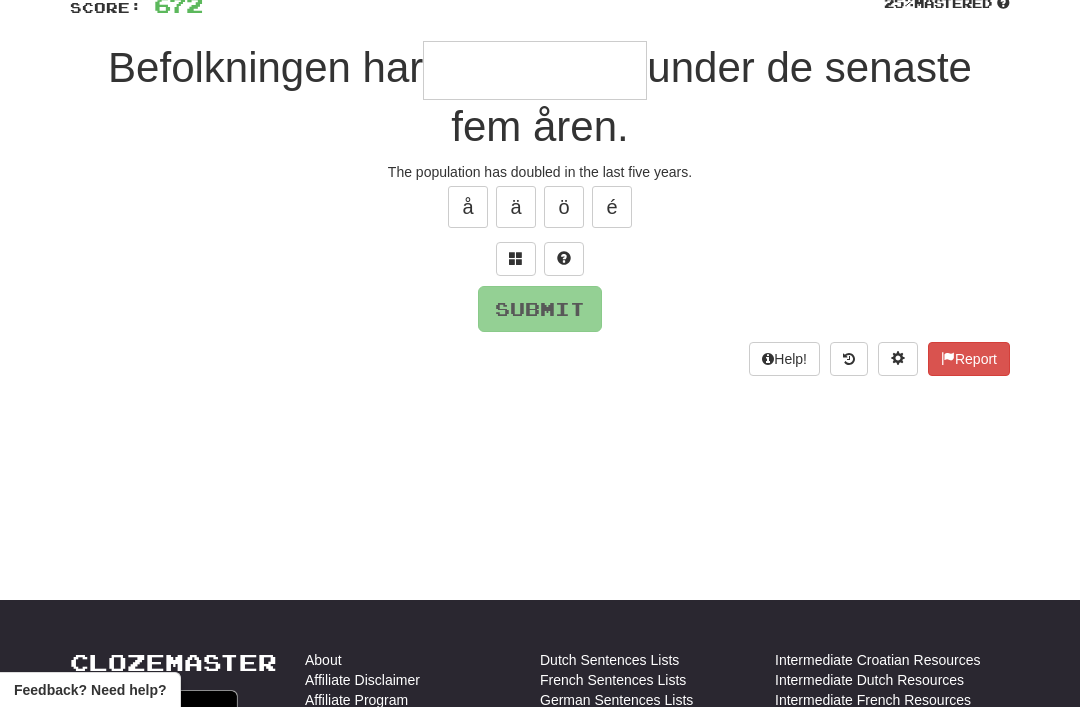 type on "*" 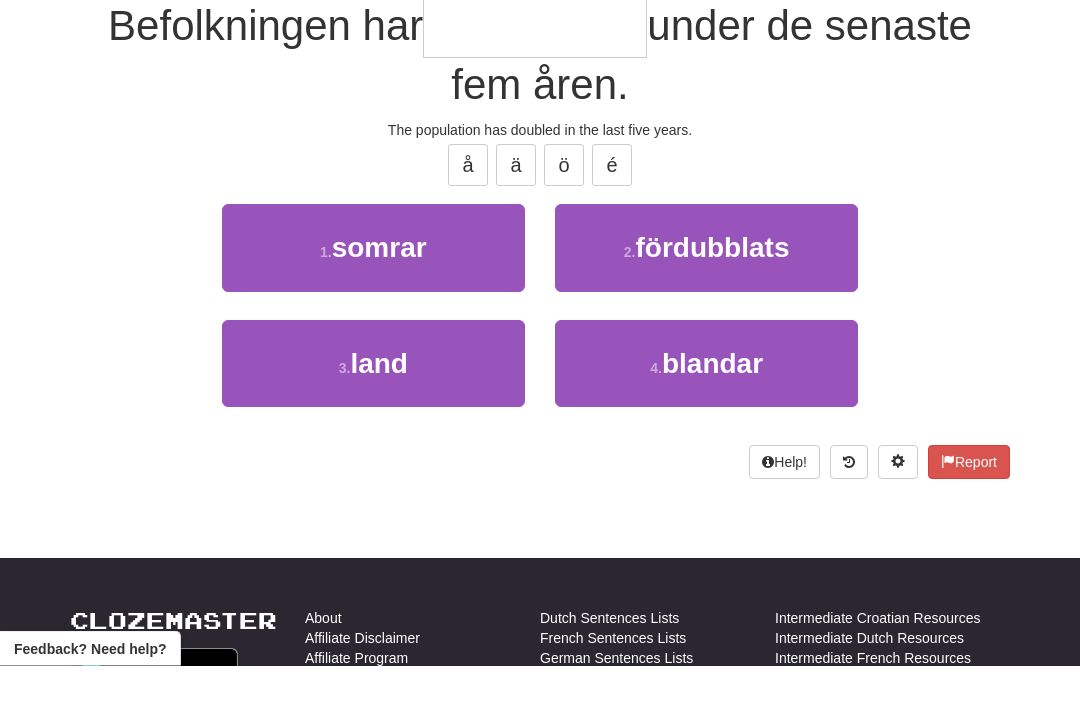 click on "fördubblats" at bounding box center [712, 289] 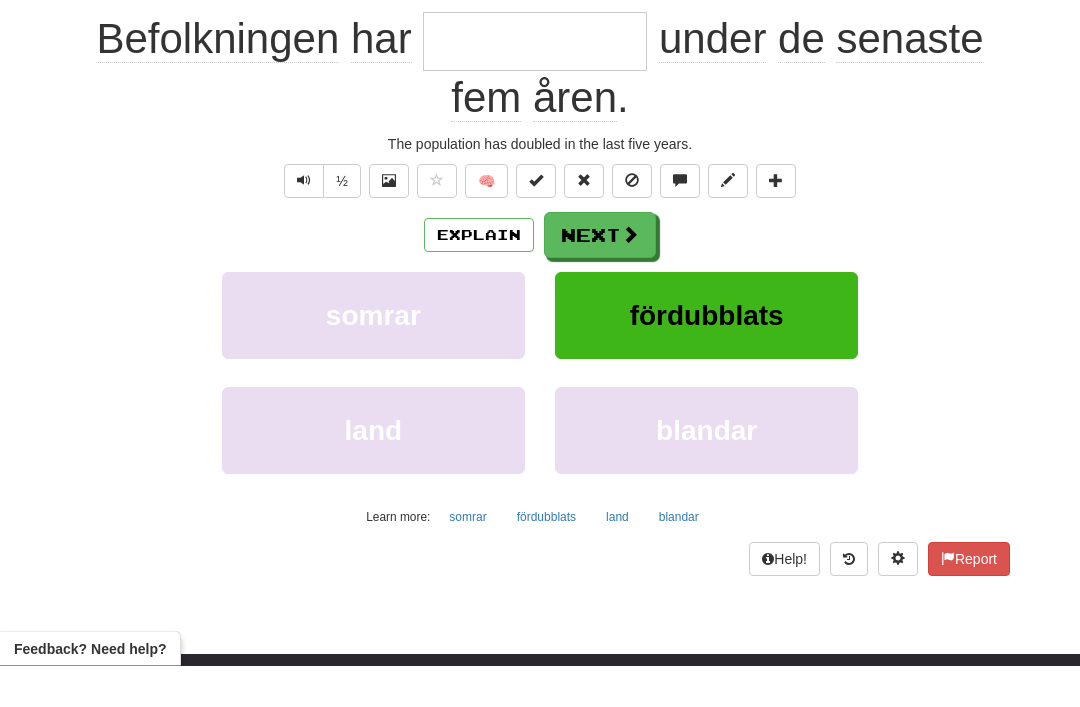 type on "**********" 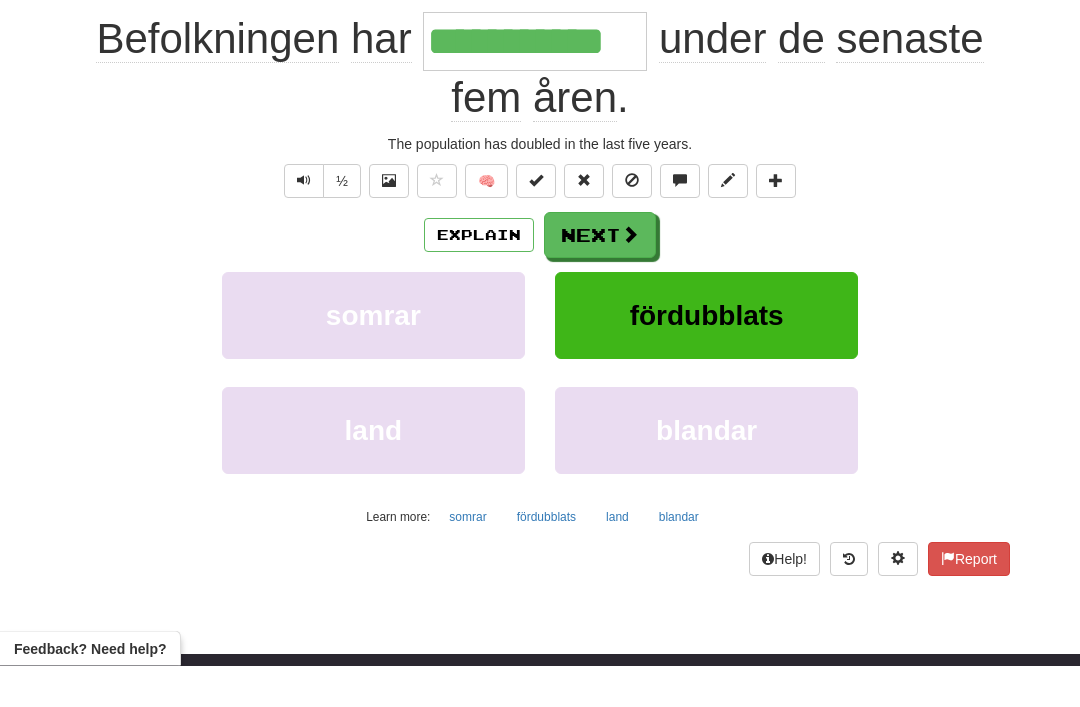 scroll, scrollTop: 199, scrollLeft: 0, axis: vertical 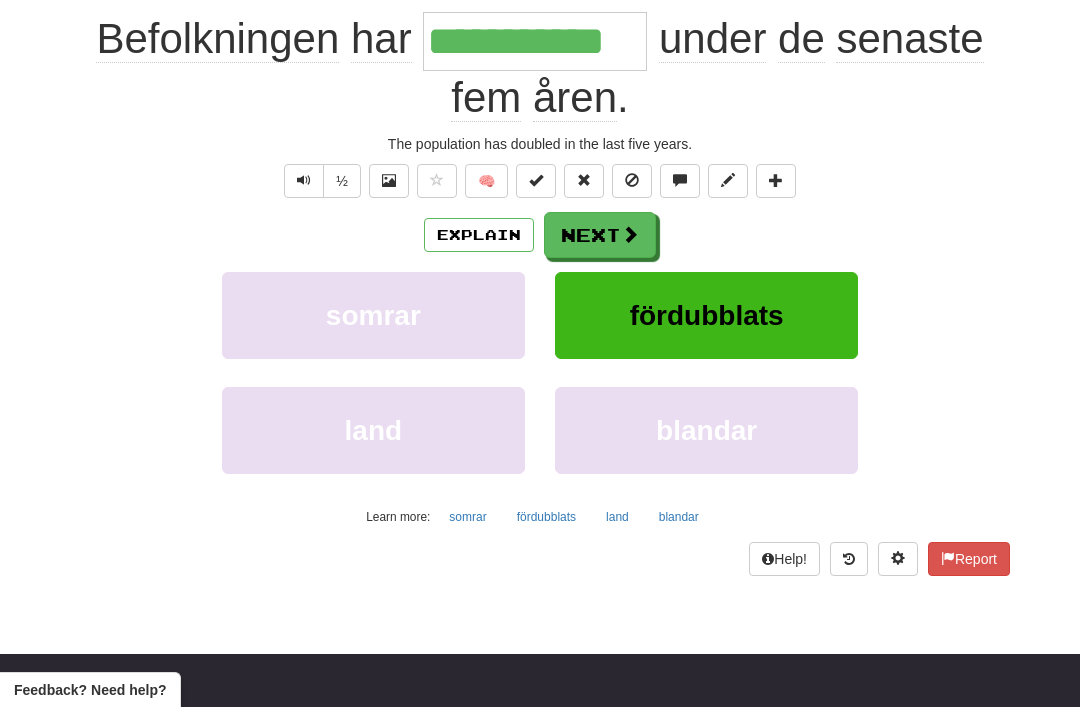 click on "Next" at bounding box center (600, 235) 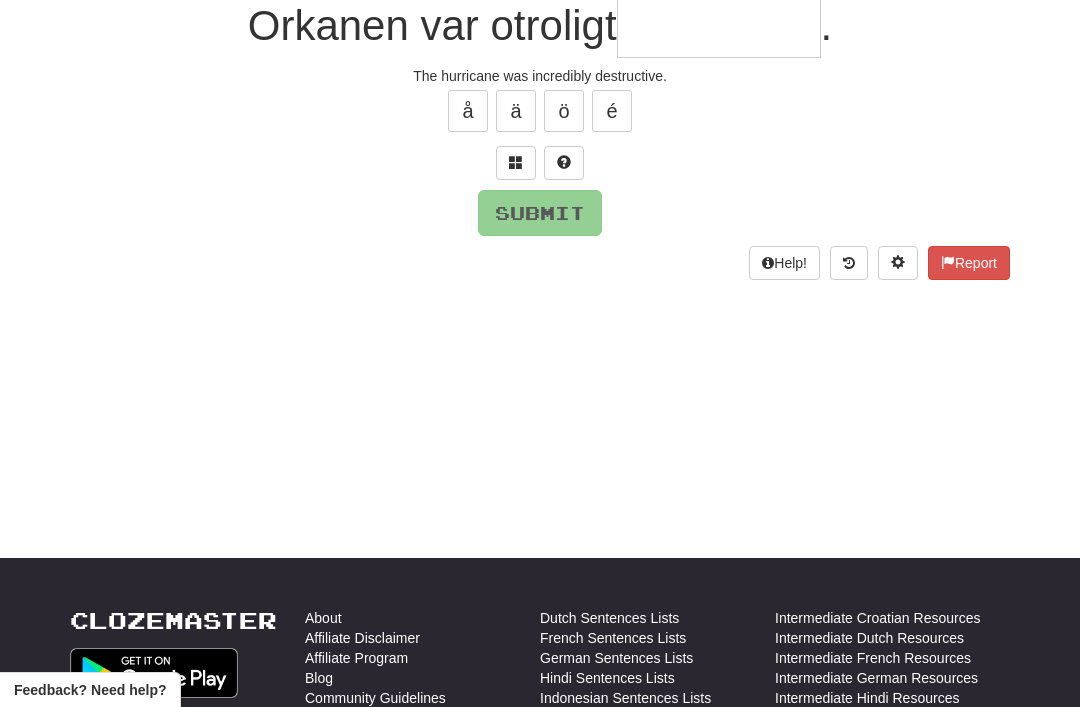 click at bounding box center [516, 162] 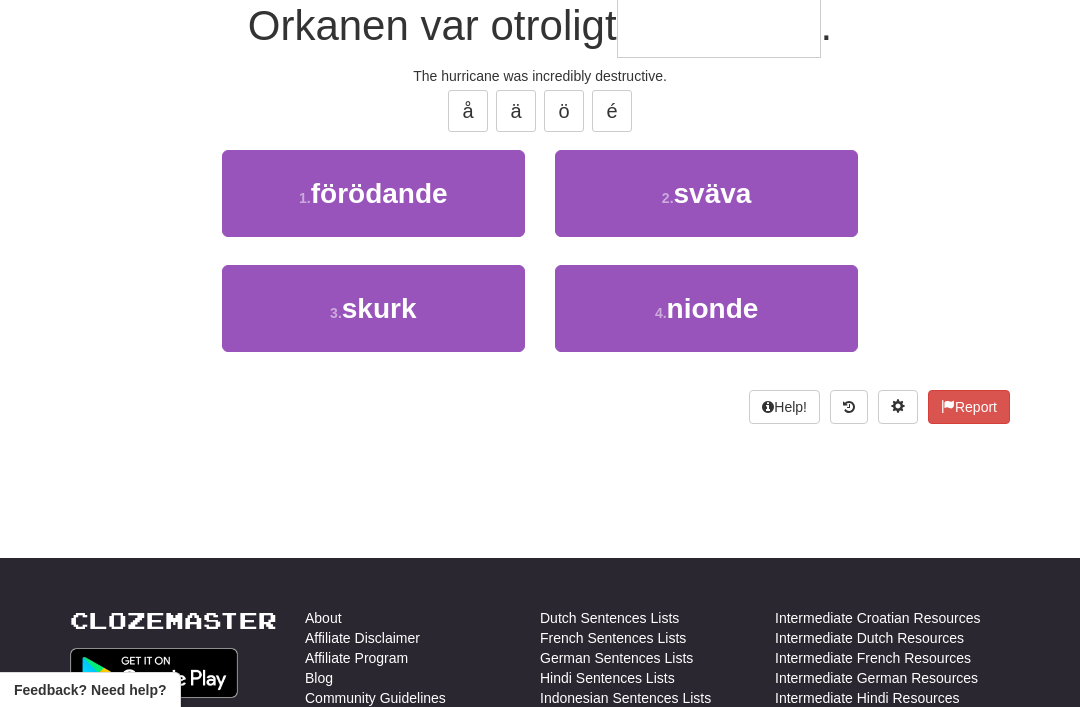 click on "förödande" at bounding box center [379, 193] 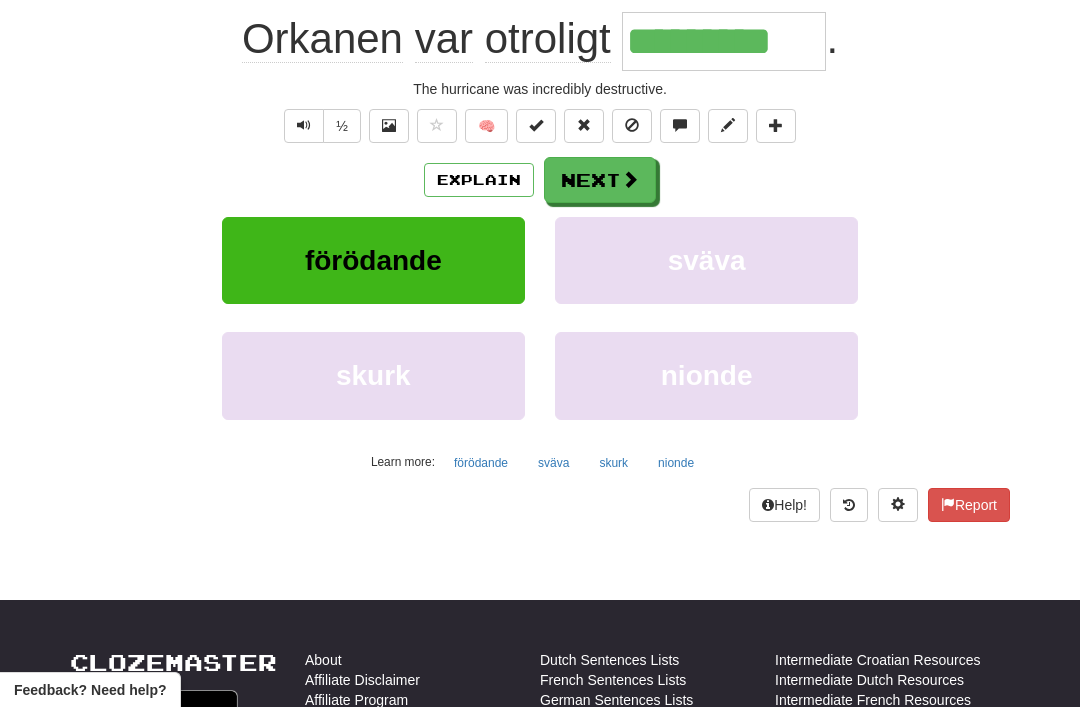 click on "Next" at bounding box center [600, 180] 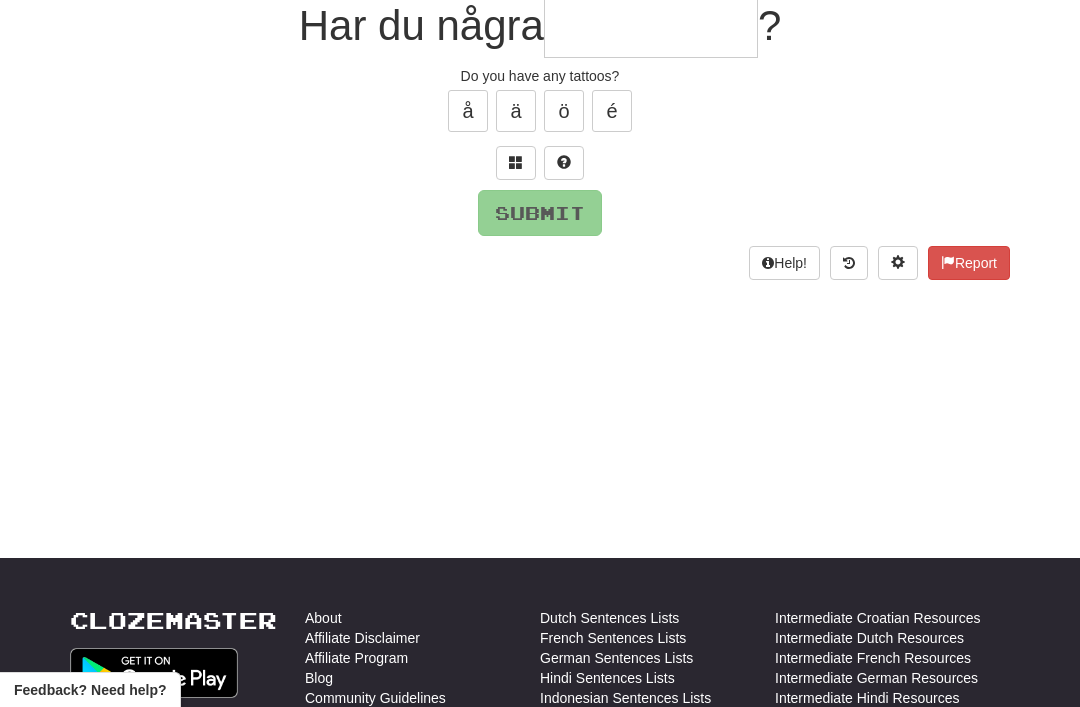 click at bounding box center (516, 163) 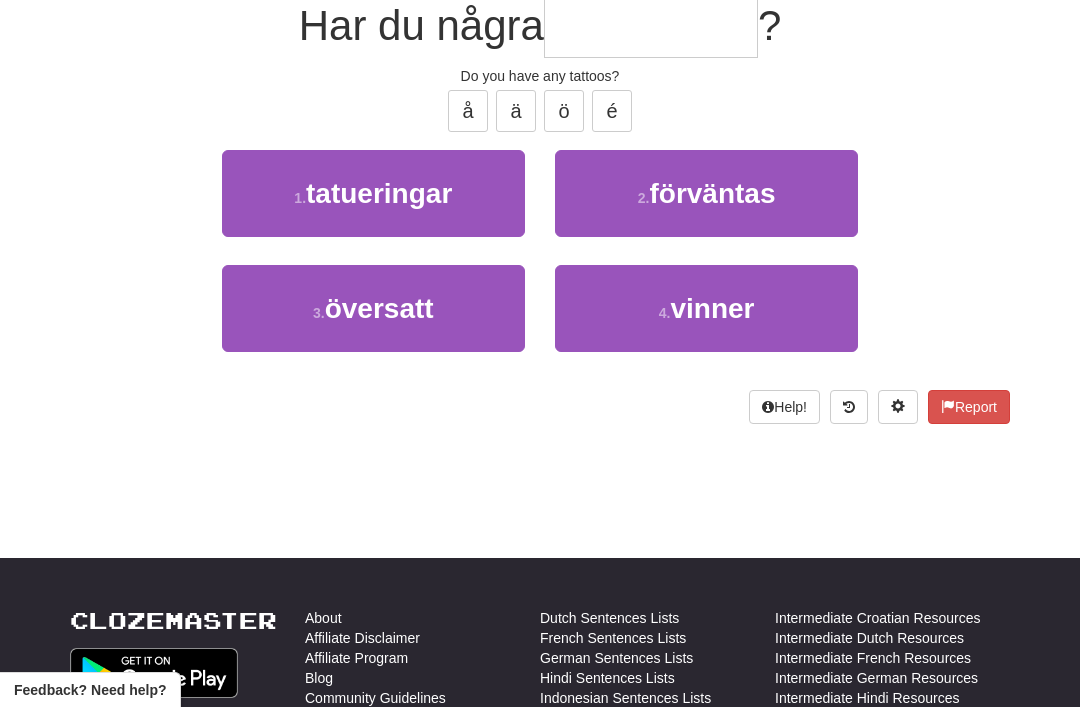 click on "tatueringar" at bounding box center (379, 193) 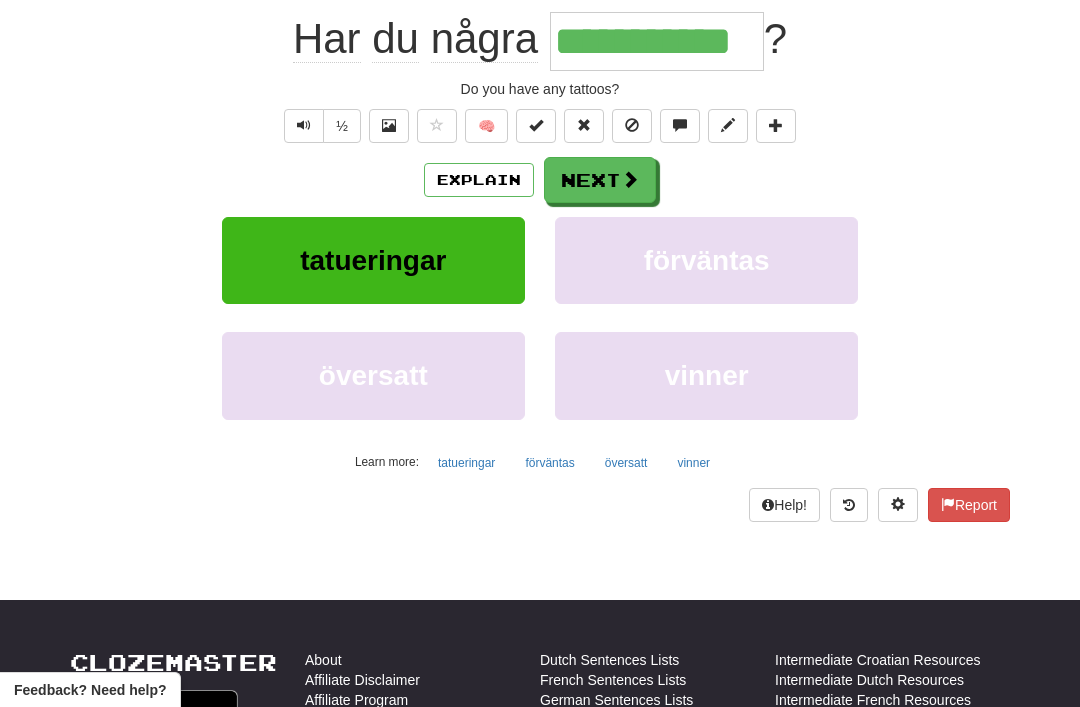 click on "Next" at bounding box center [600, 180] 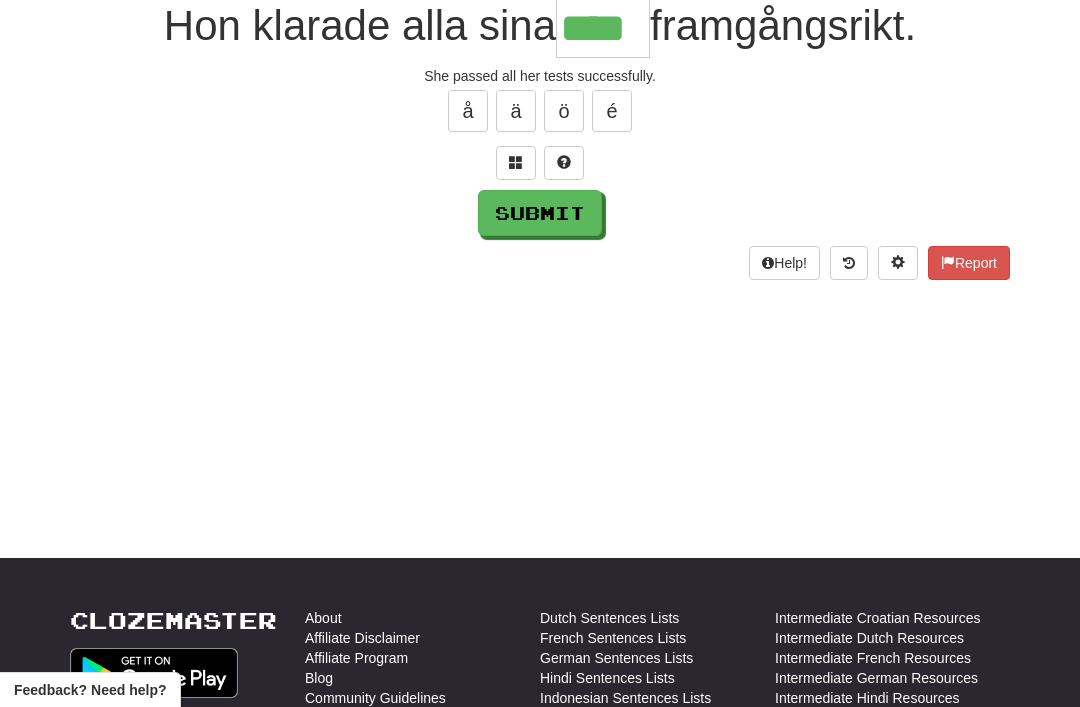 type on "****" 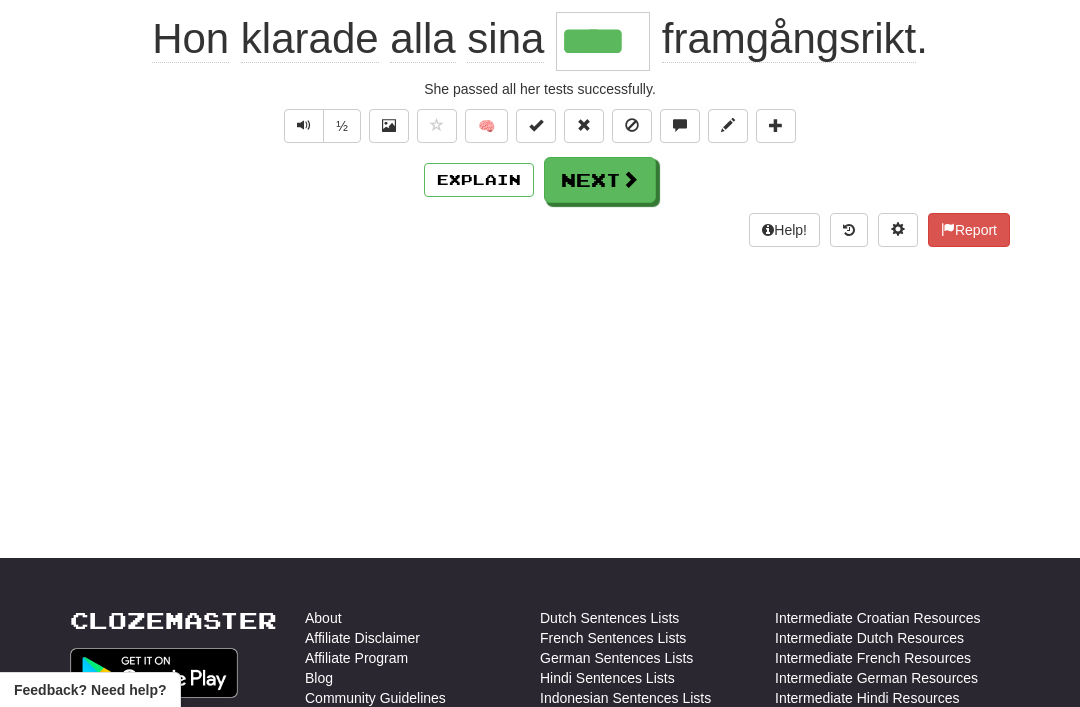 click on "Next" at bounding box center [600, 180] 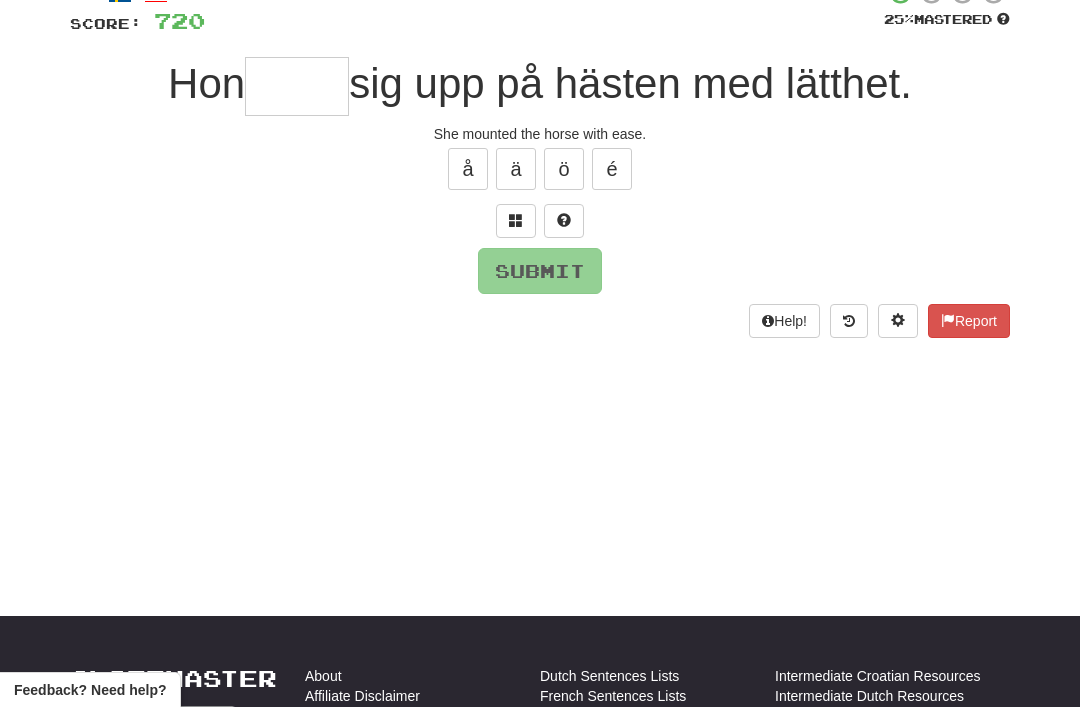 scroll, scrollTop: 114, scrollLeft: 0, axis: vertical 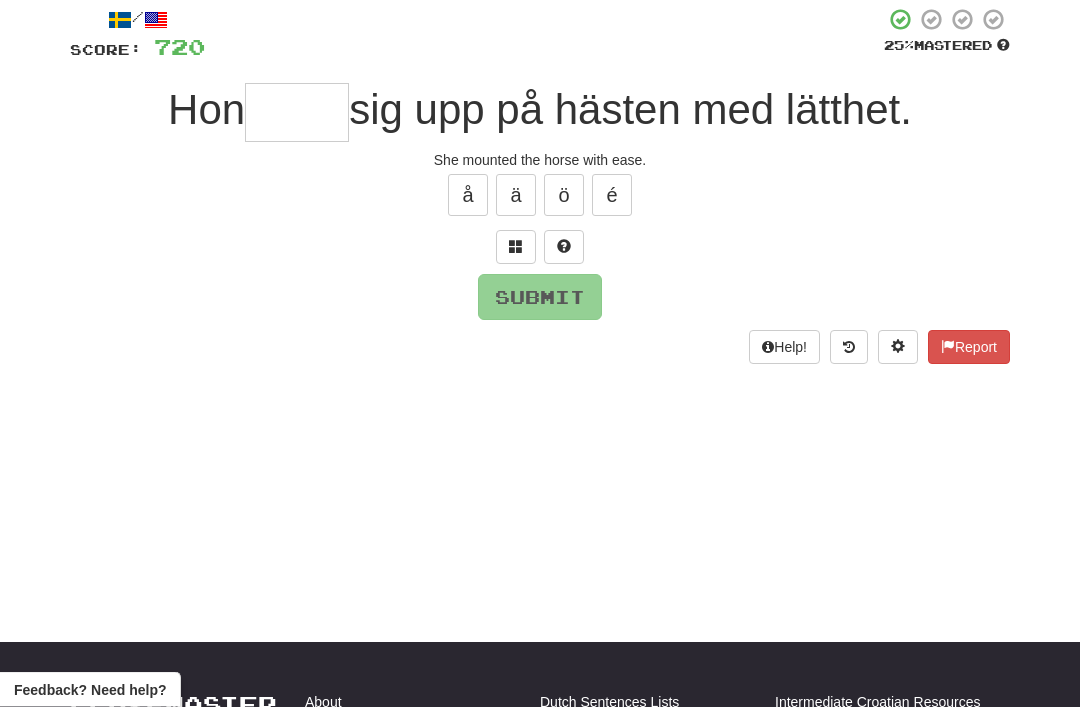 click at bounding box center (516, 248) 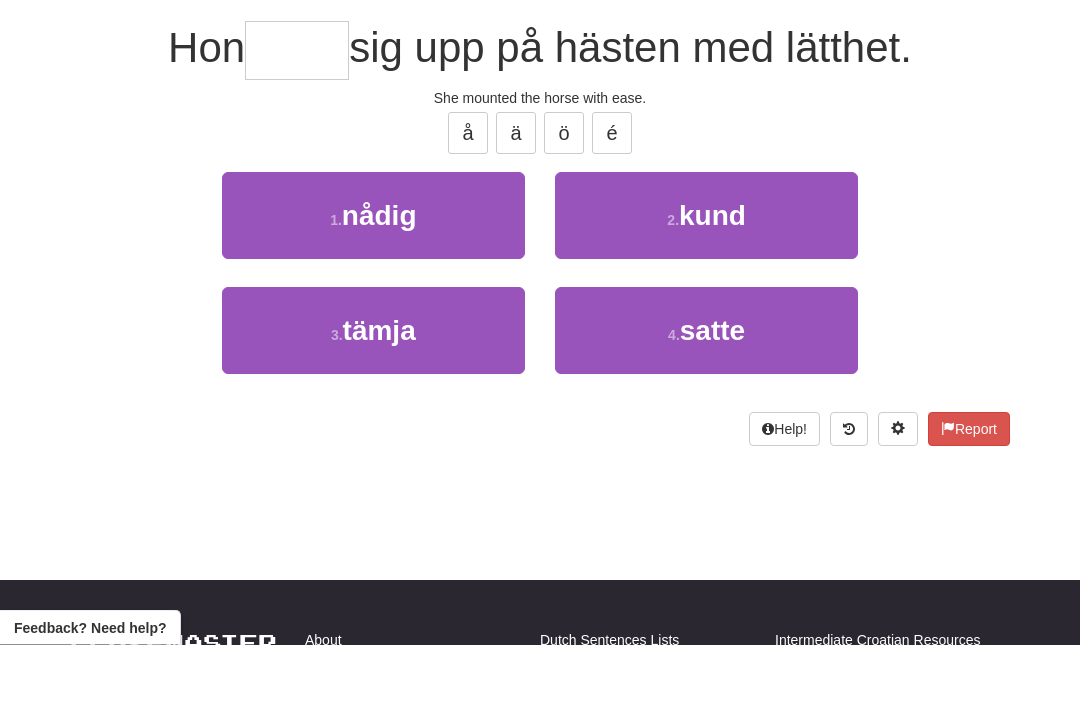 click on "4 .  satte" at bounding box center [706, 393] 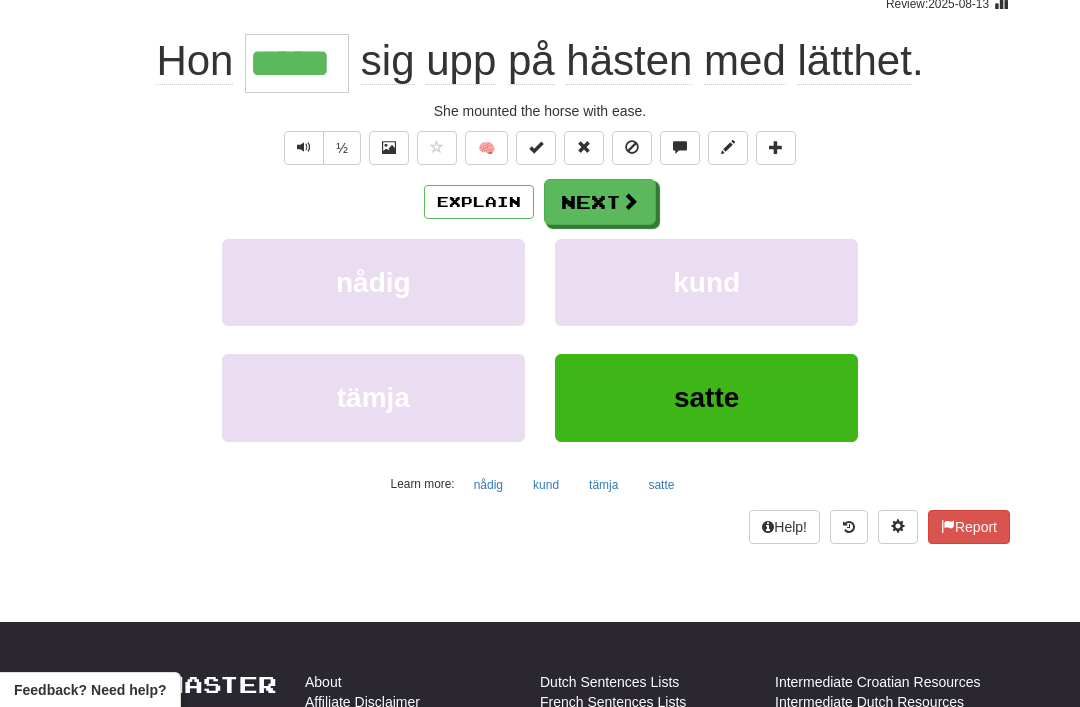 click at bounding box center (630, 201) 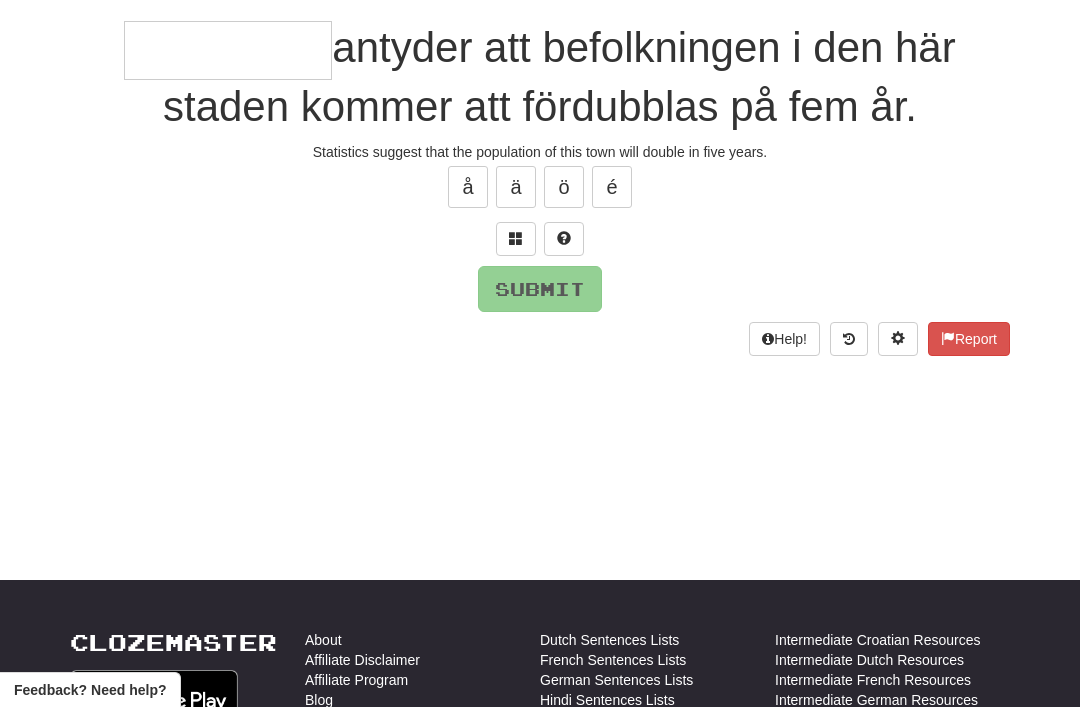 scroll, scrollTop: 176, scrollLeft: 0, axis: vertical 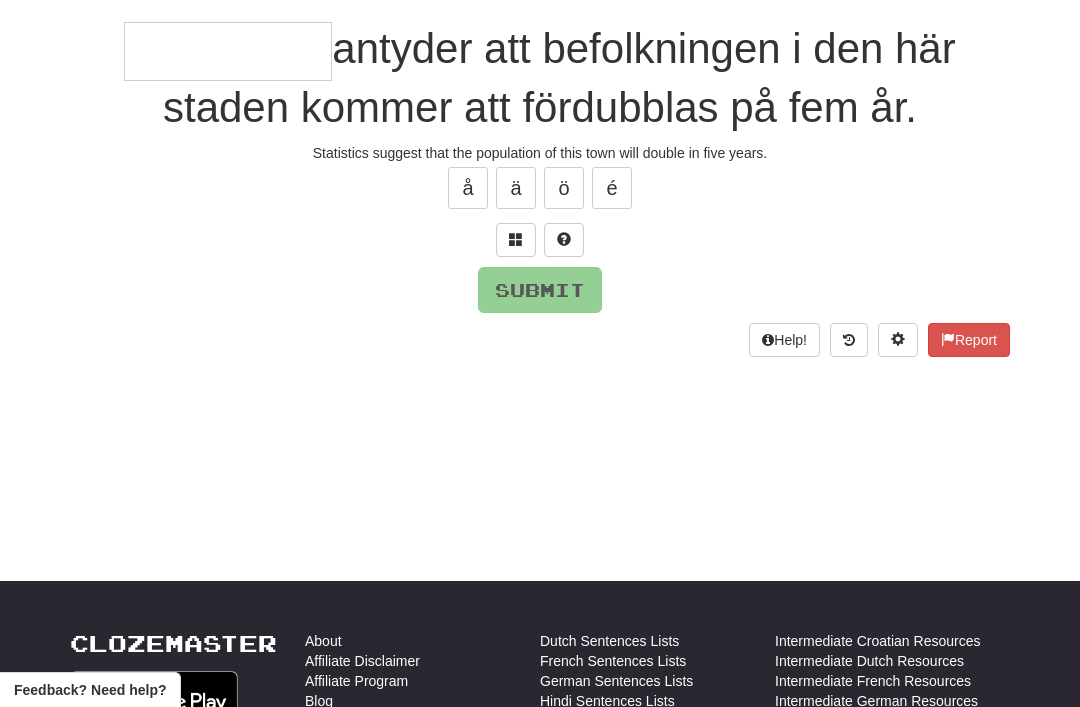 click at bounding box center (516, 240) 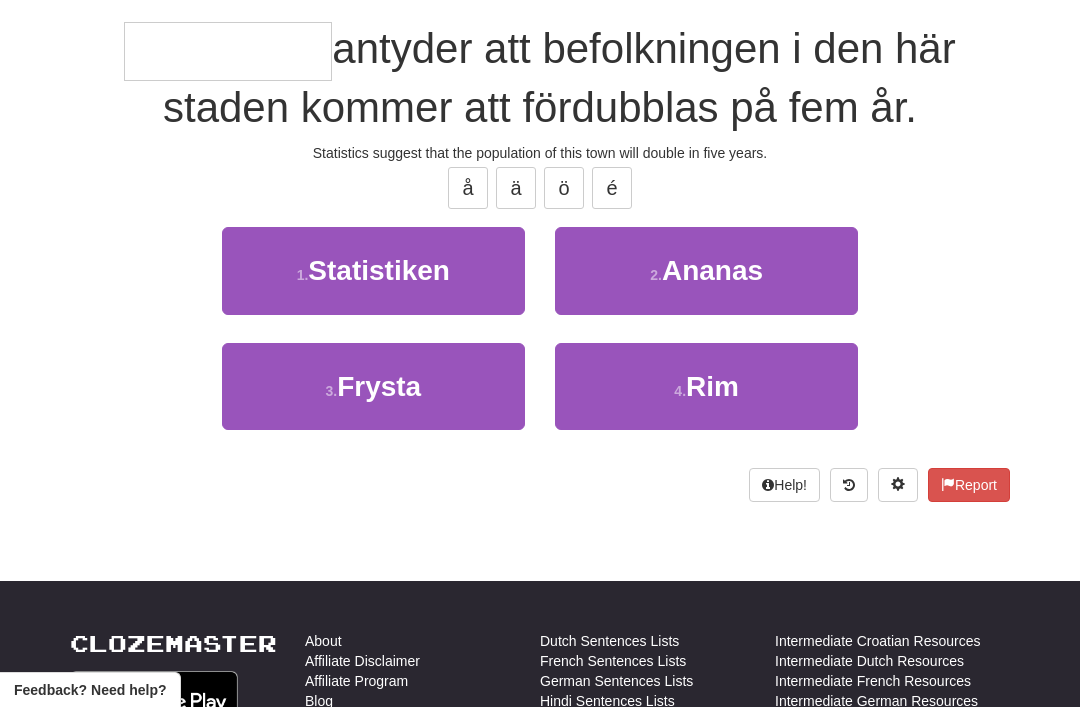click on "1 . Statistiken" at bounding box center [373, 270] 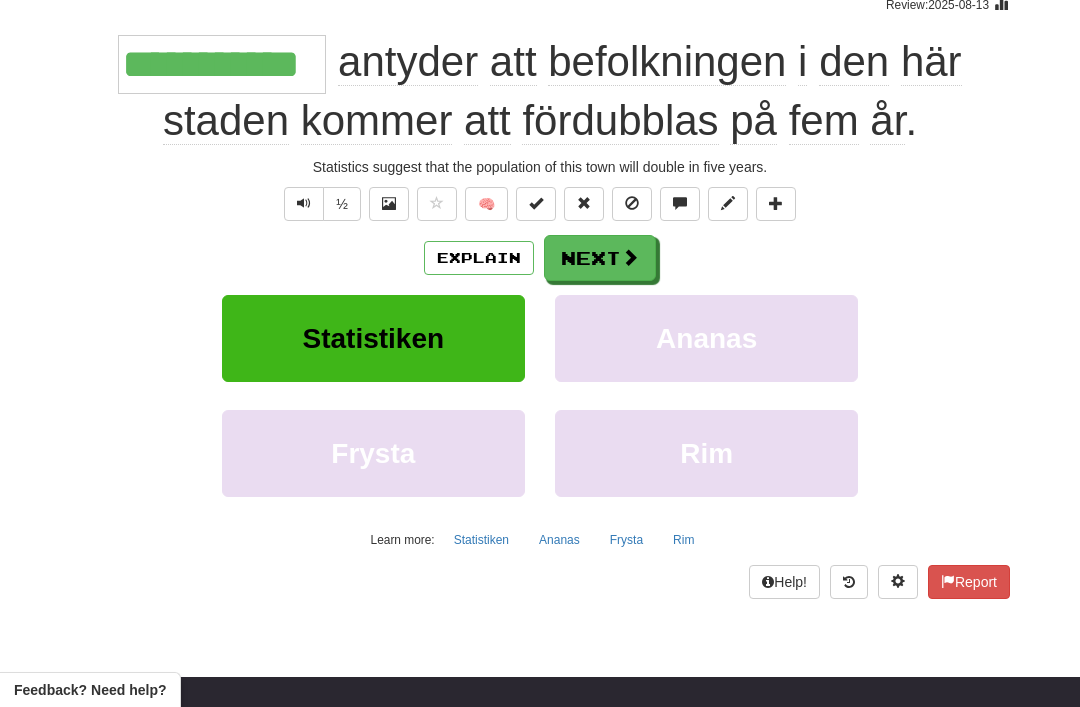 scroll, scrollTop: 177, scrollLeft: 0, axis: vertical 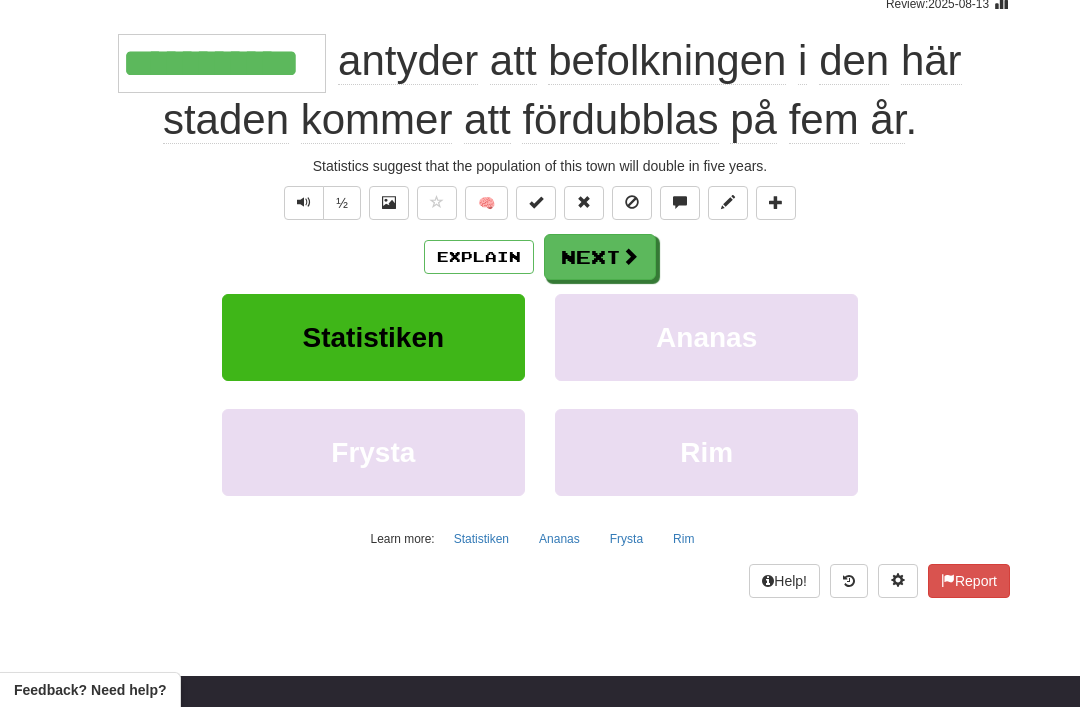 click on "Next" at bounding box center [600, 257] 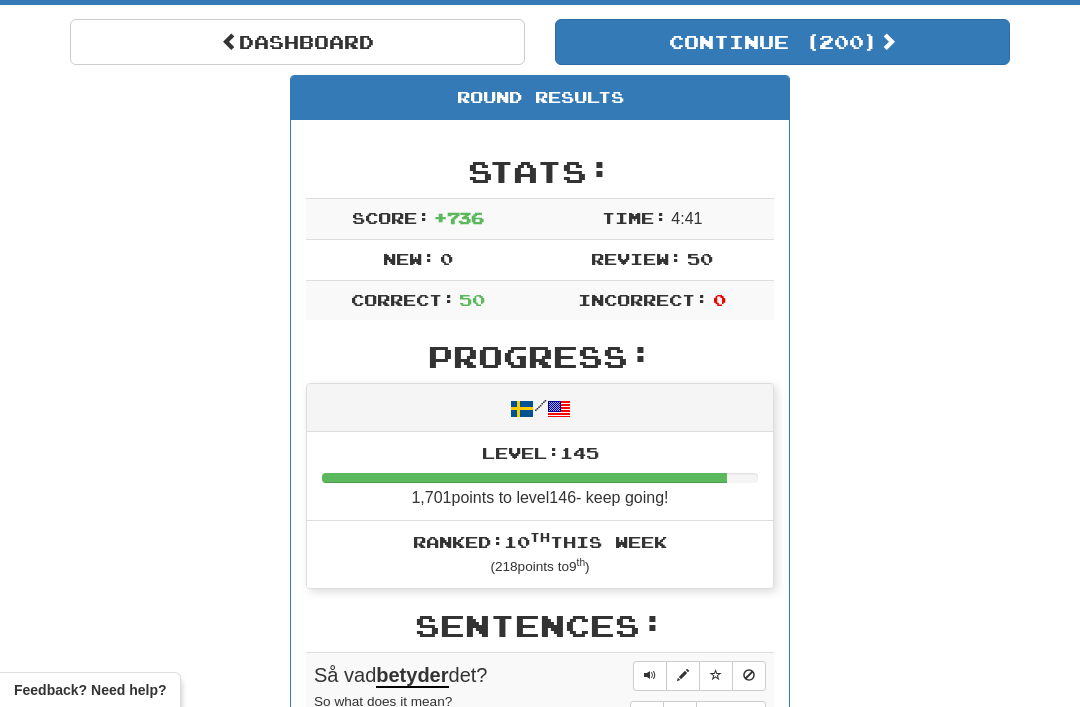 click on "Dashboard" at bounding box center (297, 42) 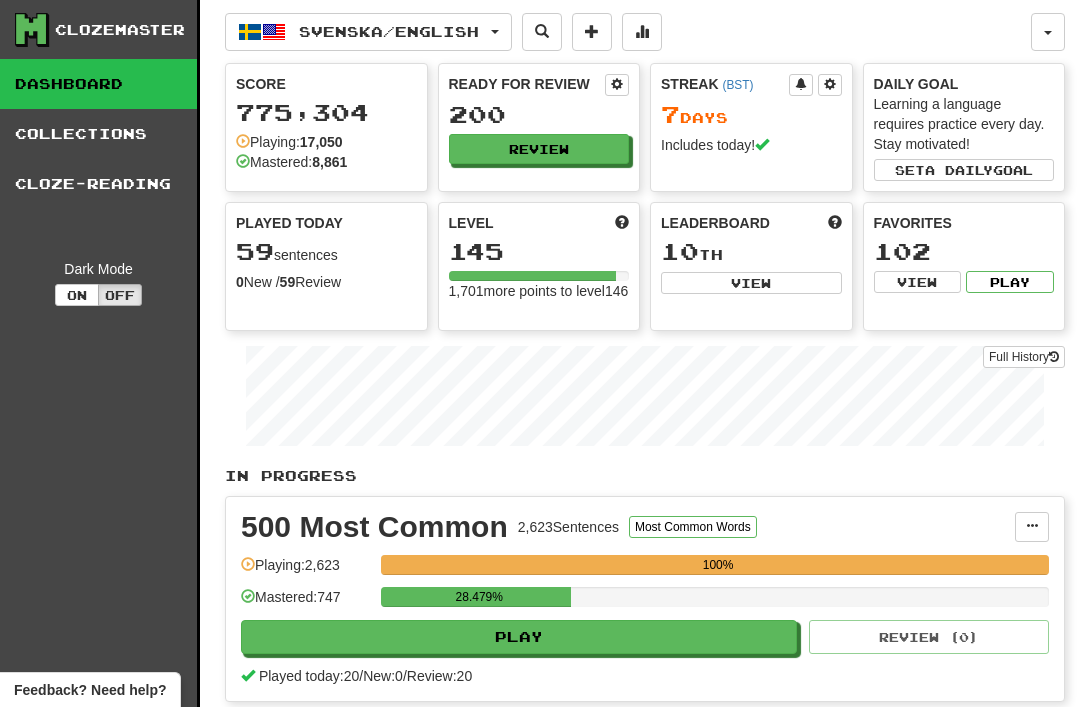 scroll, scrollTop: 0, scrollLeft: 0, axis: both 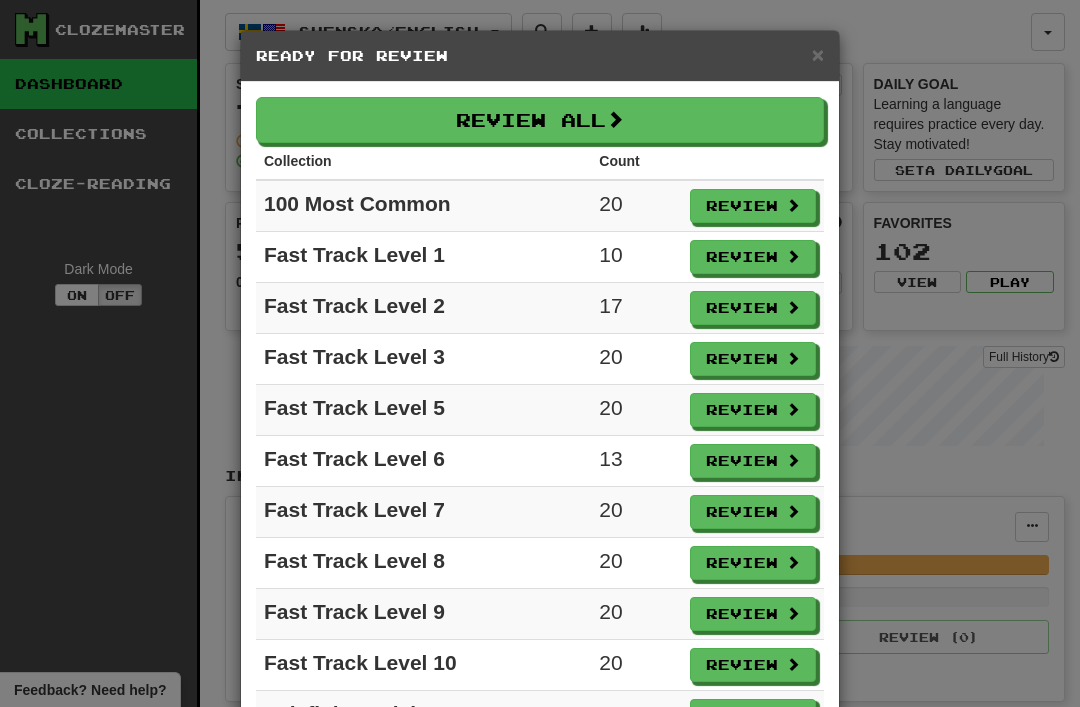 click on "× Ready for Review" at bounding box center [540, 56] 